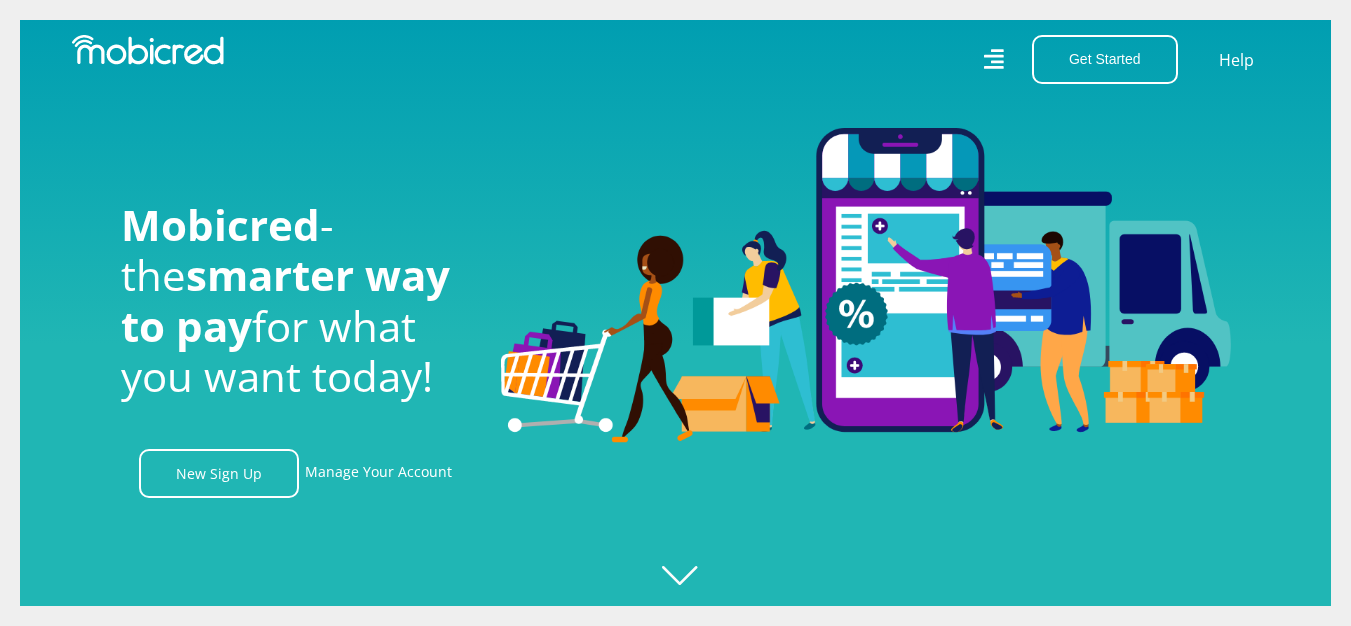 scroll, scrollTop: 0, scrollLeft: 0, axis: both 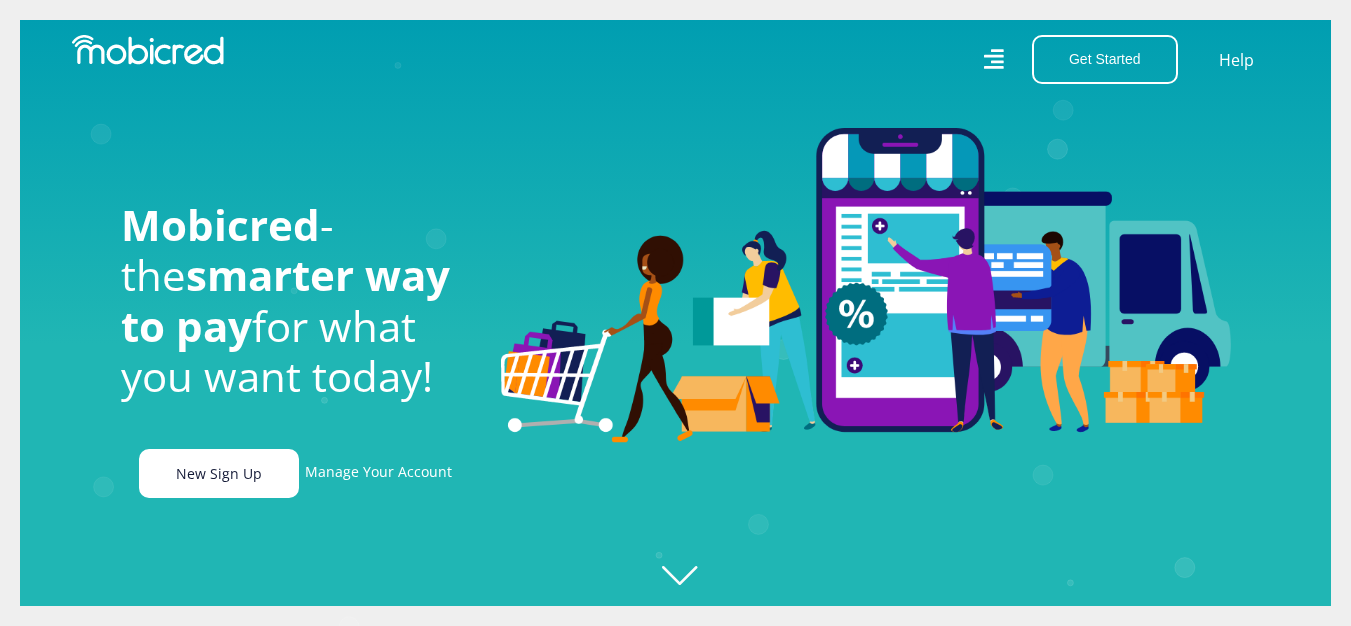 click on "New Sign Up" at bounding box center (219, 473) 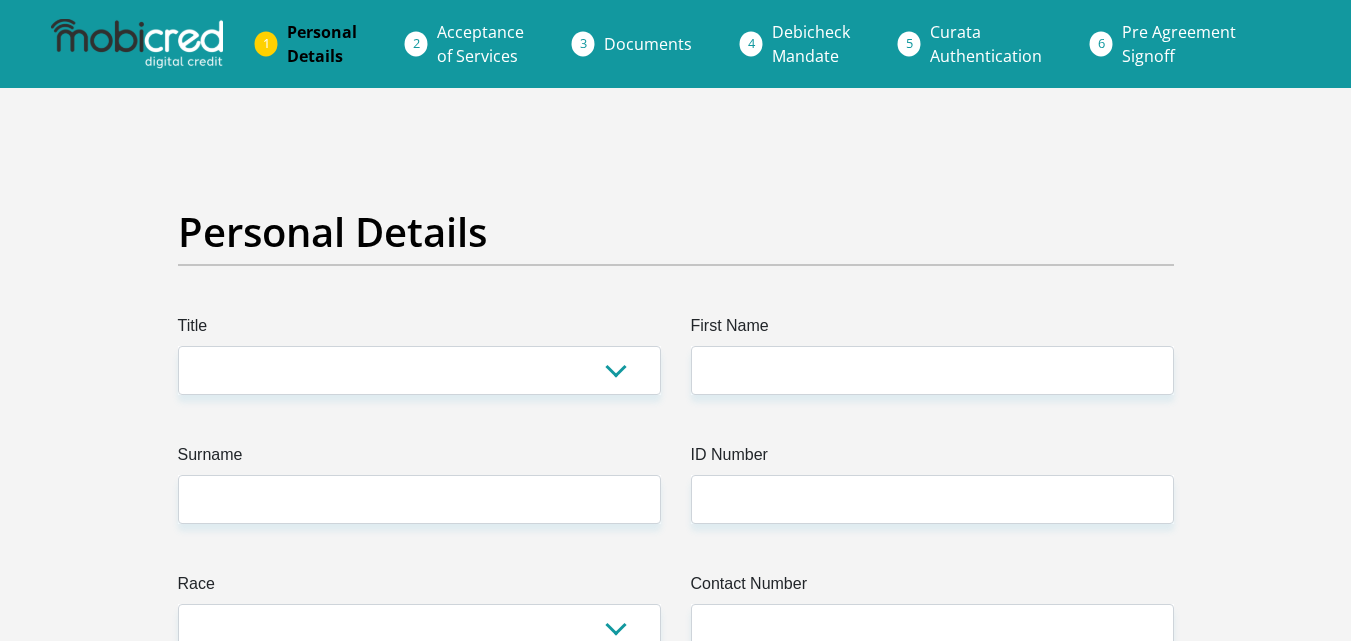scroll, scrollTop: 0, scrollLeft: 0, axis: both 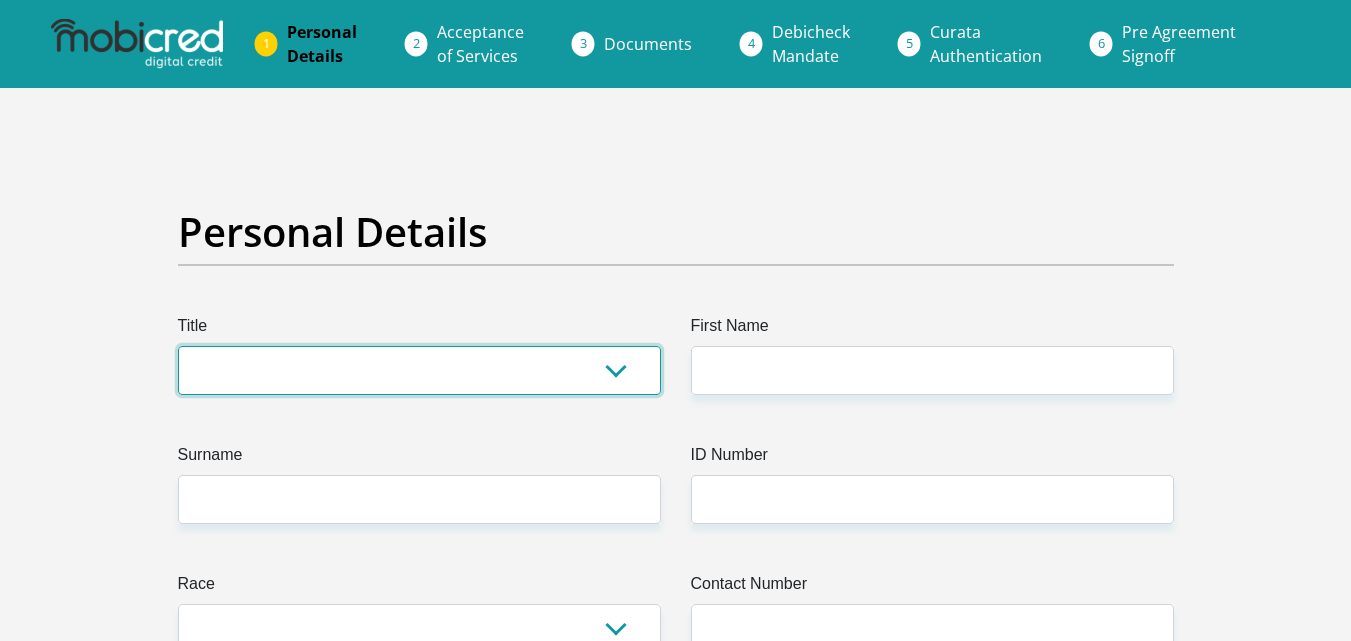 click on "Mr
Ms
Mrs
Dr
Other" at bounding box center [419, 370] 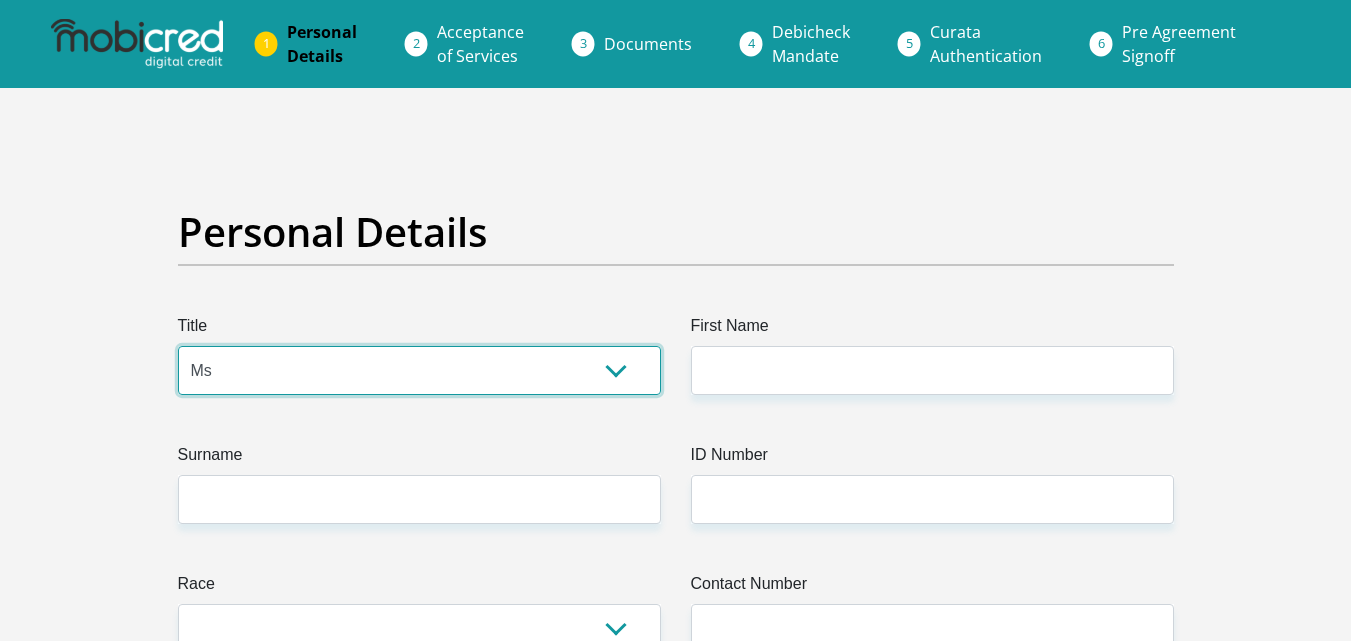 click on "Mr
Ms
Mrs
Dr
Other" at bounding box center [419, 370] 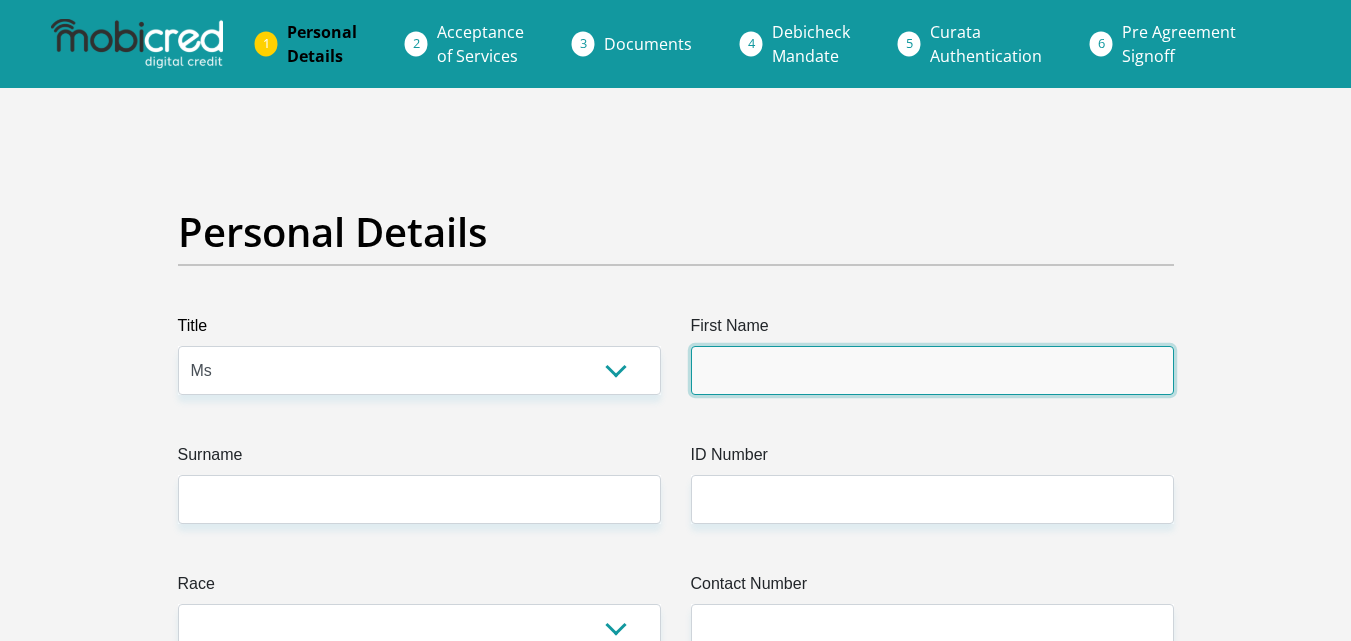 click on "First Name" at bounding box center [932, 370] 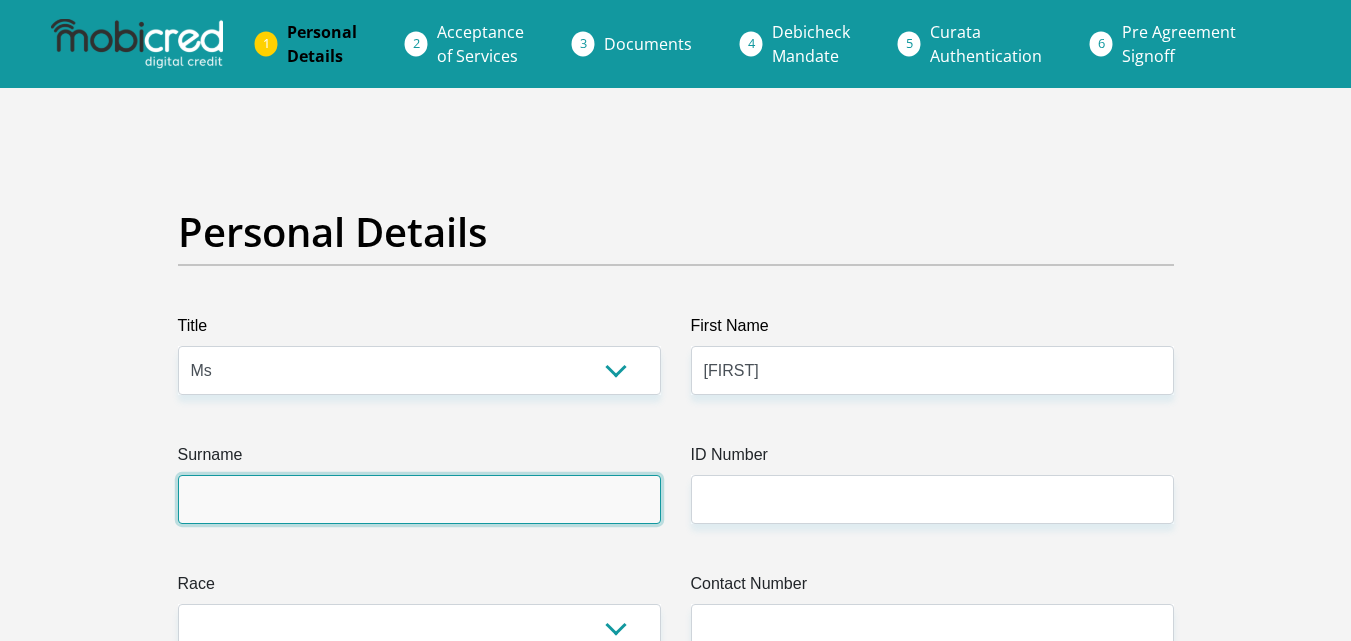 click on "Surname" at bounding box center (419, 499) 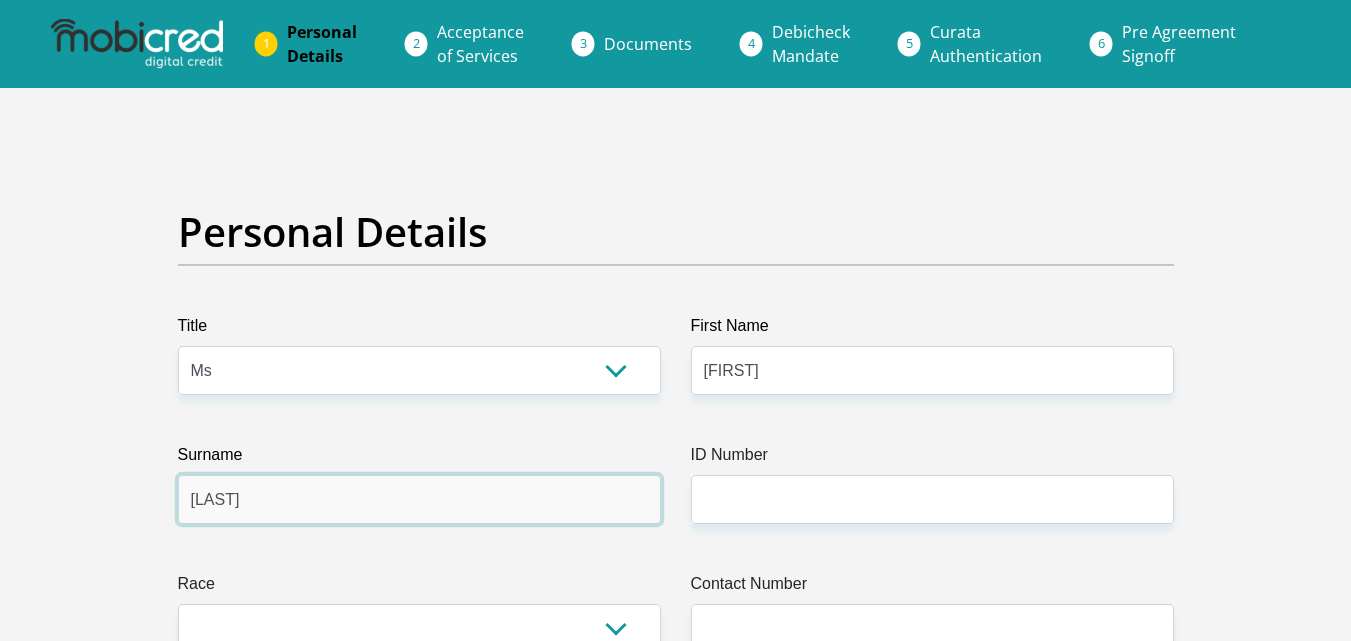 scroll, scrollTop: 200, scrollLeft: 0, axis: vertical 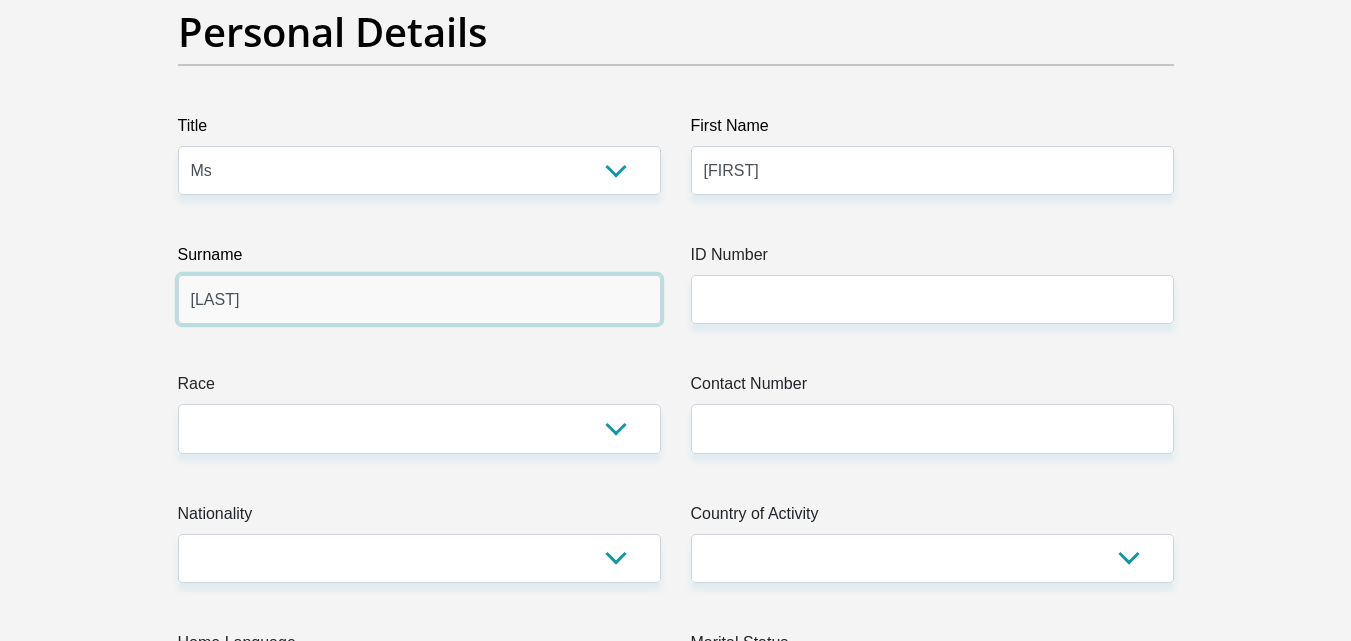 type on "Ngubane" 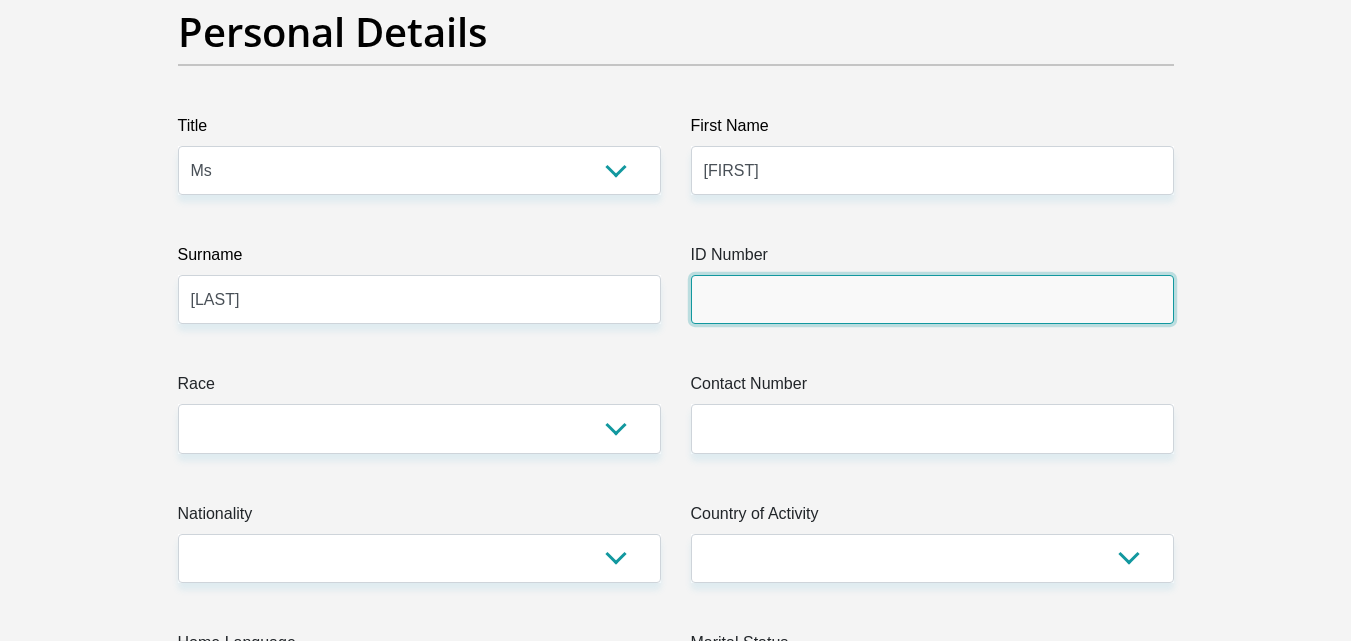 click on "ID Number" at bounding box center (932, 299) 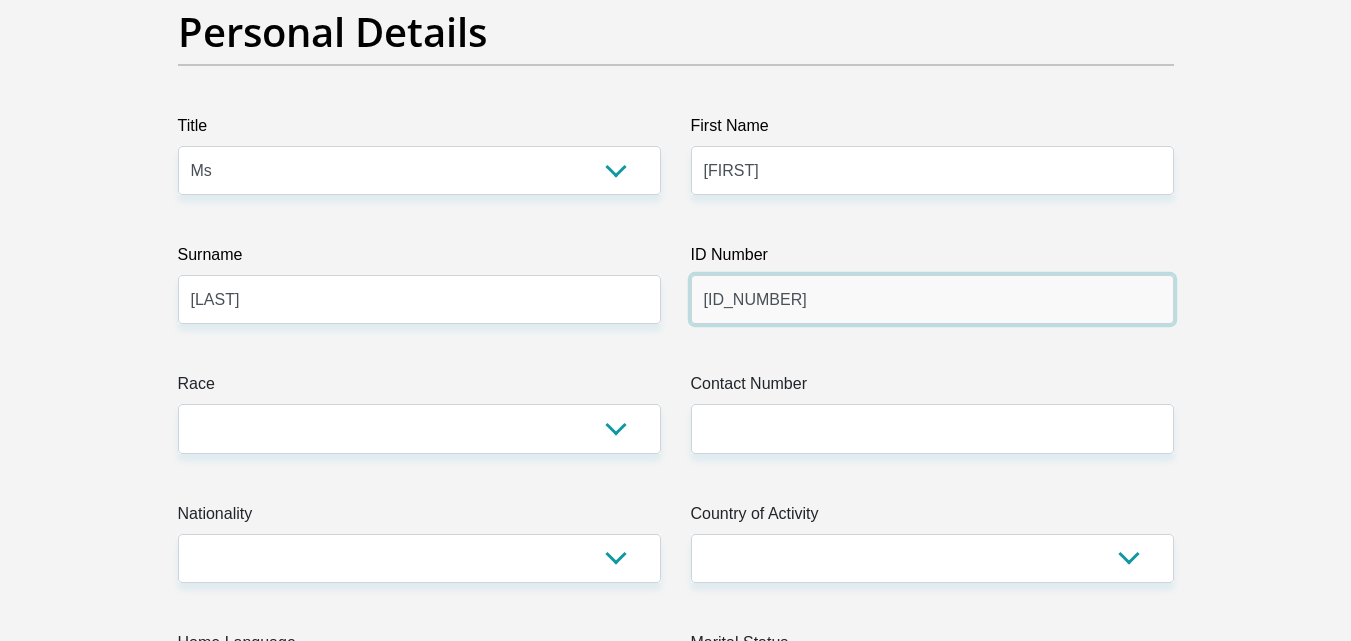 type on "8908270118088" 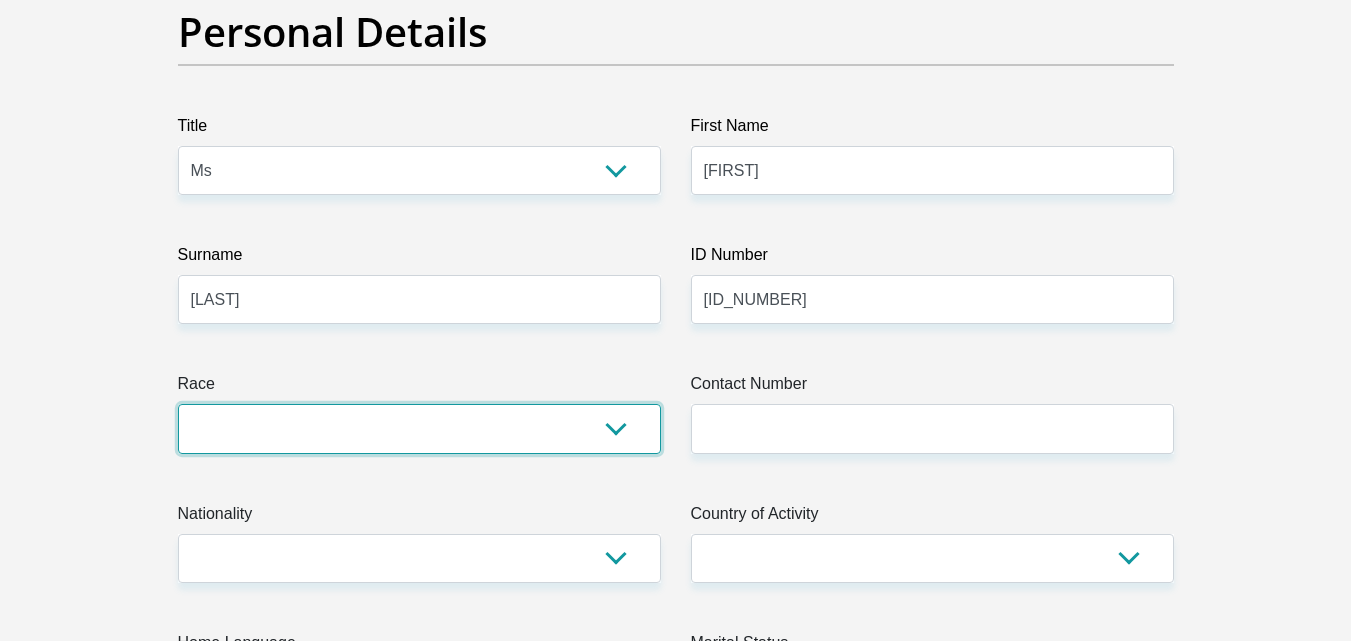 click on "Black
Coloured
Indian
White
Other" at bounding box center (419, 428) 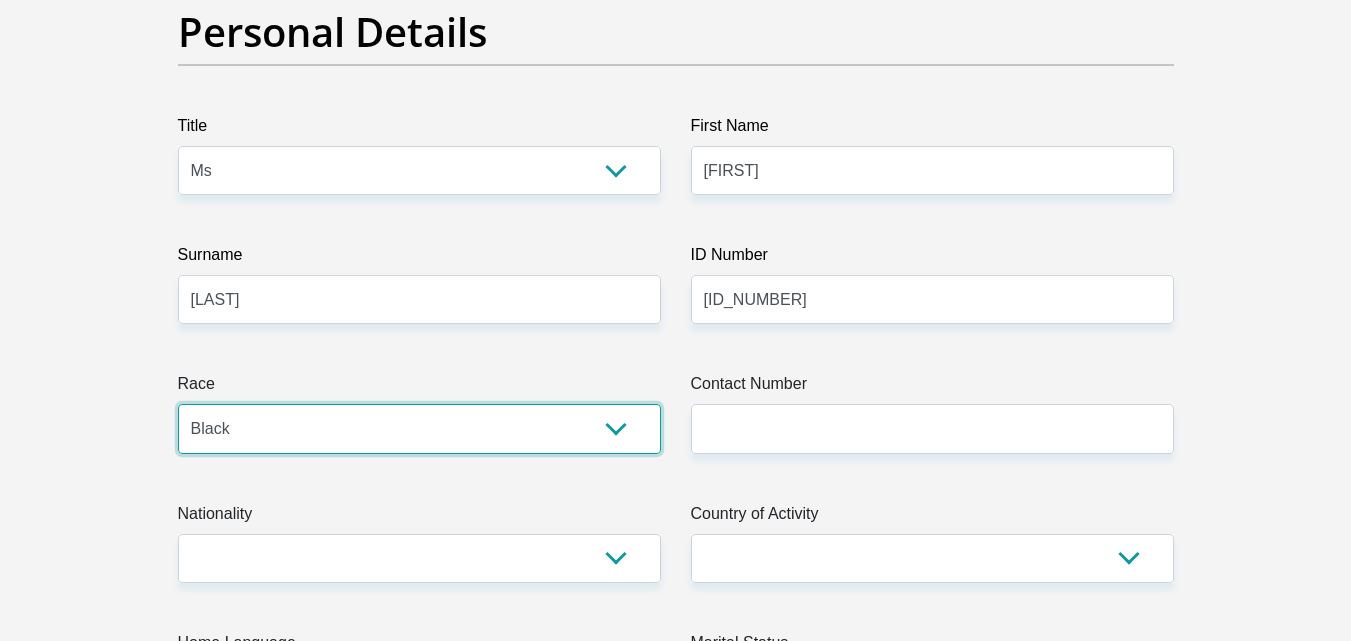 click on "Black
Coloured
Indian
White
Other" at bounding box center (419, 428) 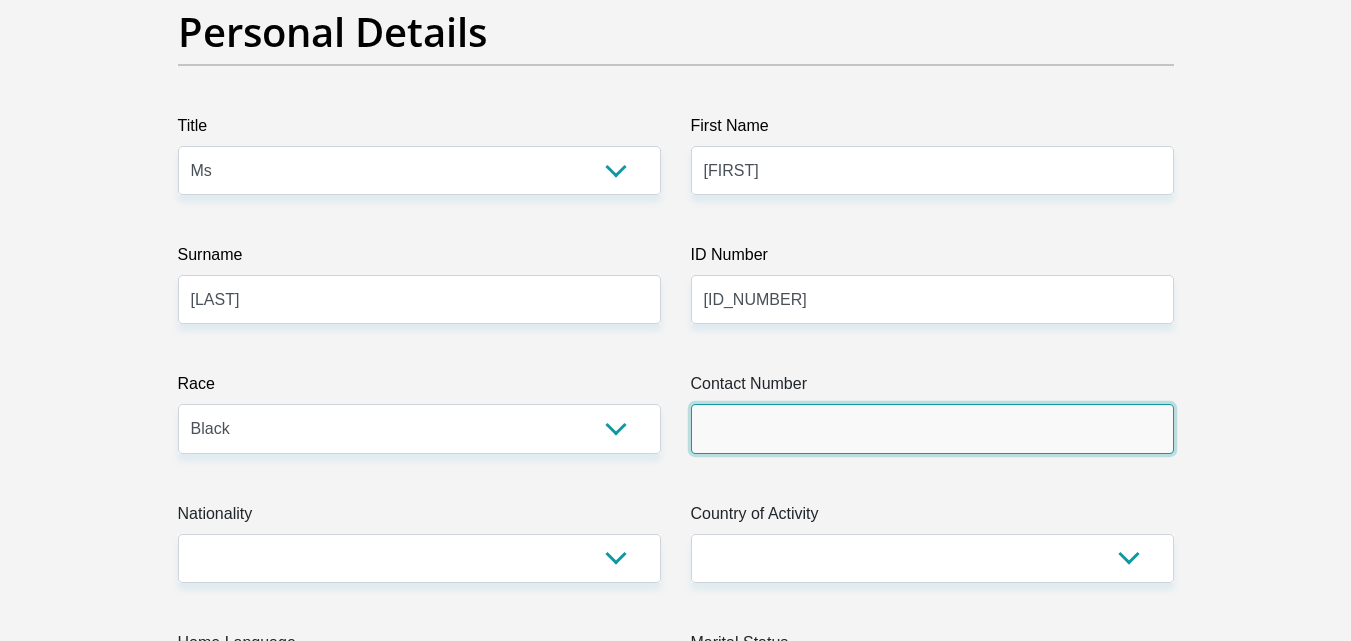 click on "Contact Number" at bounding box center (932, 428) 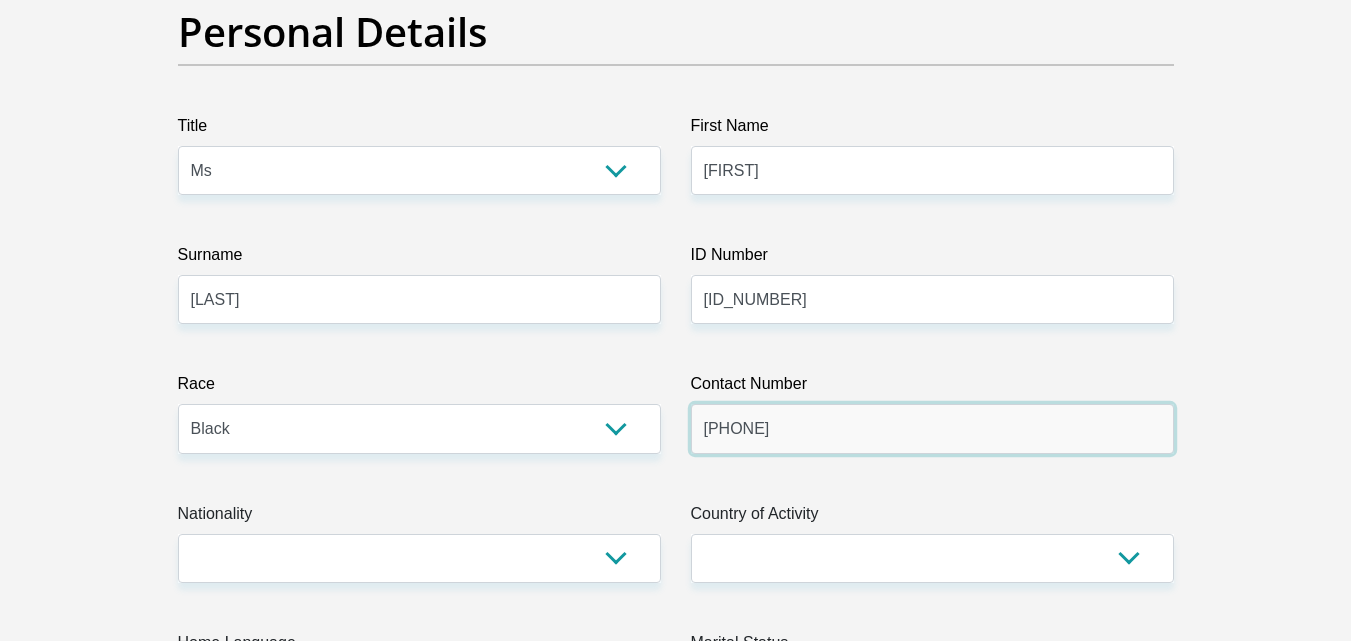 type on "0754538019" 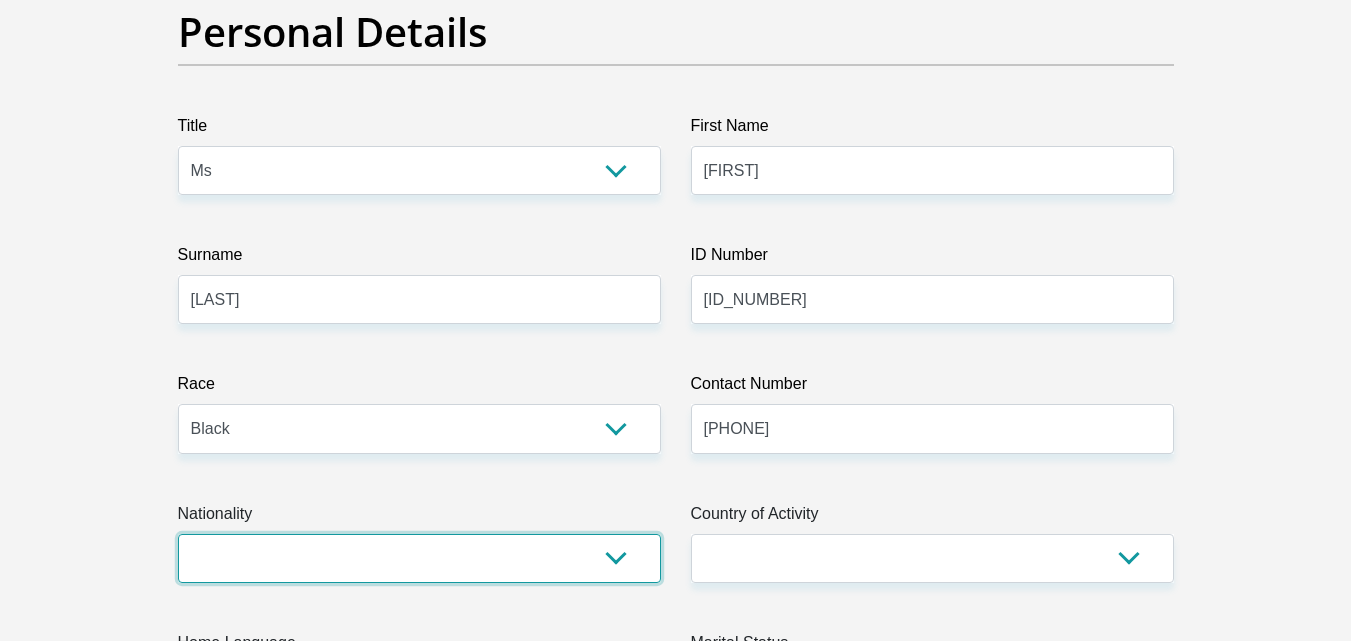 click on "South Africa
Afghanistan
Aland Islands
Albania
Algeria
America Samoa
American Virgin Islands
Andorra
Angola
Anguilla
Antarctica
Antigua and Barbuda
Argentina
Armenia
Aruba
Ascension Island
Australia
Austria
Azerbaijan
Bahamas
Bahrain
Bangladesh
Barbados
Chad" at bounding box center [419, 558] 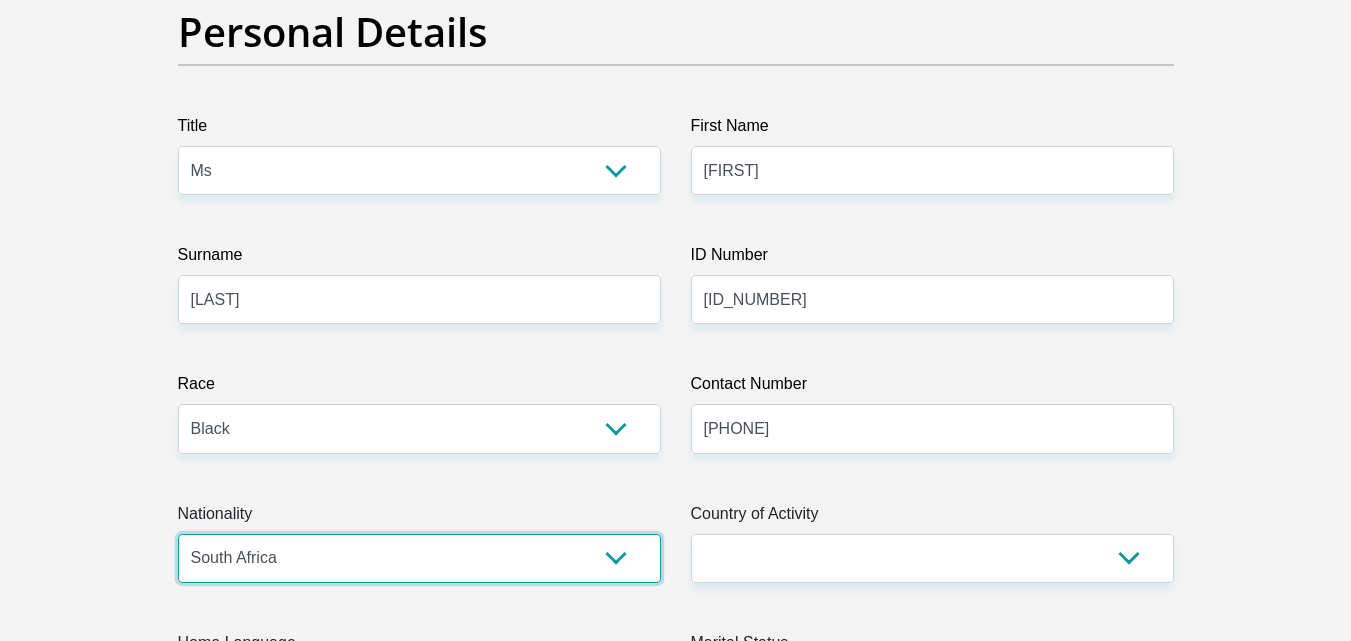 click on "South Africa
Afghanistan
Aland Islands
Albania
Algeria
America Samoa
American Virgin Islands
Andorra
Angola
Anguilla
Antarctica
Antigua and Barbuda
Argentina
Armenia
Aruba
Ascension Island
Australia
Austria
Azerbaijan
Bahamas
Bahrain
Bangladesh
Barbados
Chad" at bounding box center (419, 558) 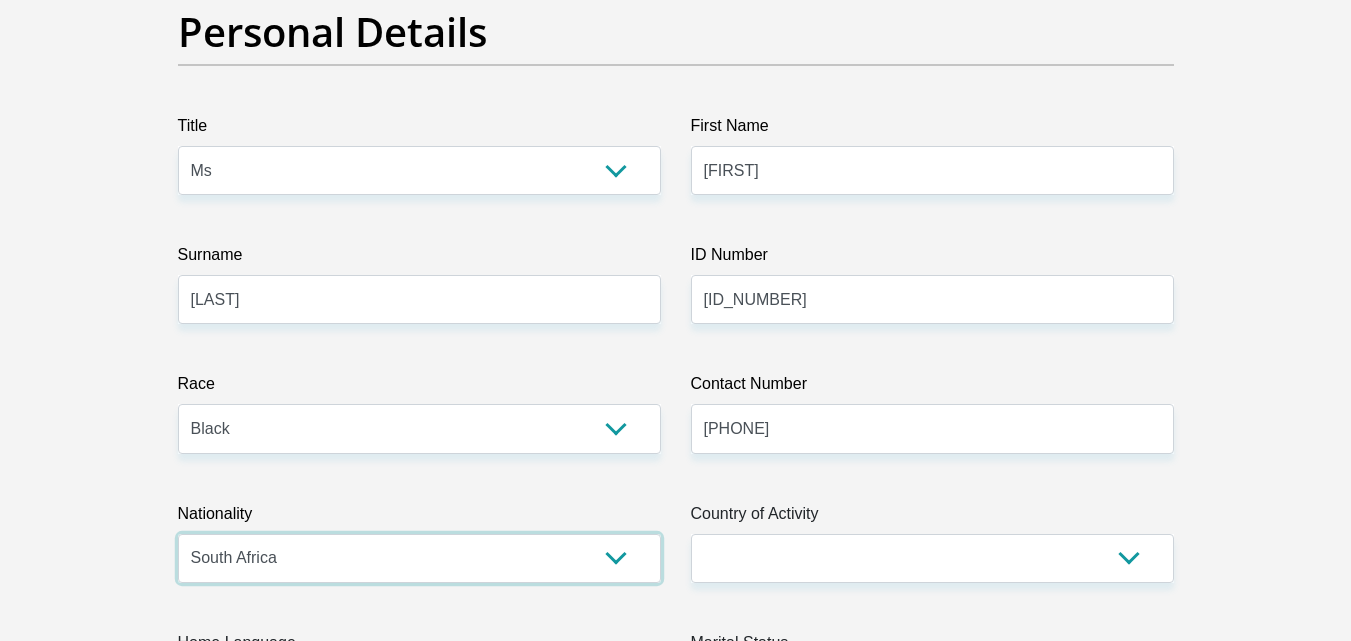 click on "South Africa
Afghanistan
Aland Islands
Albania
Algeria
America Samoa
American Virgin Islands
Andorra
Angola
Anguilla
Antarctica
Antigua and Barbuda
Argentina
Armenia
Aruba
Ascension Island
Australia
Austria
Azerbaijan
Bahamas
Bahrain
Bangladesh
Barbados
Chad" at bounding box center [419, 558] 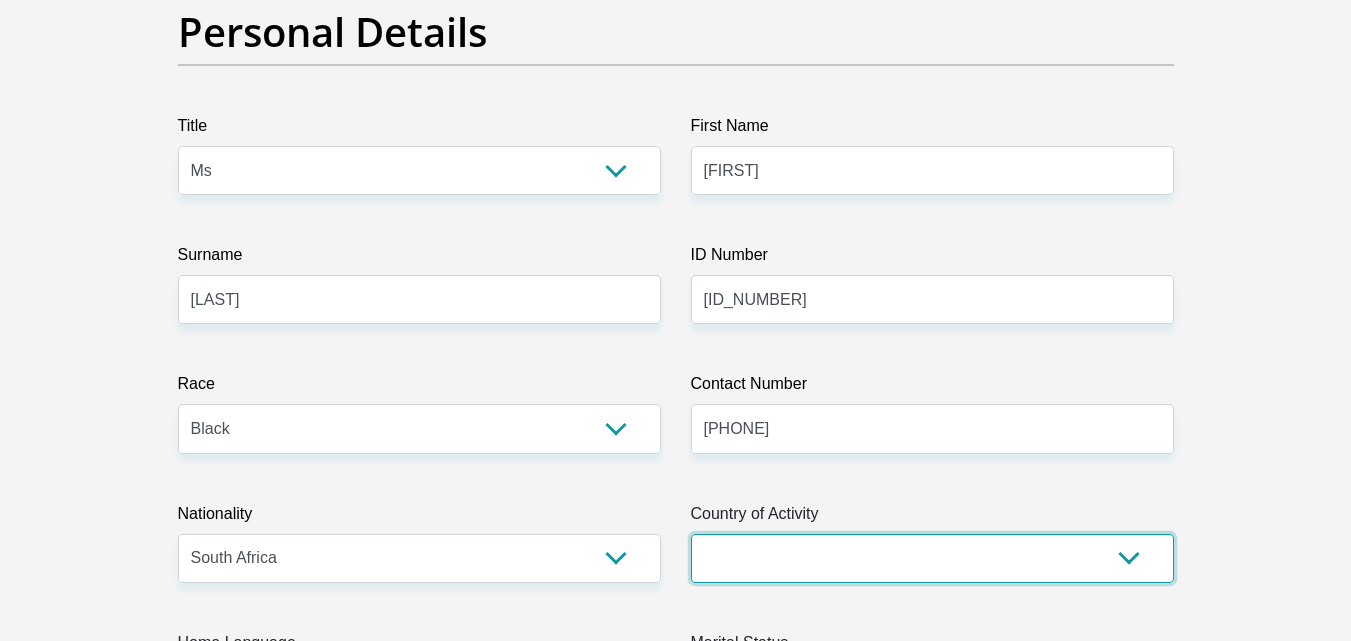 click on "South Africa
Afghanistan
Aland Islands
Albania
Algeria
America Samoa
American Virgin Islands
Andorra
Angola
Anguilla
Antarctica
Antigua and Barbuda
Argentina
Armenia
Aruba
Ascension Island
Australia
Austria
Azerbaijan
Chad" at bounding box center [932, 558] 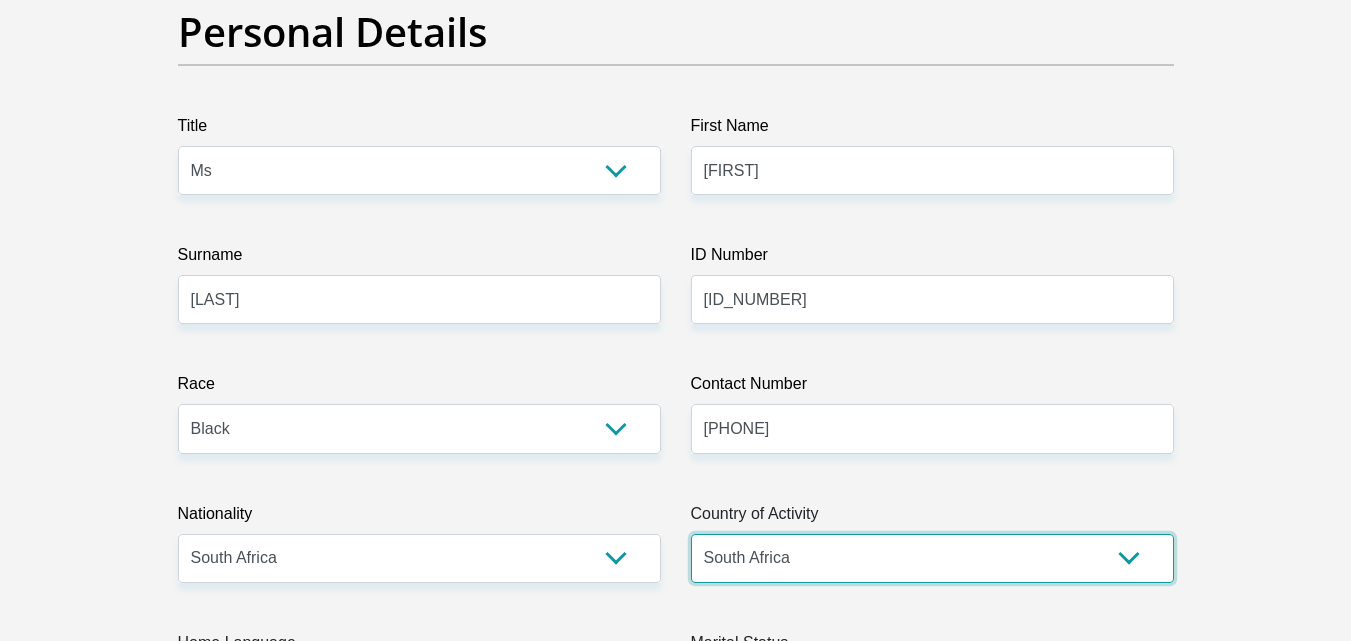 click on "South Africa
Afghanistan
Aland Islands
Albania
Algeria
America Samoa
American Virgin Islands
Andorra
Angola
Anguilla
Antarctica
Antigua and Barbuda
Argentina
Armenia
Aruba
Ascension Island
Australia
Austria
Azerbaijan
Chad" at bounding box center [932, 558] 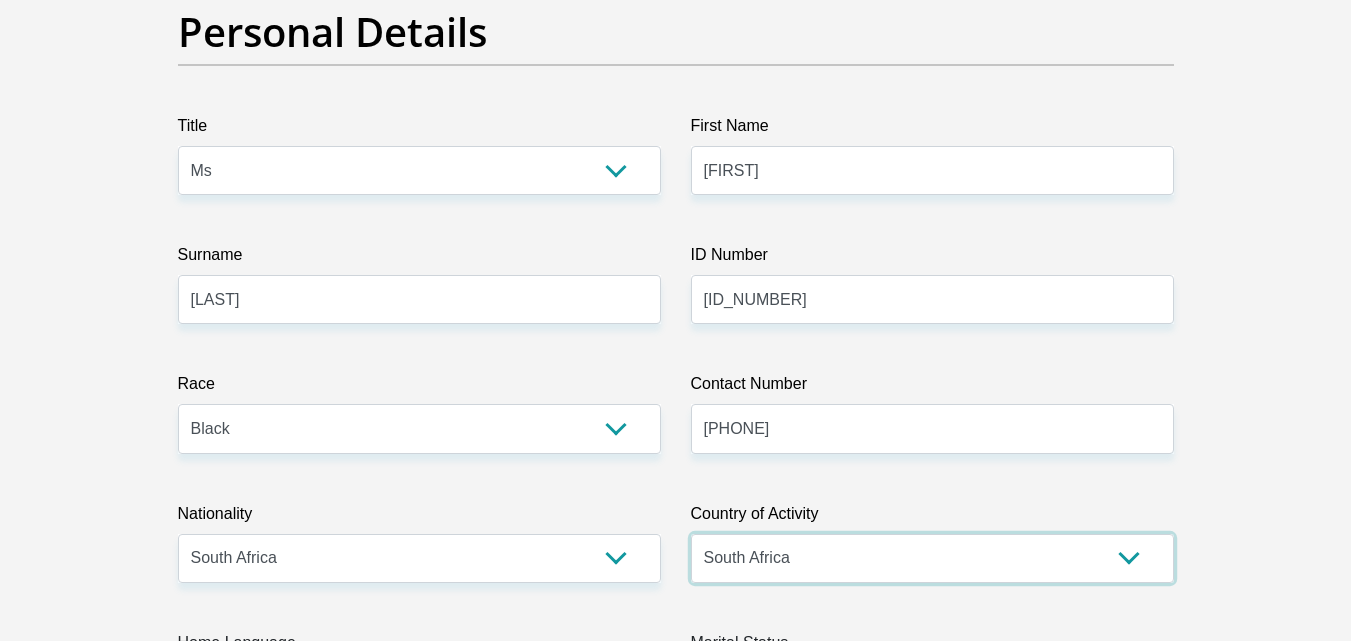 scroll, scrollTop: 600, scrollLeft: 0, axis: vertical 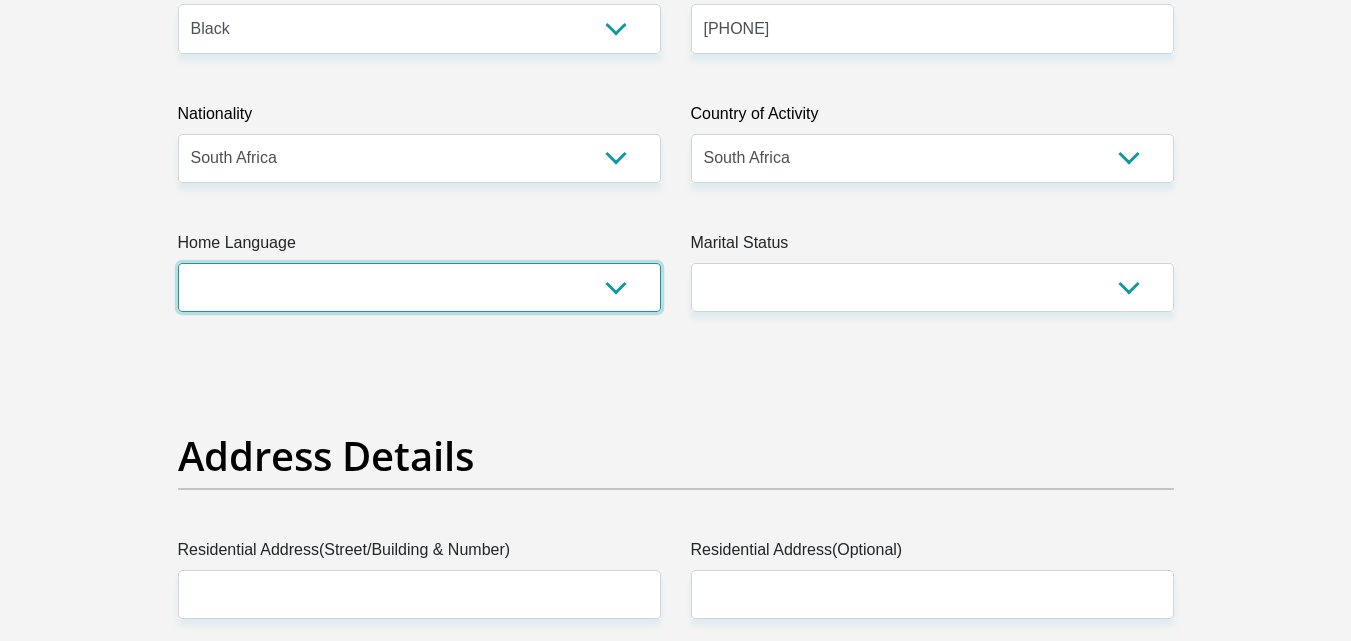 click on "Afrikaans
English
Sepedi
South Ndebele
Southern Sotho
Swati
Tsonga
Tswana
Venda
Xhosa
Zulu
Other" at bounding box center [419, 287] 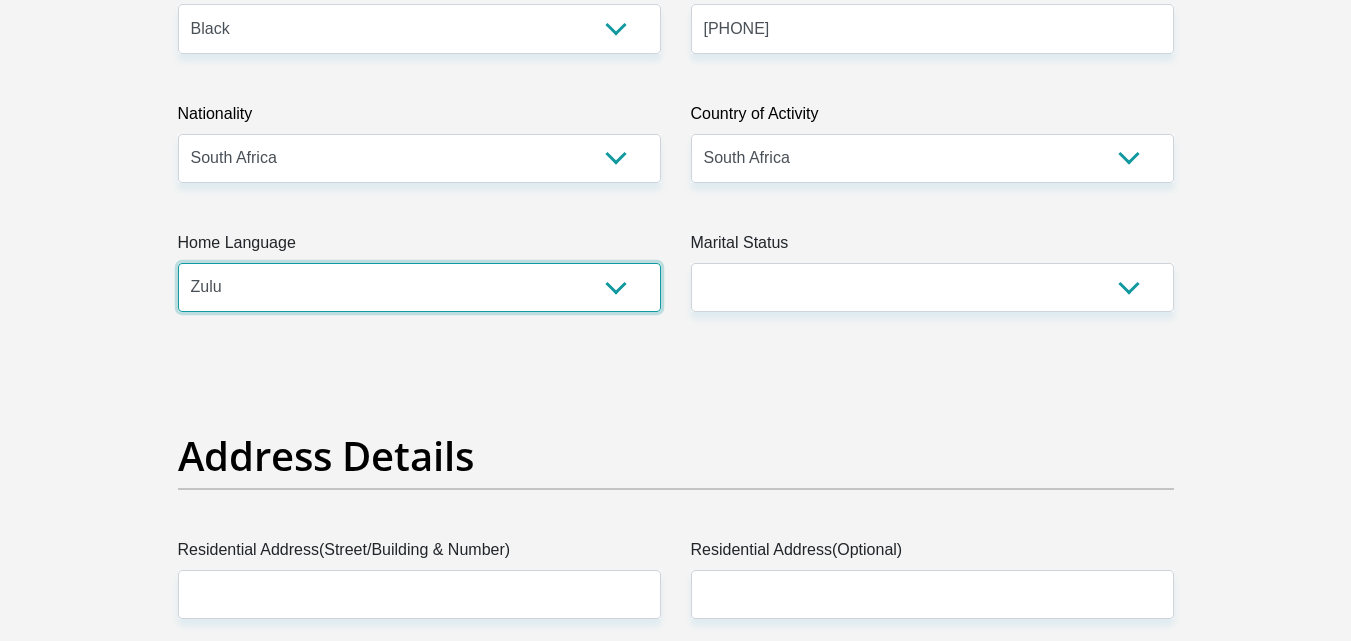 click on "Afrikaans
English
Sepedi
South Ndebele
Southern Sotho
Swati
Tsonga
Tswana
Venda
Xhosa
Zulu
Other" at bounding box center (419, 287) 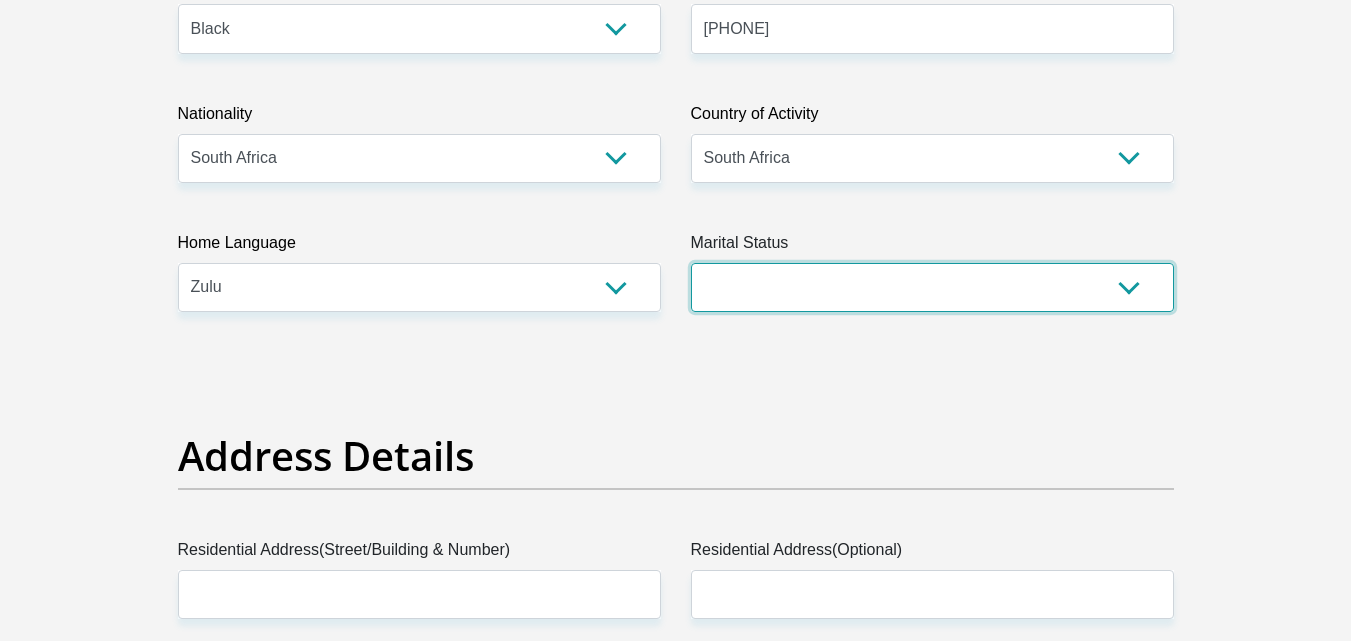 click on "Married ANC
Single
Divorced
Widowed
Married COP or Customary Law" at bounding box center (932, 287) 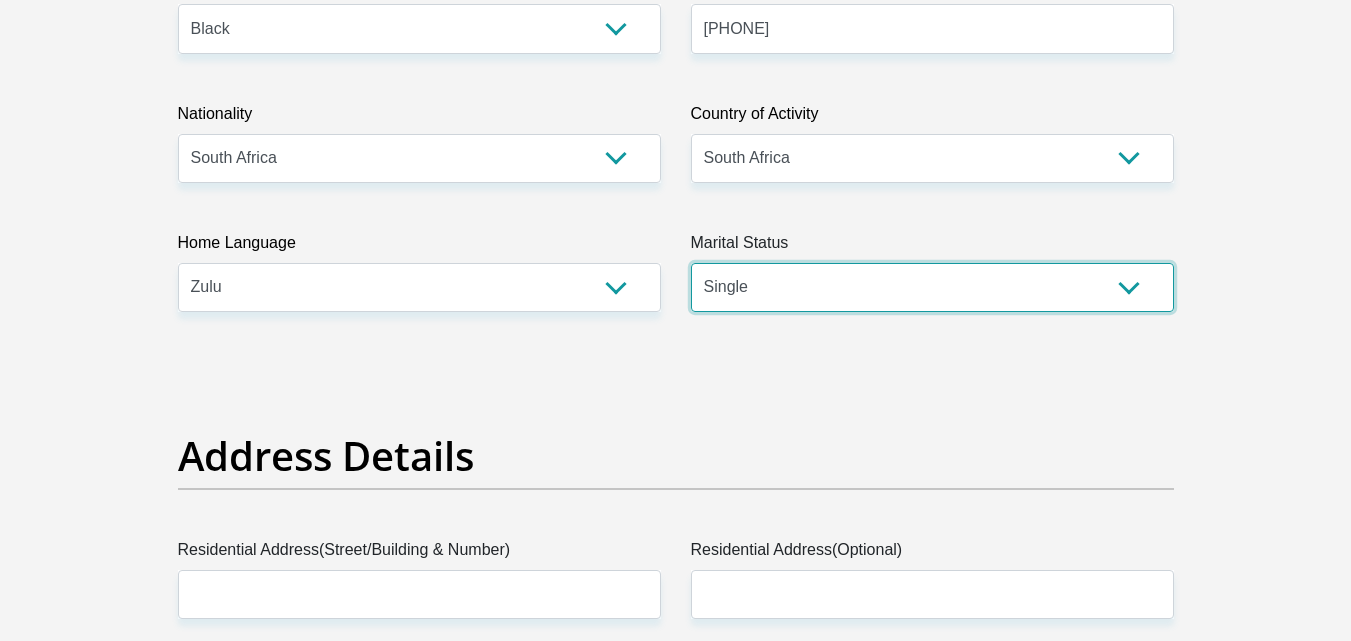 click on "Married ANC
Single
Divorced
Widowed
Married COP or Customary Law" at bounding box center (932, 287) 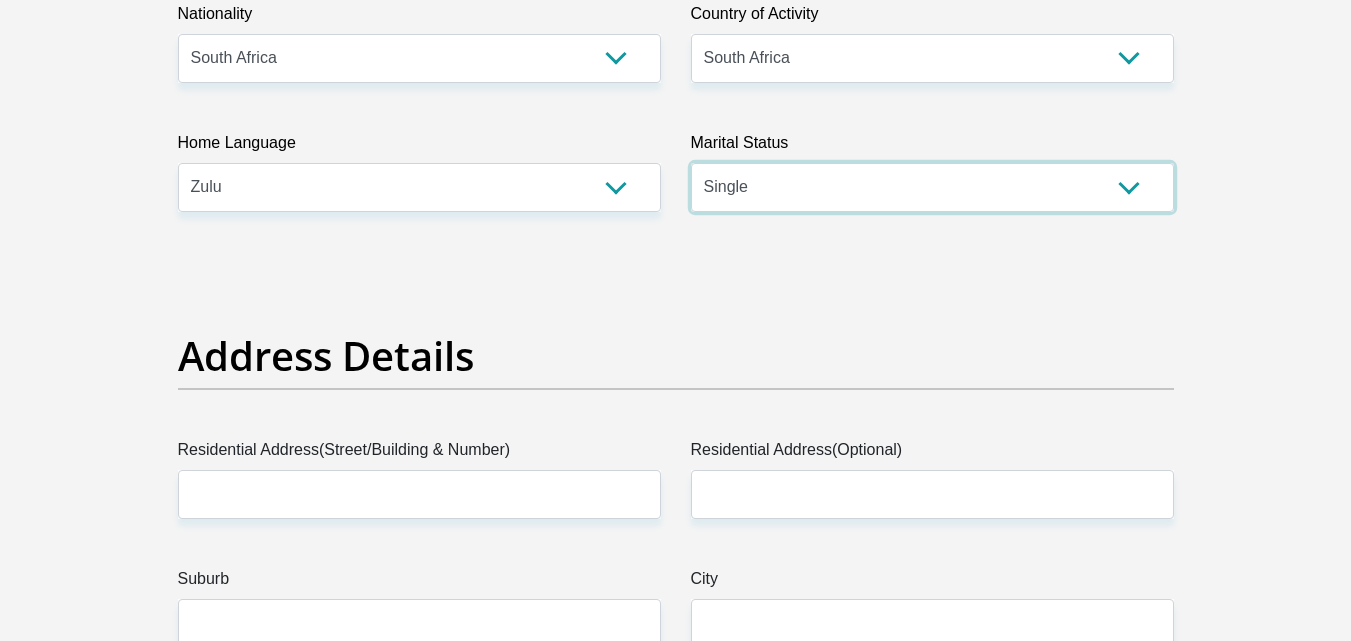 scroll, scrollTop: 900, scrollLeft: 0, axis: vertical 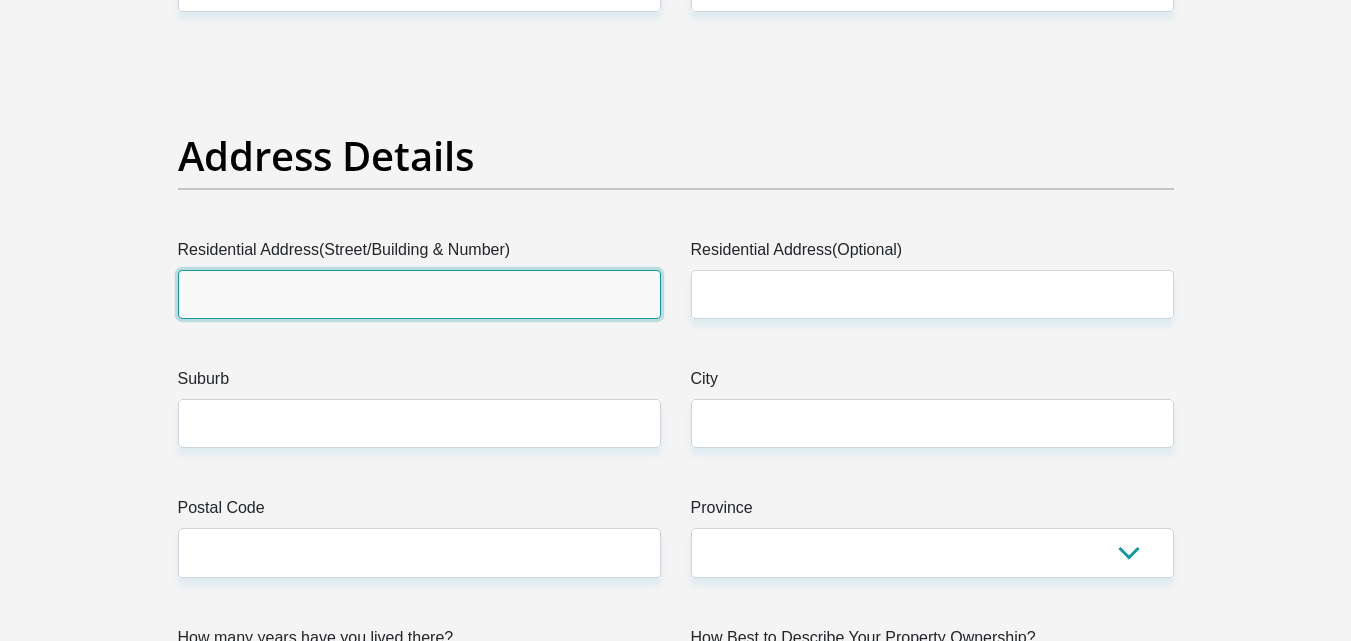 click on "Residential Address(Street/Building & Number)" at bounding box center [419, 294] 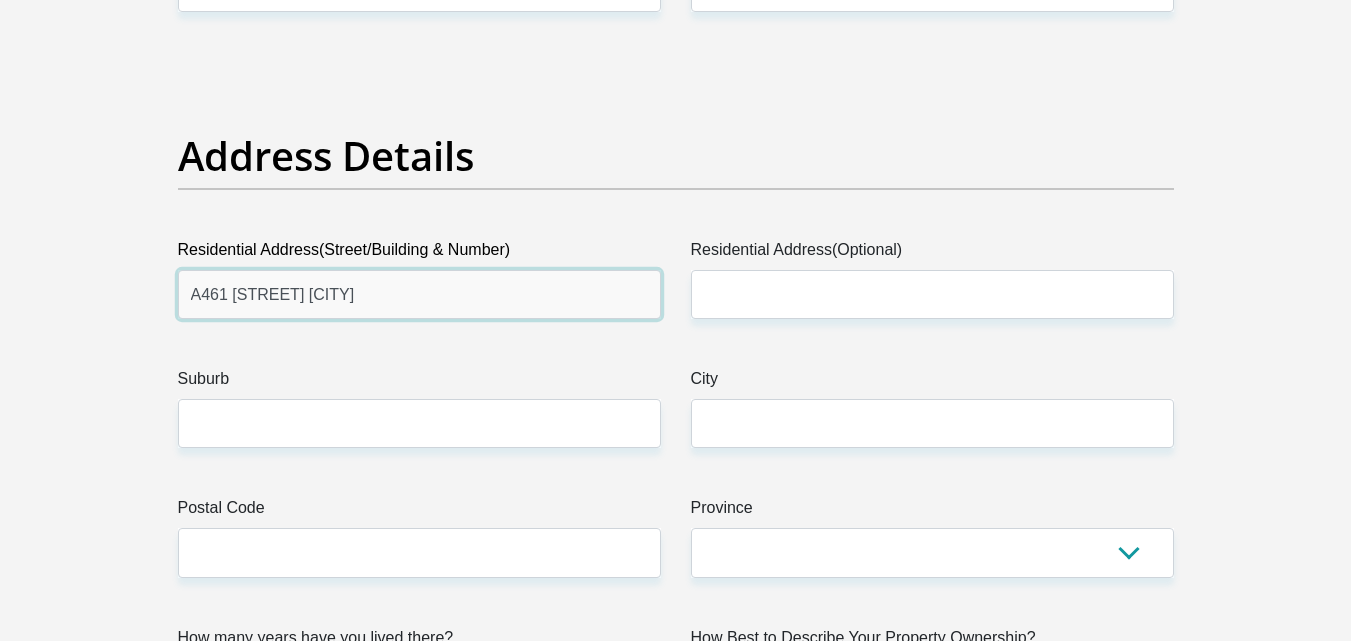 type on "A461 Kwadabeka Clernaville" 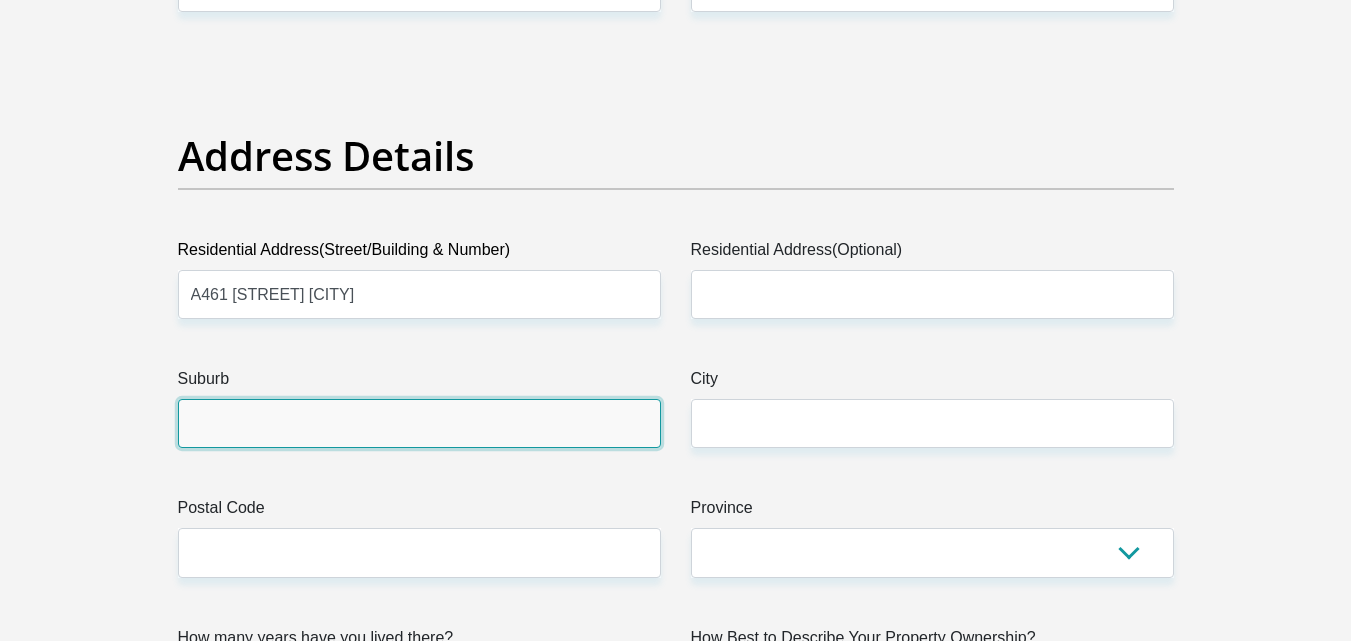click on "Suburb" at bounding box center [419, 423] 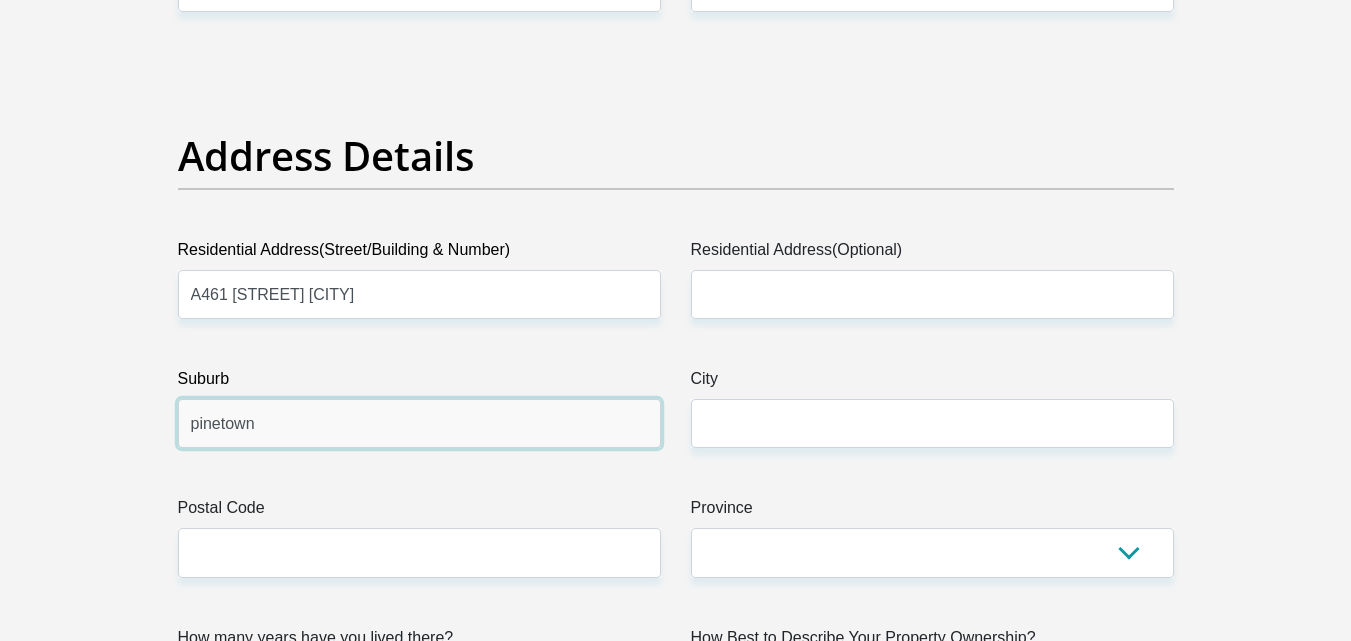 click on "pinetown" at bounding box center (419, 423) 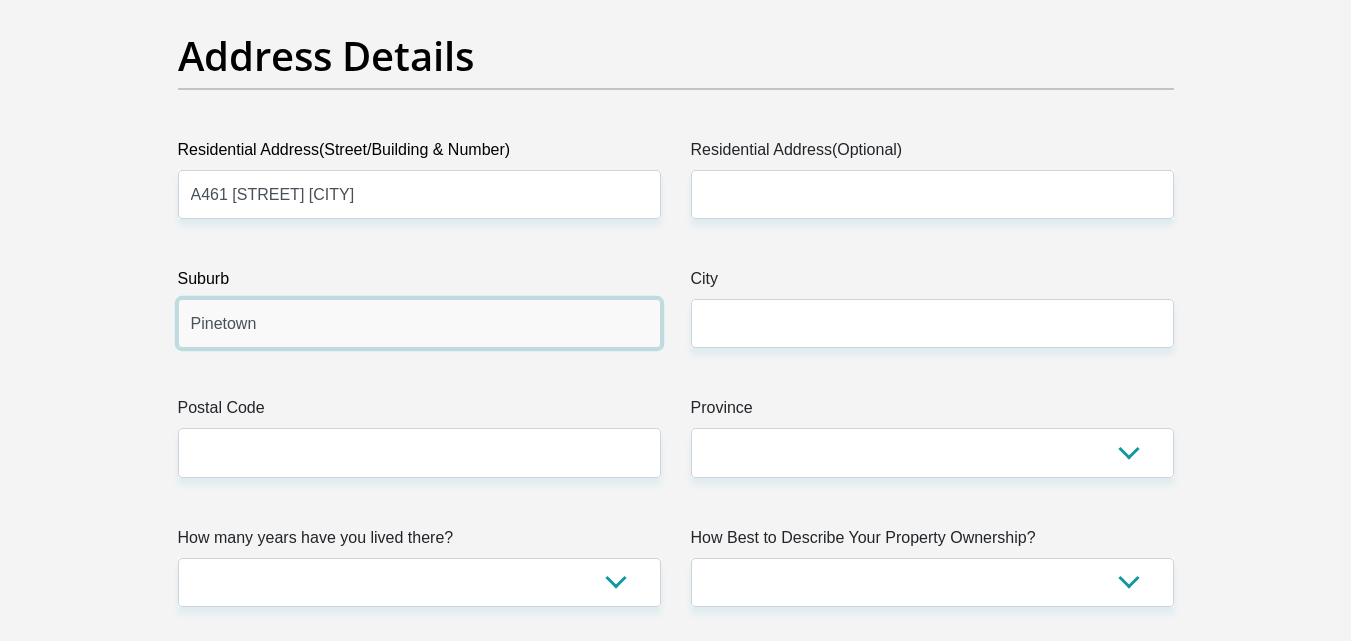 scroll, scrollTop: 1100, scrollLeft: 0, axis: vertical 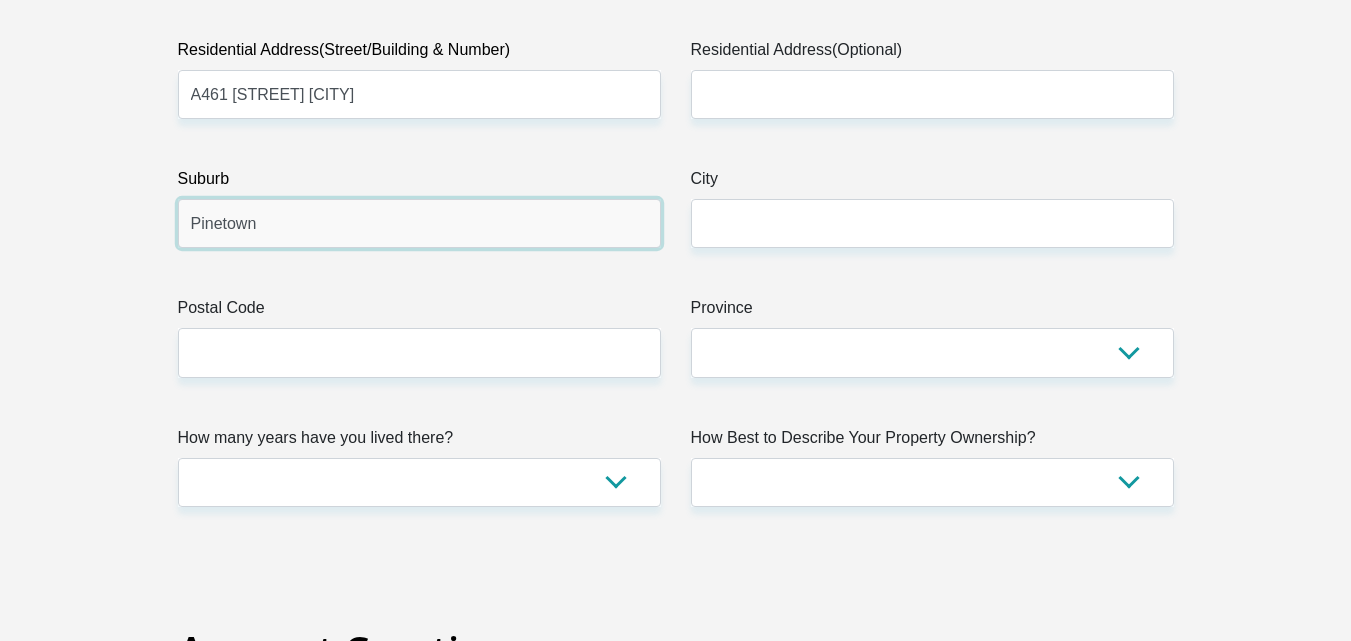 type on "Pinetown" 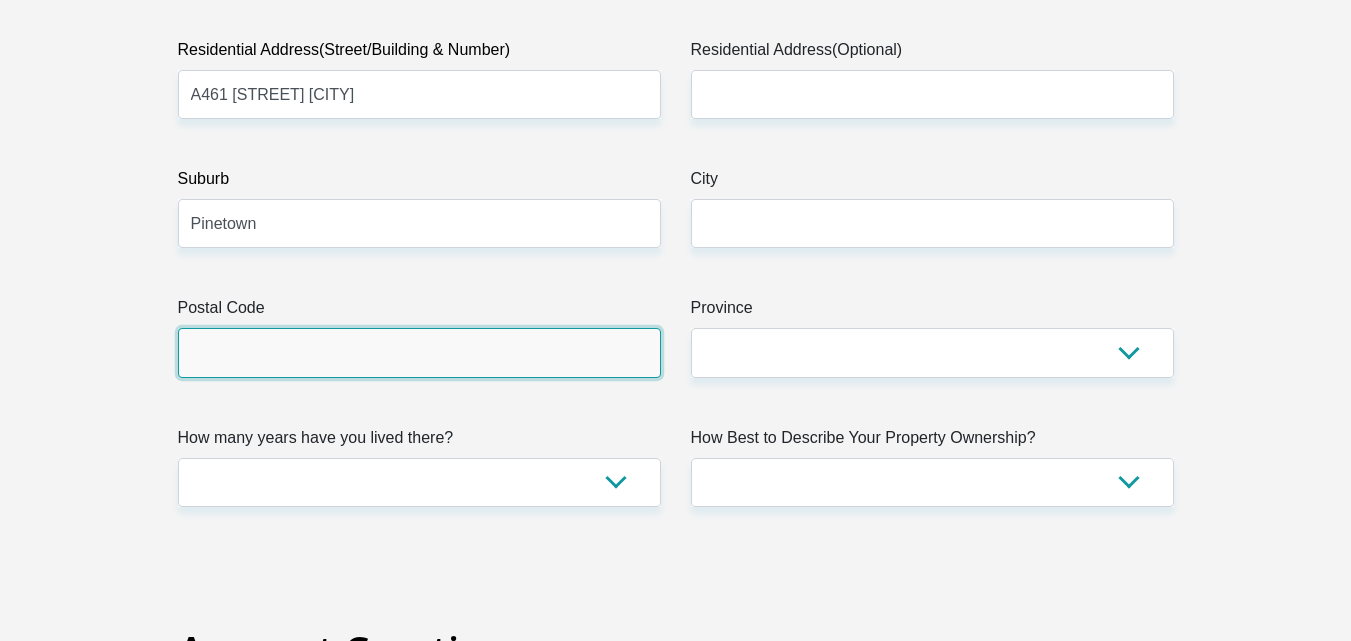 click on "Postal Code" at bounding box center (419, 352) 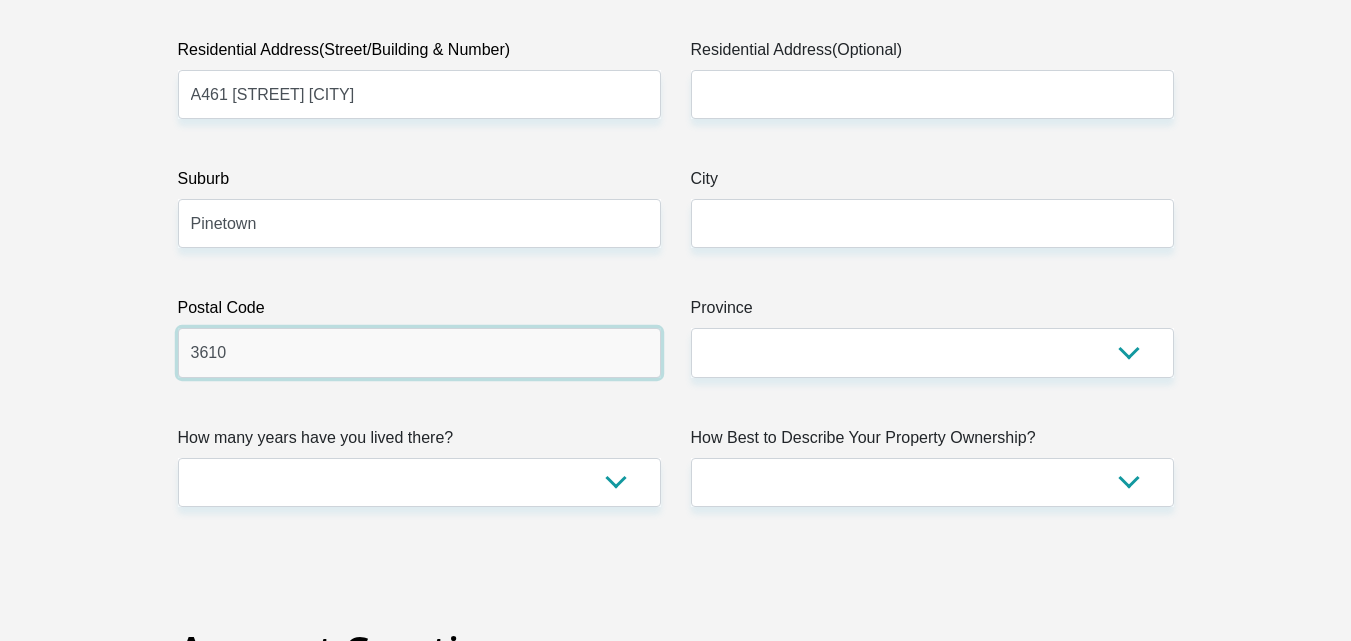 type on "3610" 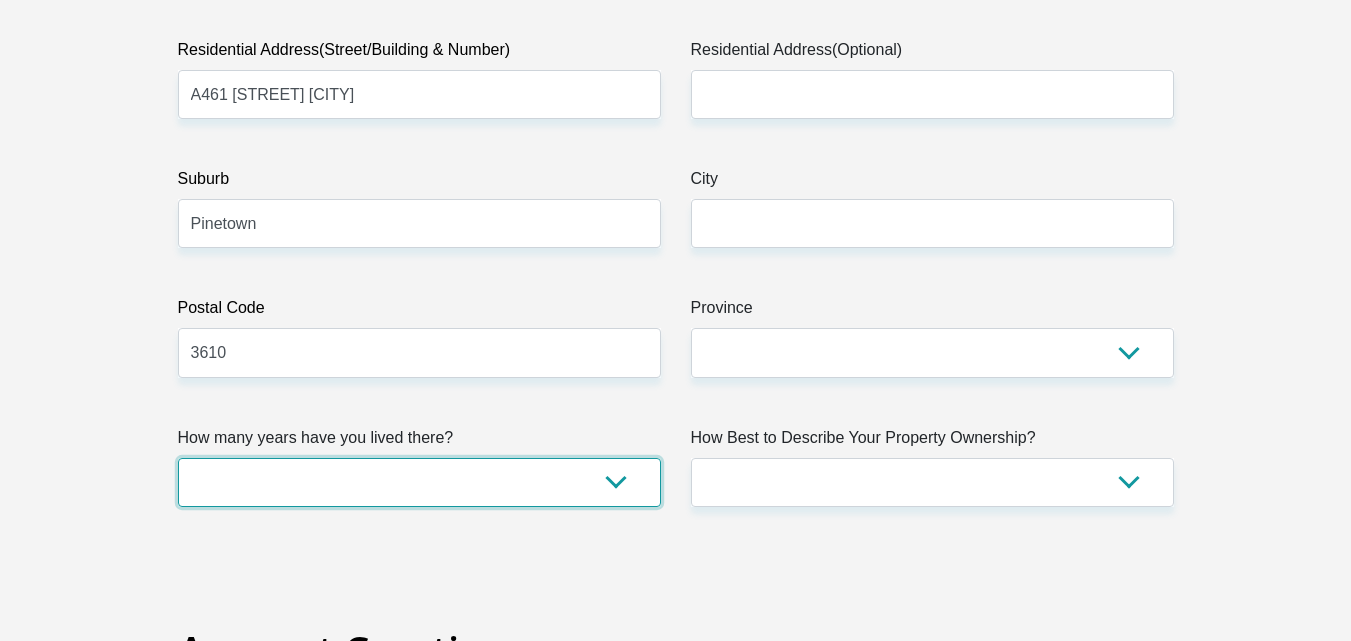 click on "less than 1 year
1-3 years
3-5 years
5+ years" at bounding box center (419, 482) 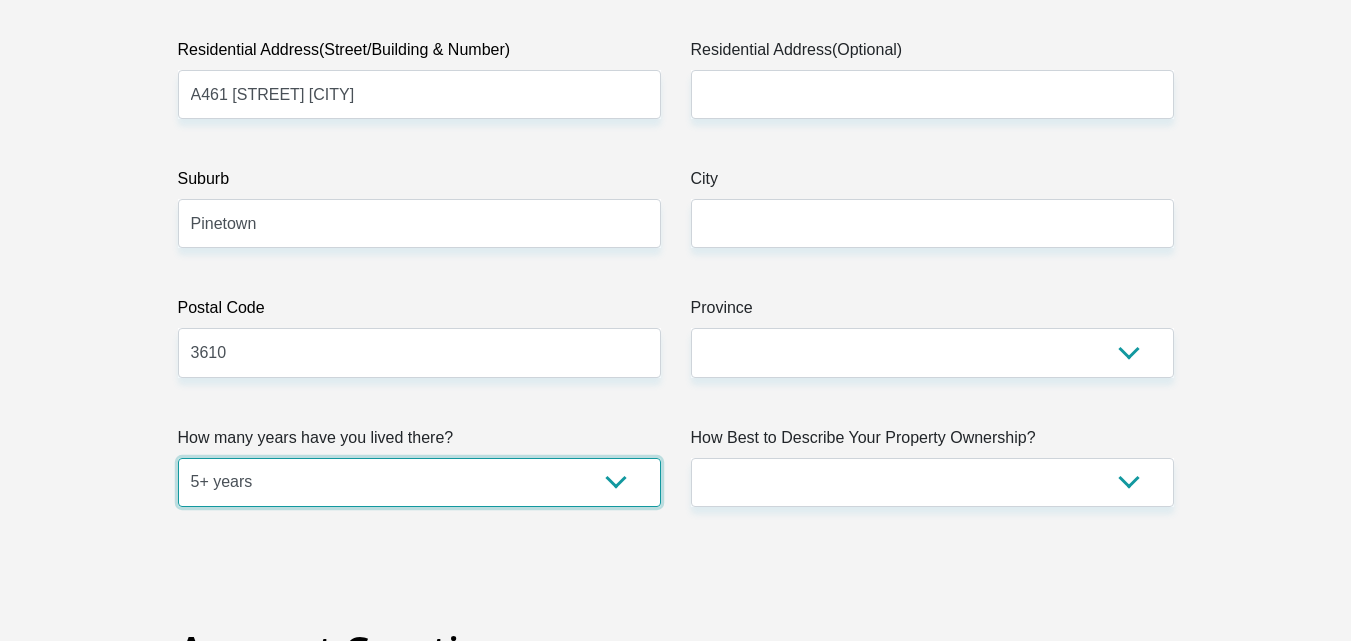 click on "less than 1 year
1-3 years
3-5 years
5+ years" at bounding box center (419, 482) 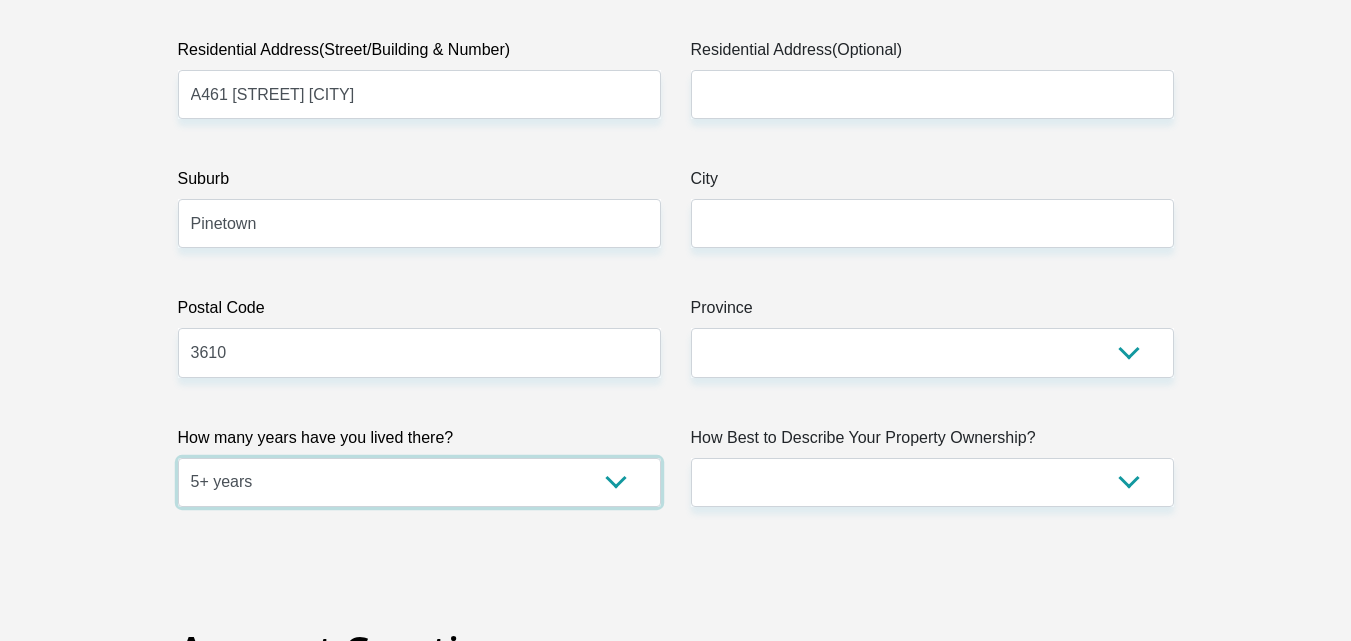 scroll, scrollTop: 1000, scrollLeft: 0, axis: vertical 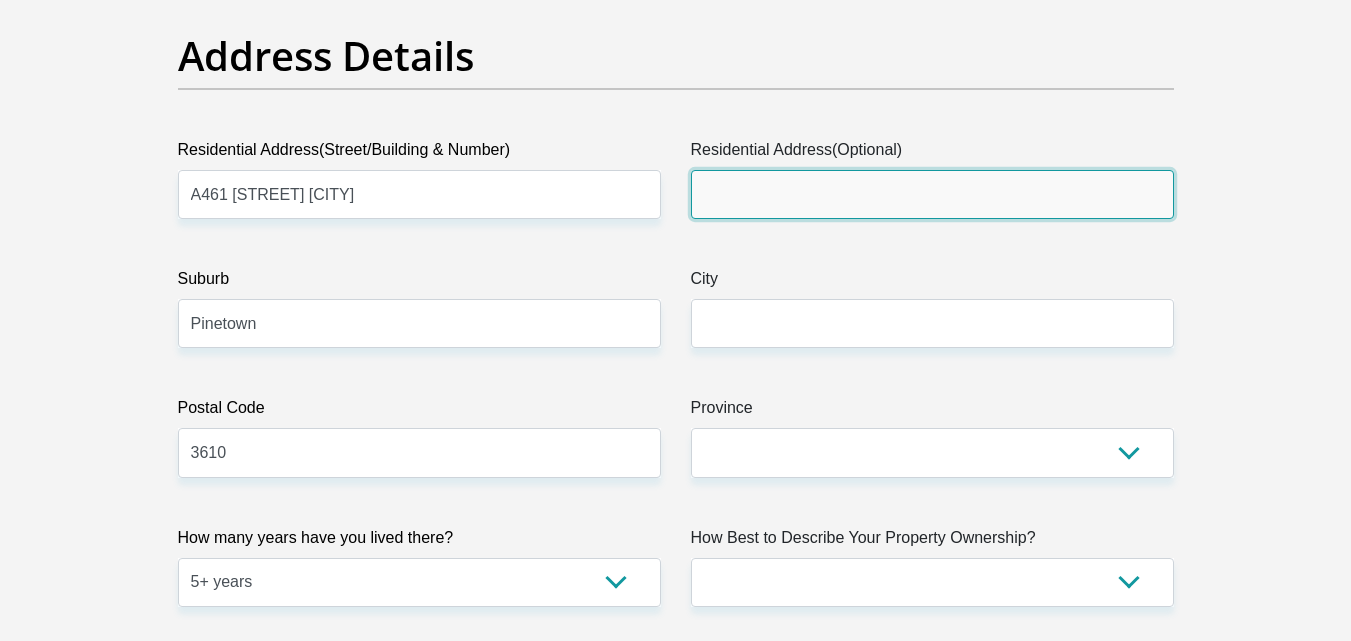 click on "Residential Address(Optional)" at bounding box center [932, 194] 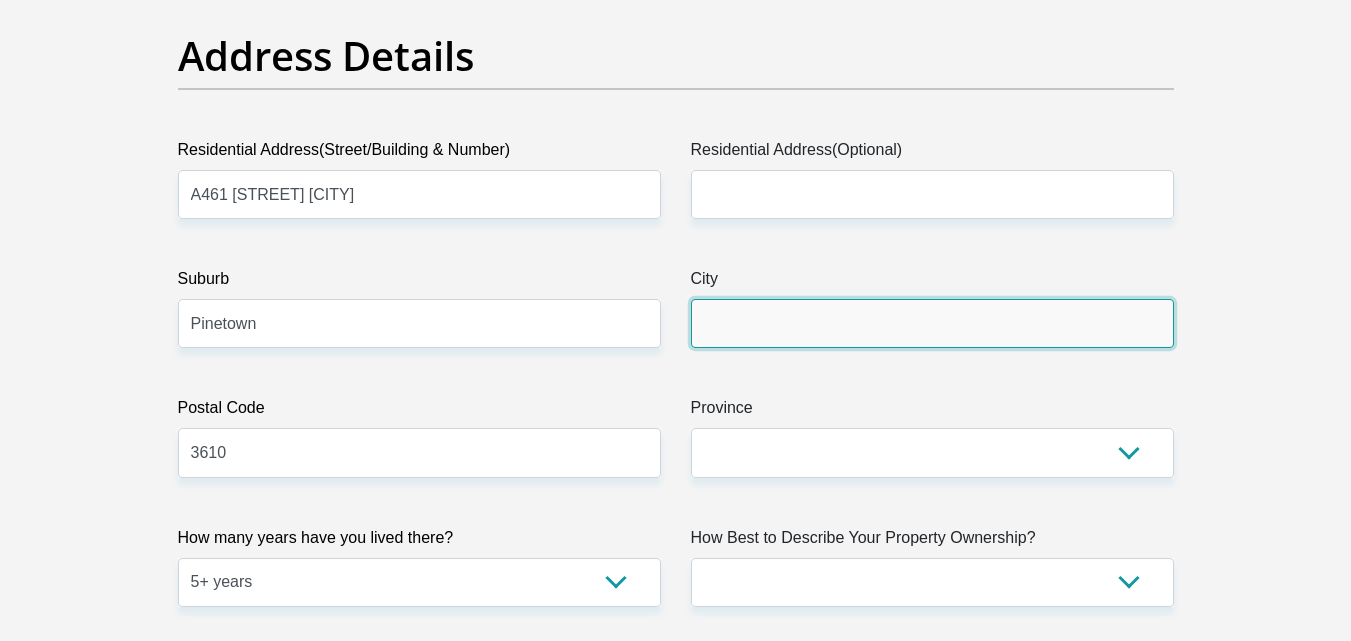 click on "City" at bounding box center [932, 323] 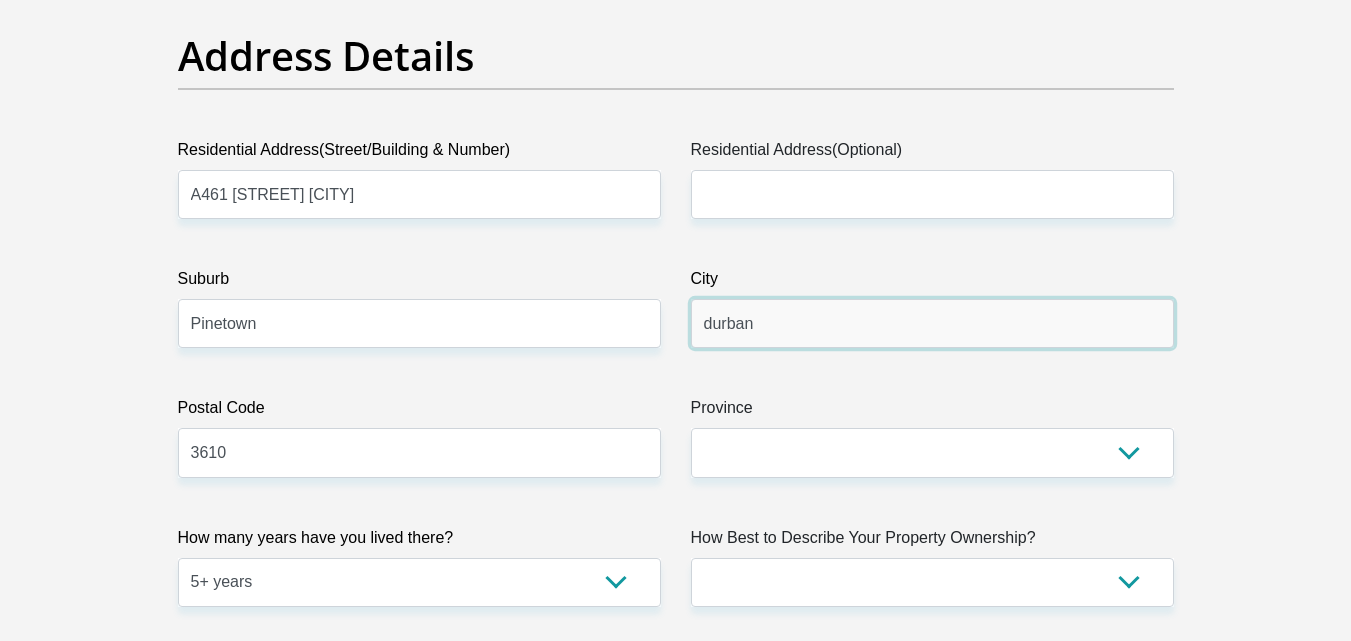 click on "durban" at bounding box center [932, 323] 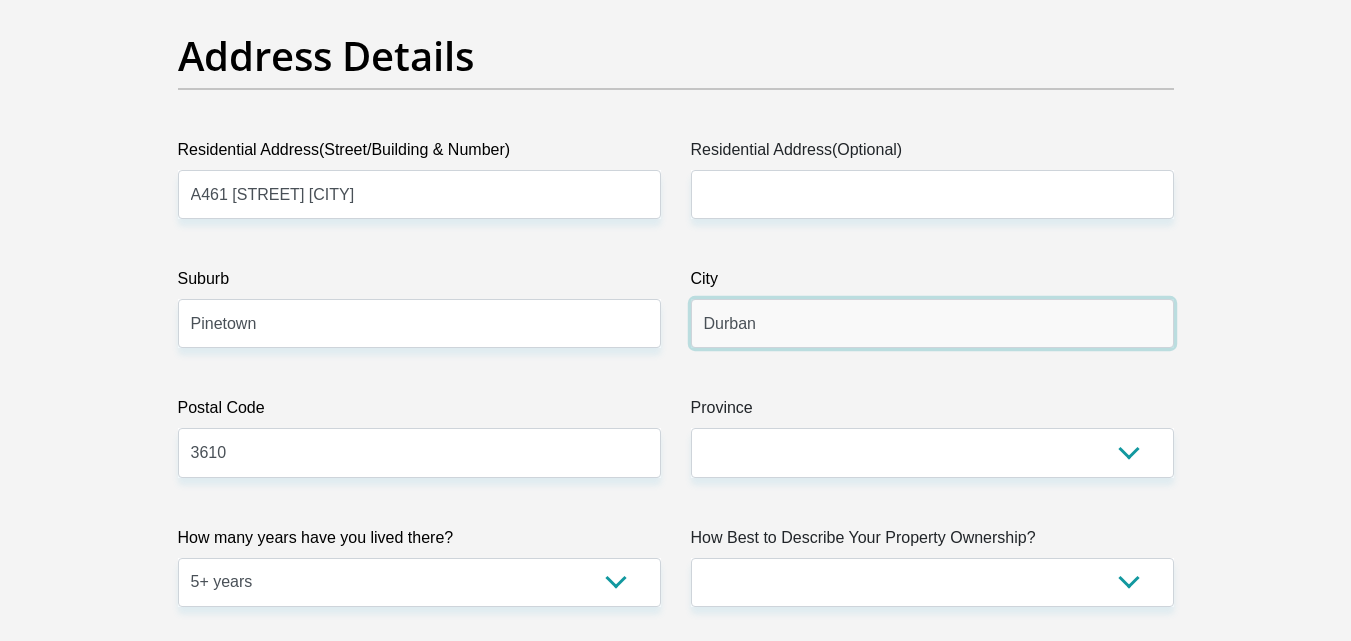 type on "Durban" 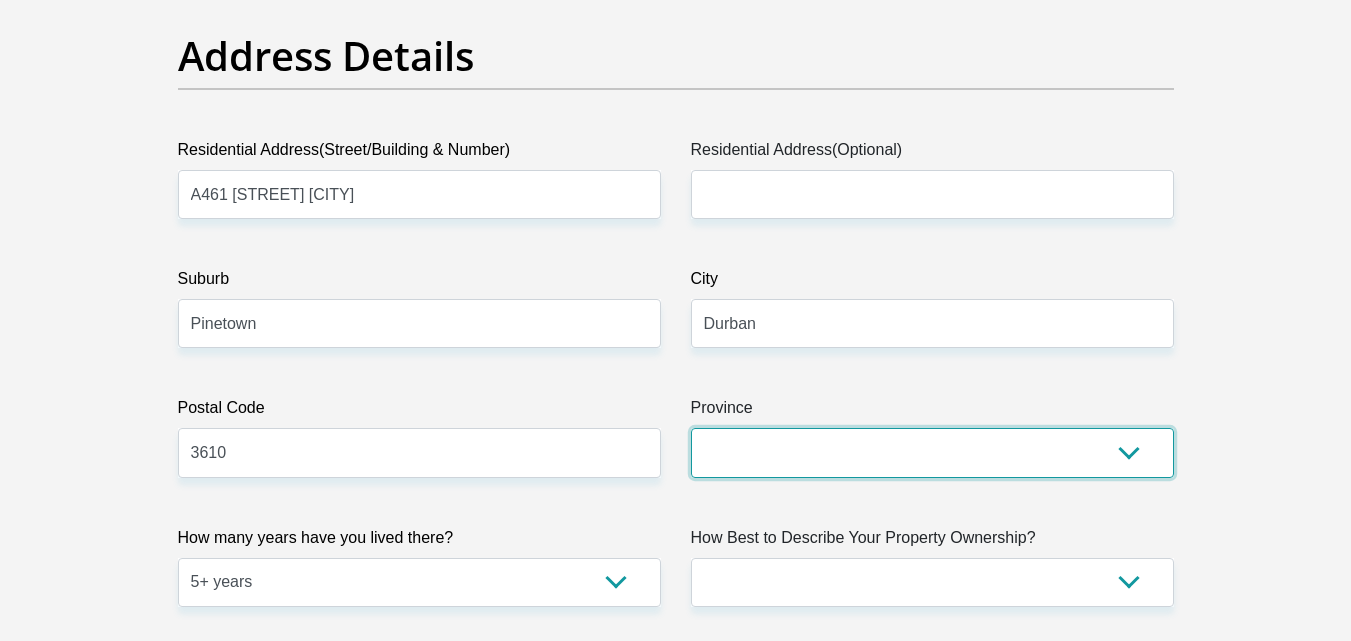 click on "Eastern Cape
Free State
Gauteng
KwaZulu-Natal
Limpopo
Mpumalanga
Northern Cape
North West
Western Cape" at bounding box center (932, 452) 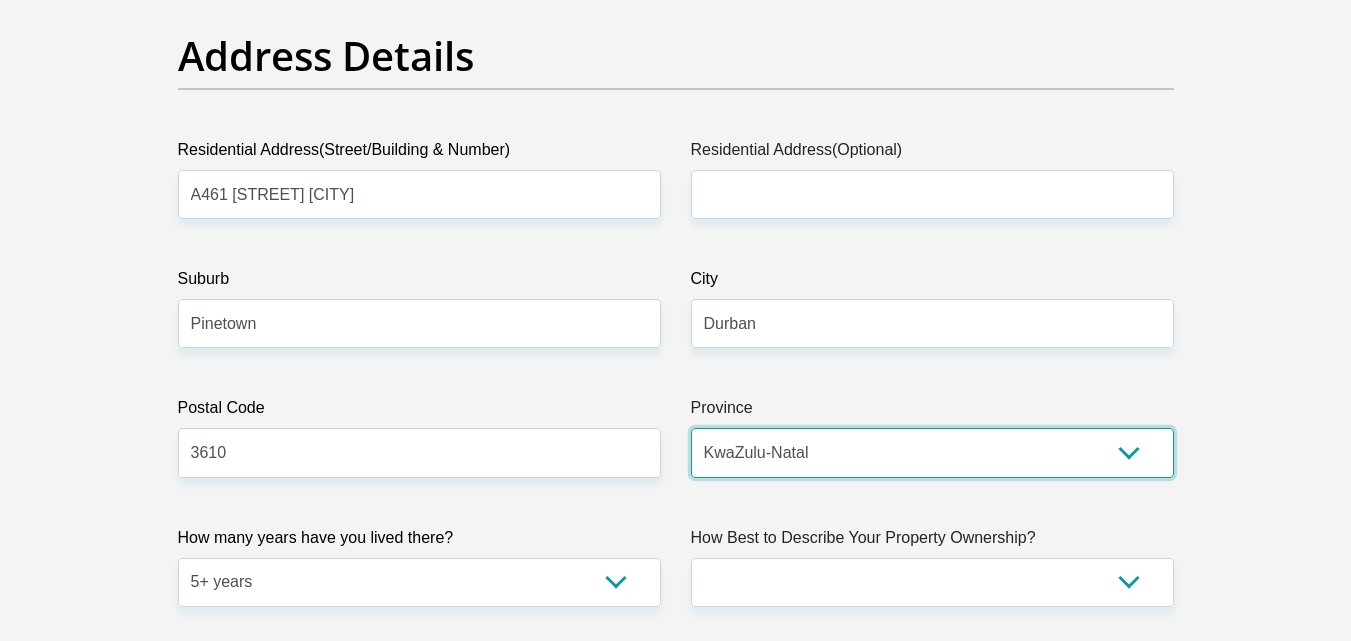 click on "Eastern Cape
Free State
Gauteng
KwaZulu-Natal
Limpopo
Mpumalanga
Northern Cape
North West
Western Cape" at bounding box center [932, 452] 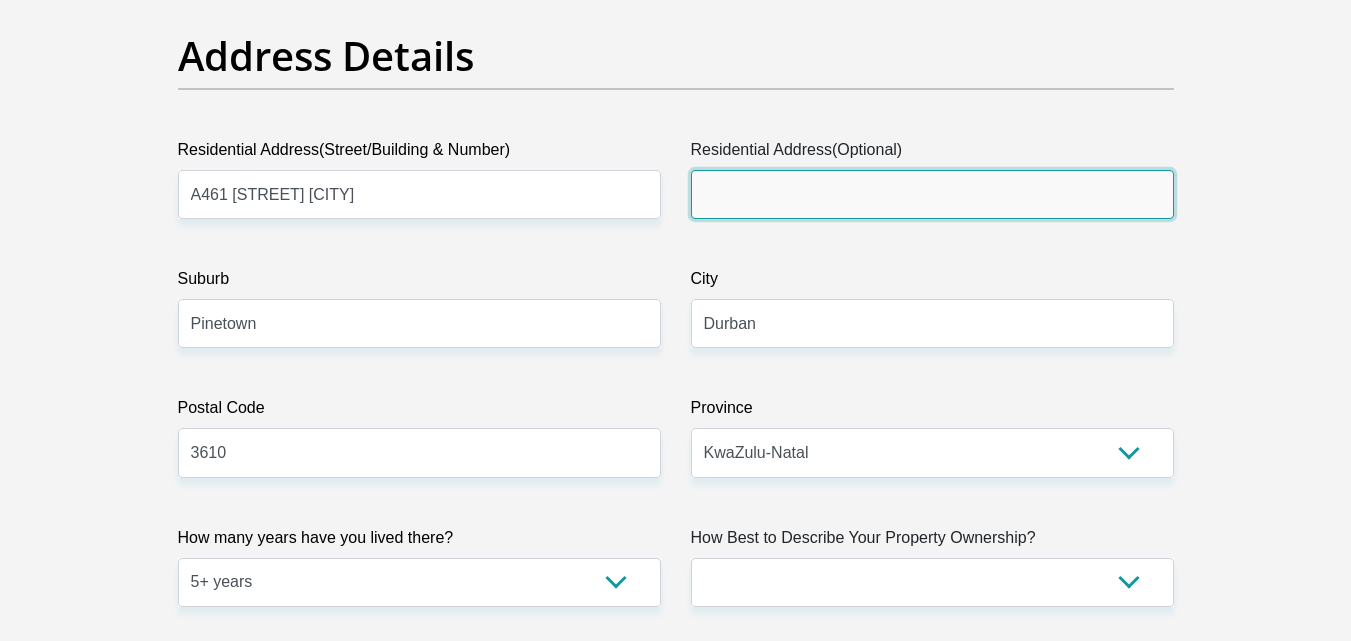 click on "Residential Address(Optional)" at bounding box center (932, 194) 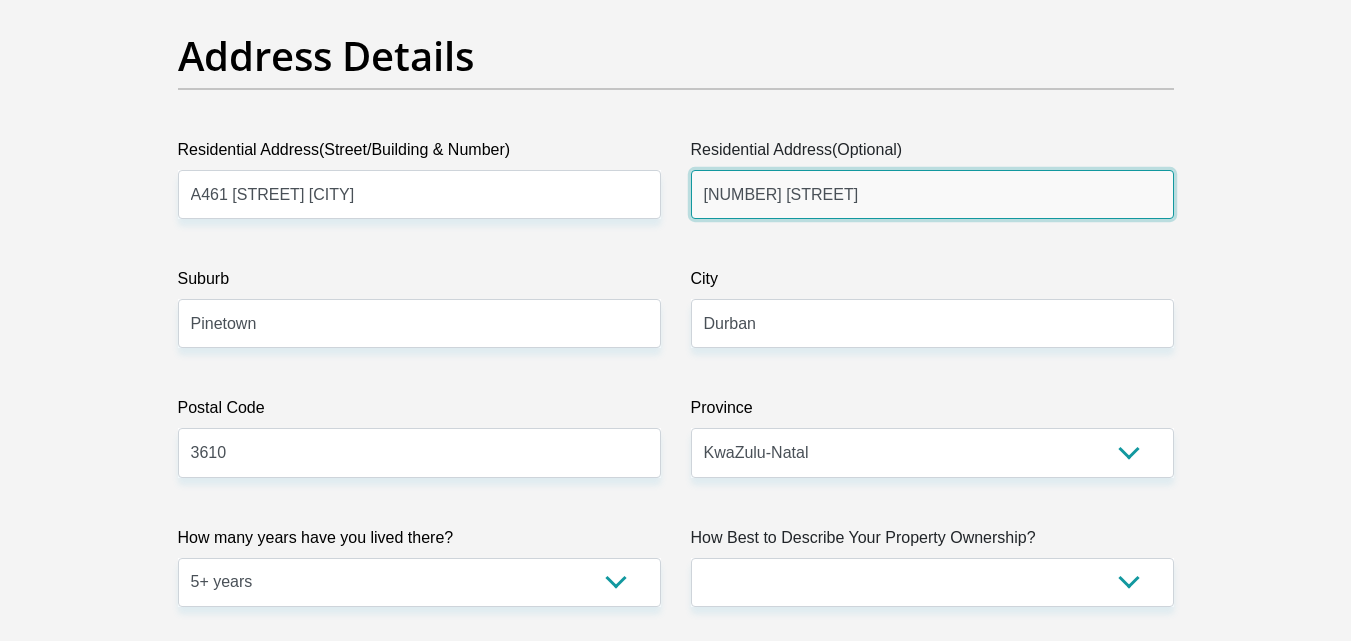 click on "15 iphimpi place" at bounding box center [932, 194] 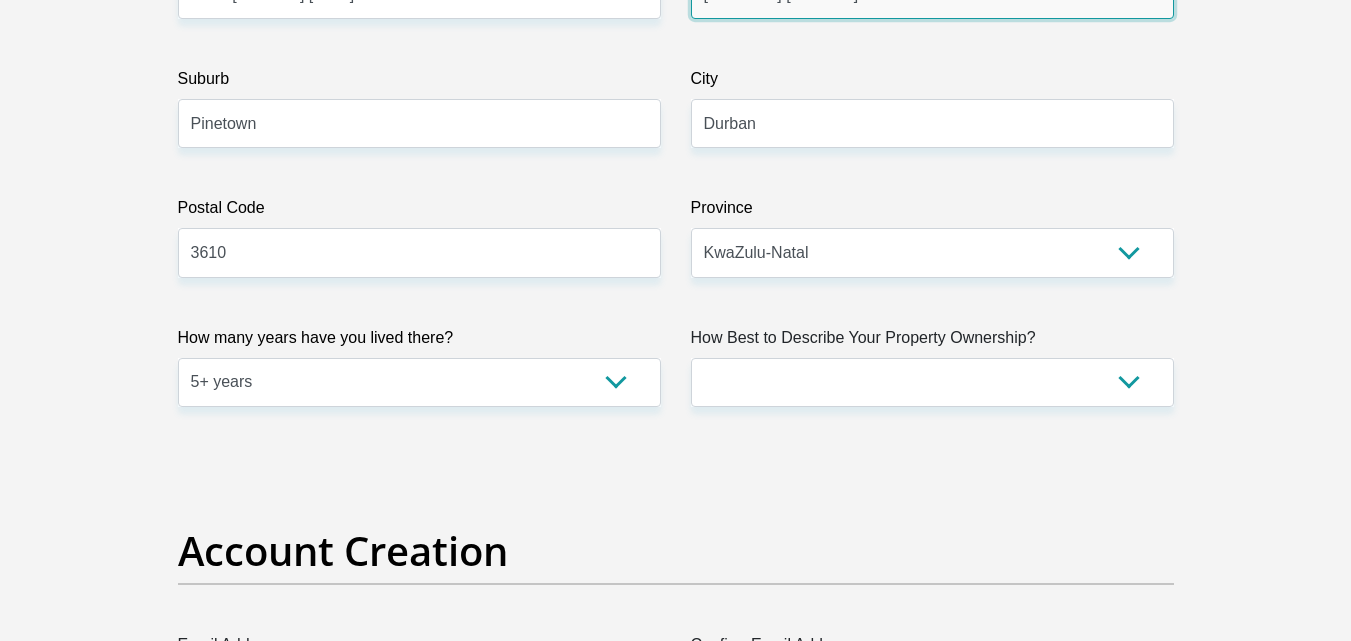scroll, scrollTop: 1400, scrollLeft: 0, axis: vertical 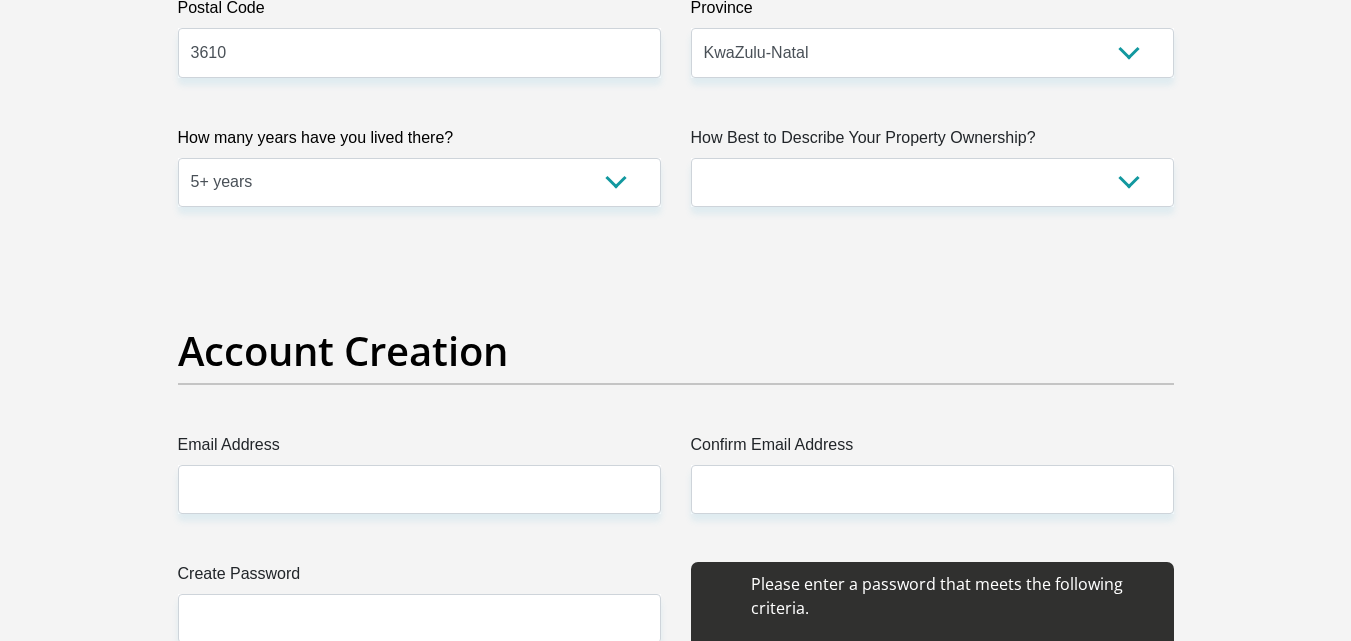 type on "15 Iphimpi Place" 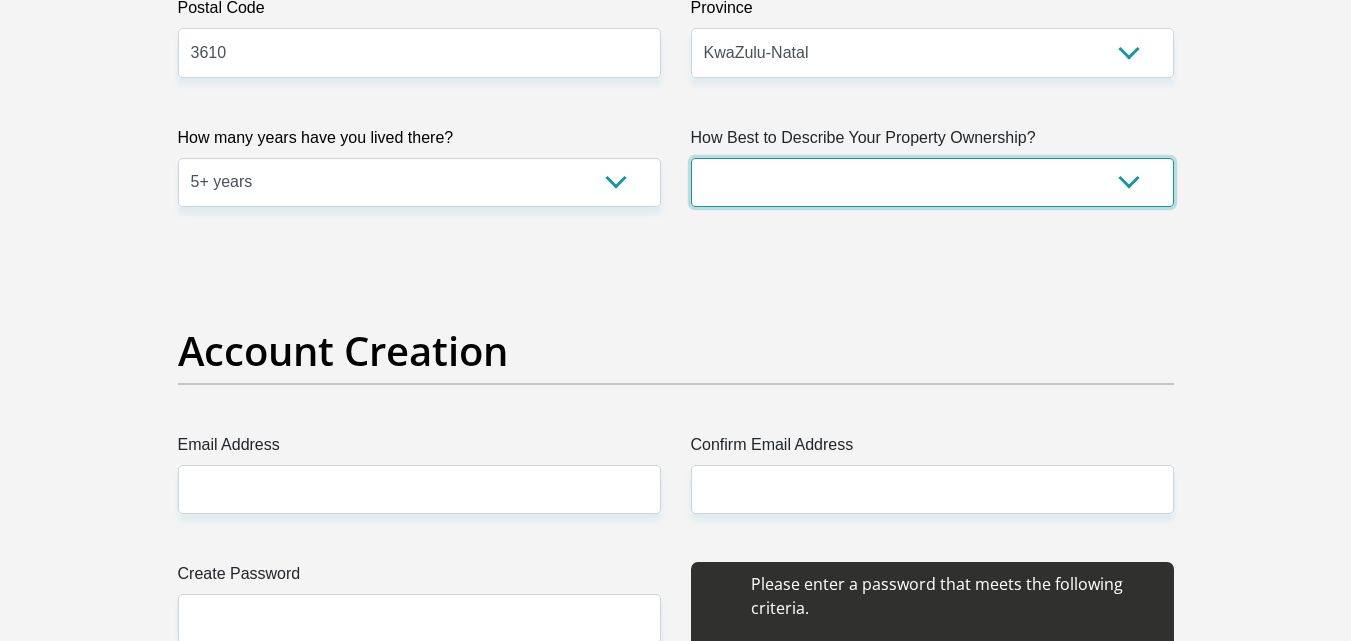 click on "Owned
Rented
Family Owned
Company Dwelling" at bounding box center [932, 182] 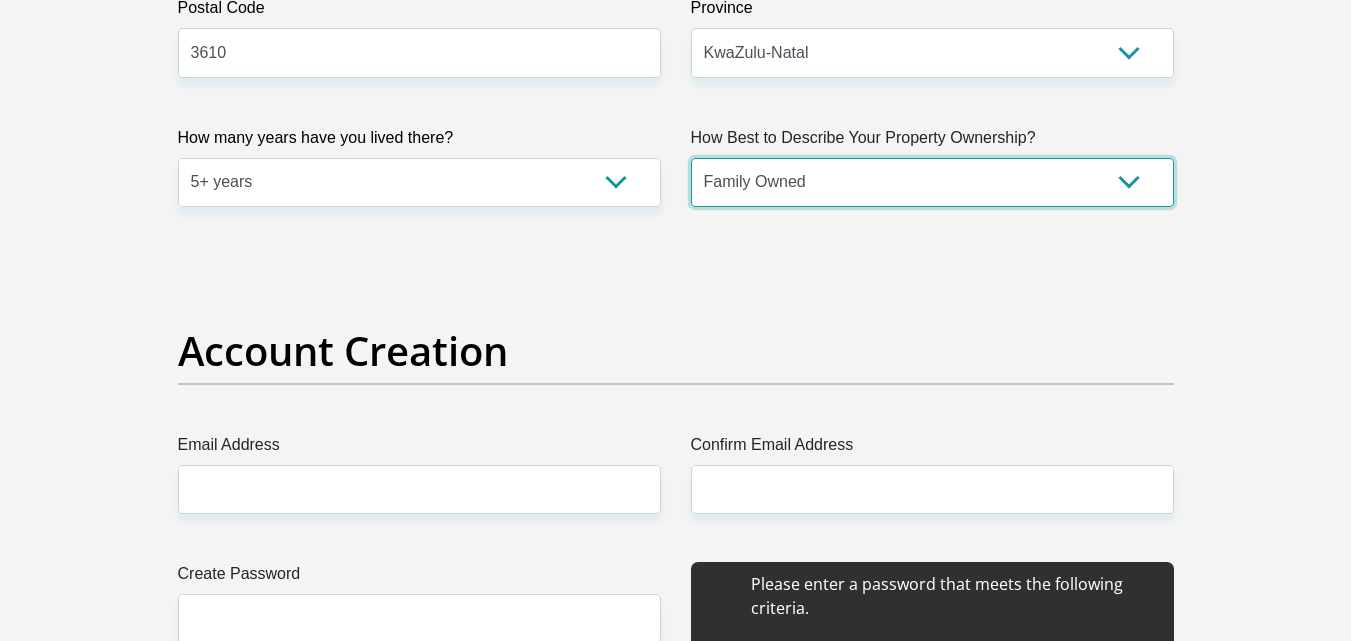 click on "Owned
Rented
Family Owned
Company Dwelling" at bounding box center [932, 182] 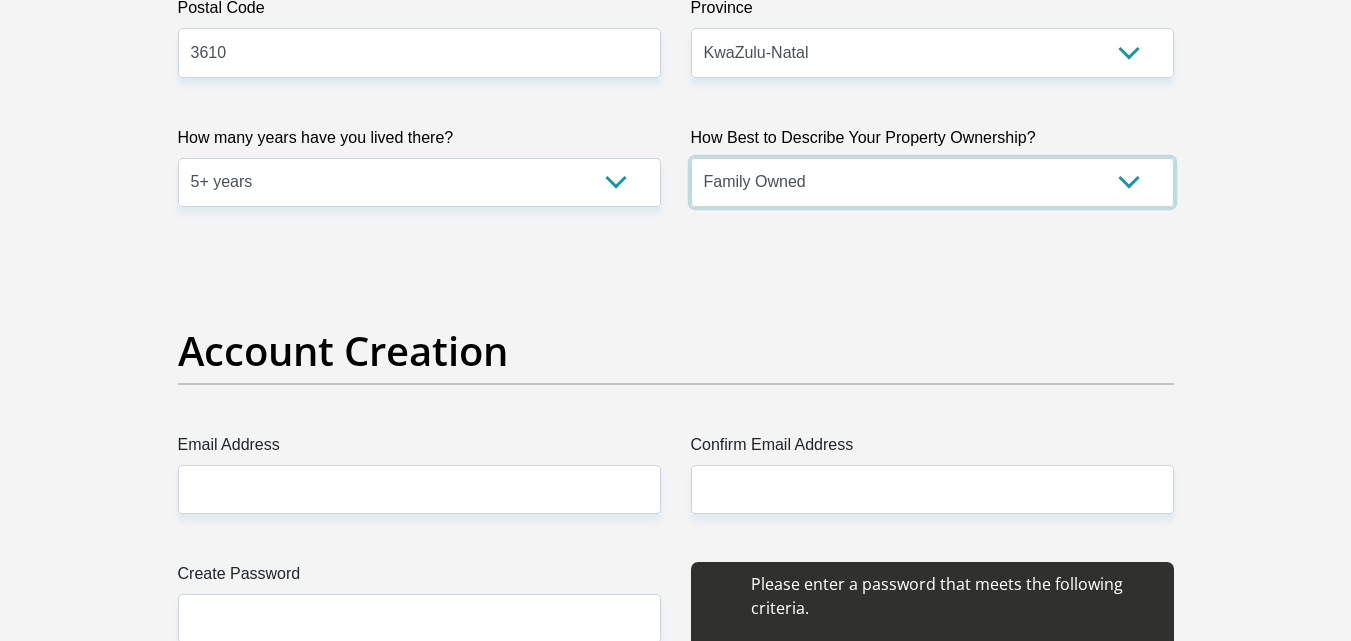 scroll, scrollTop: 1600, scrollLeft: 0, axis: vertical 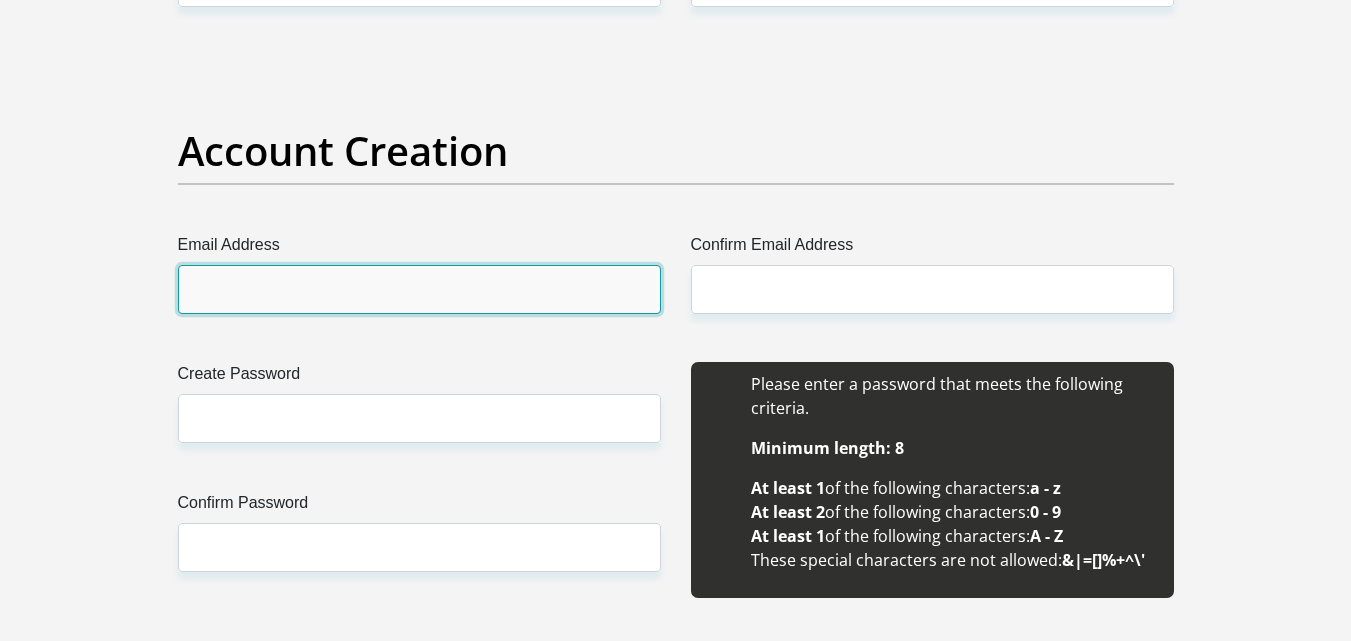 click on "Email Address" at bounding box center [419, 289] 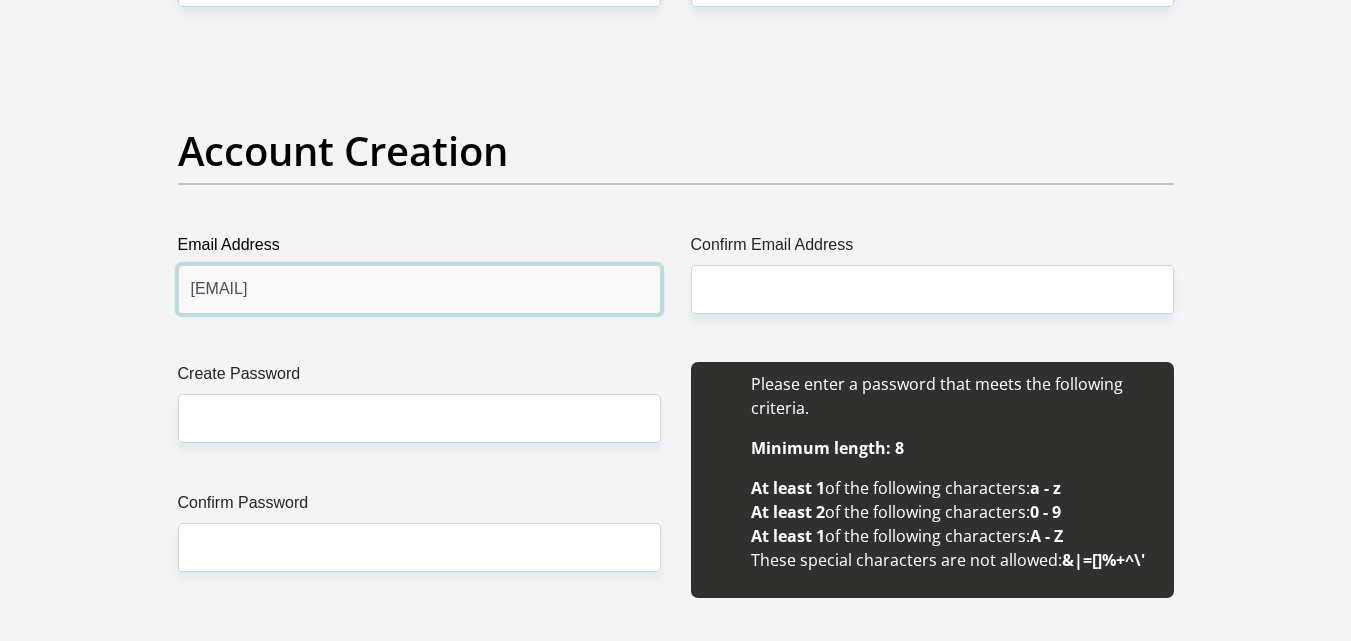 type on "sethuazande89@gmail.com" 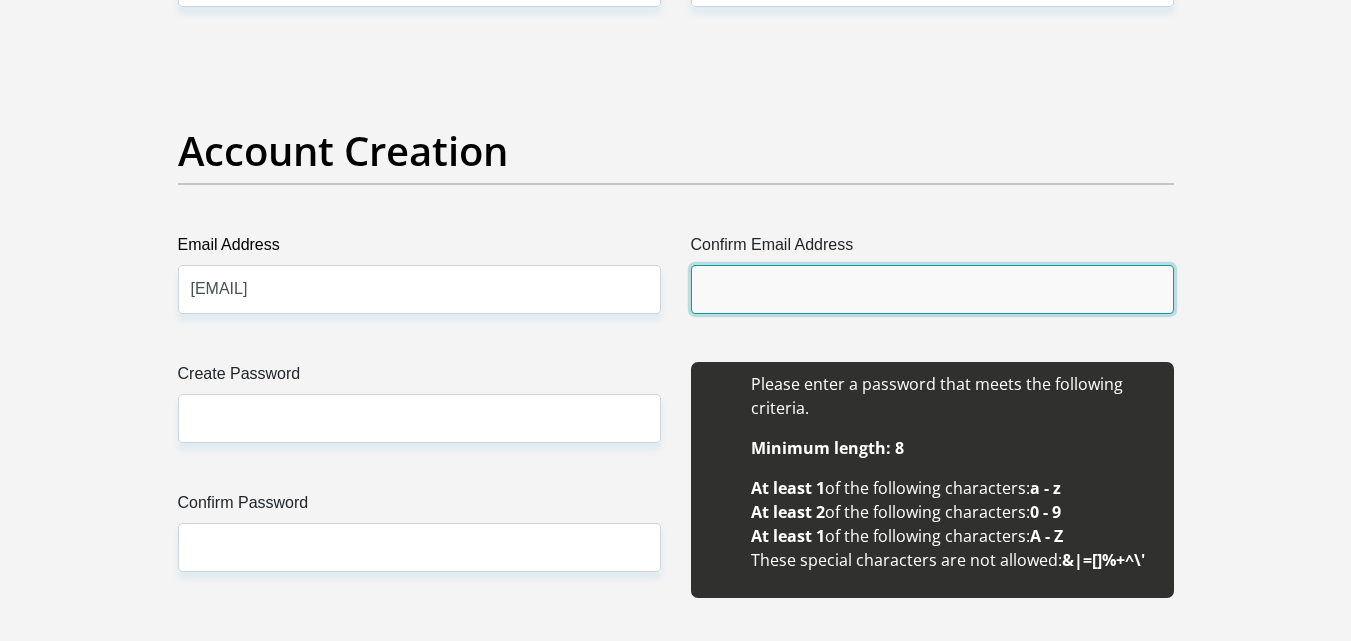 click on "Confirm Email Address" at bounding box center (932, 289) 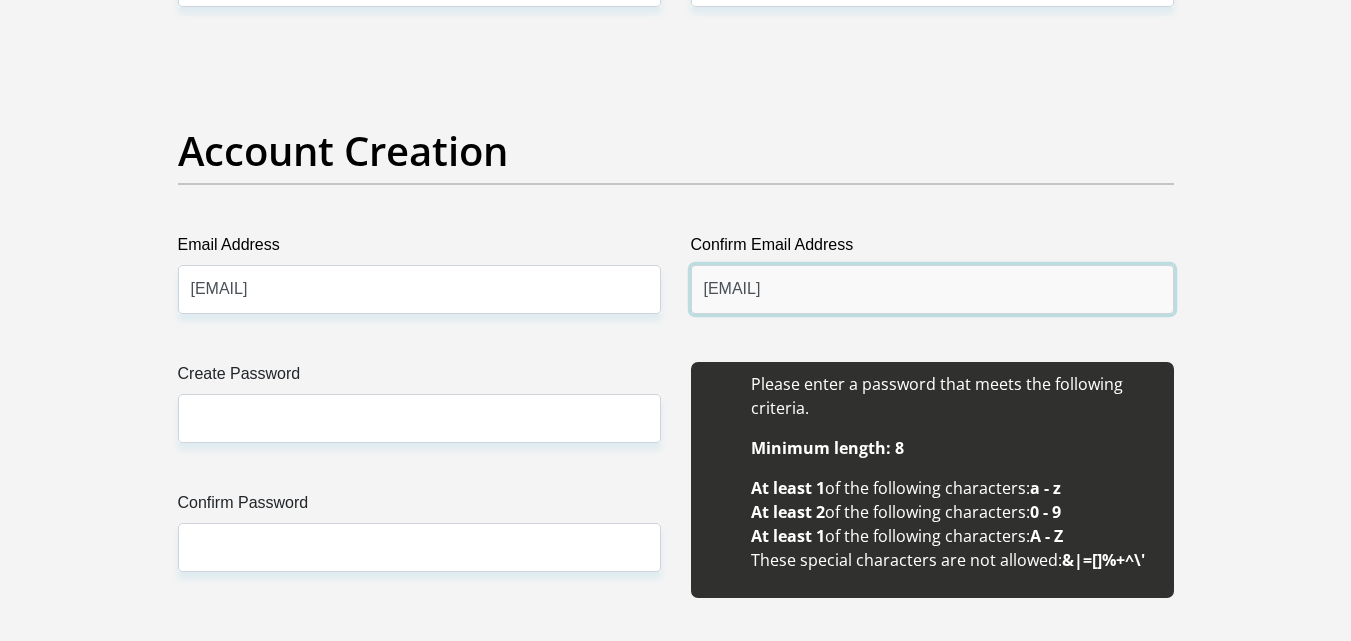 scroll, scrollTop: 1800, scrollLeft: 0, axis: vertical 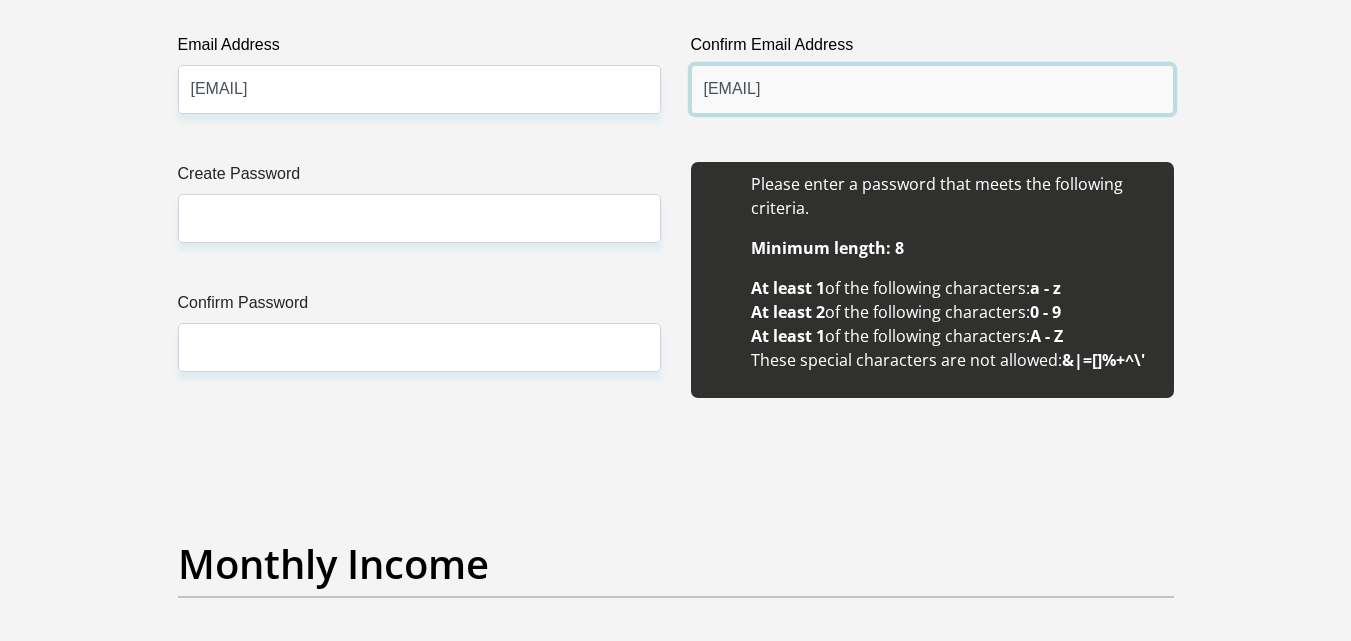 type on "sethuazande89@gmail.com" 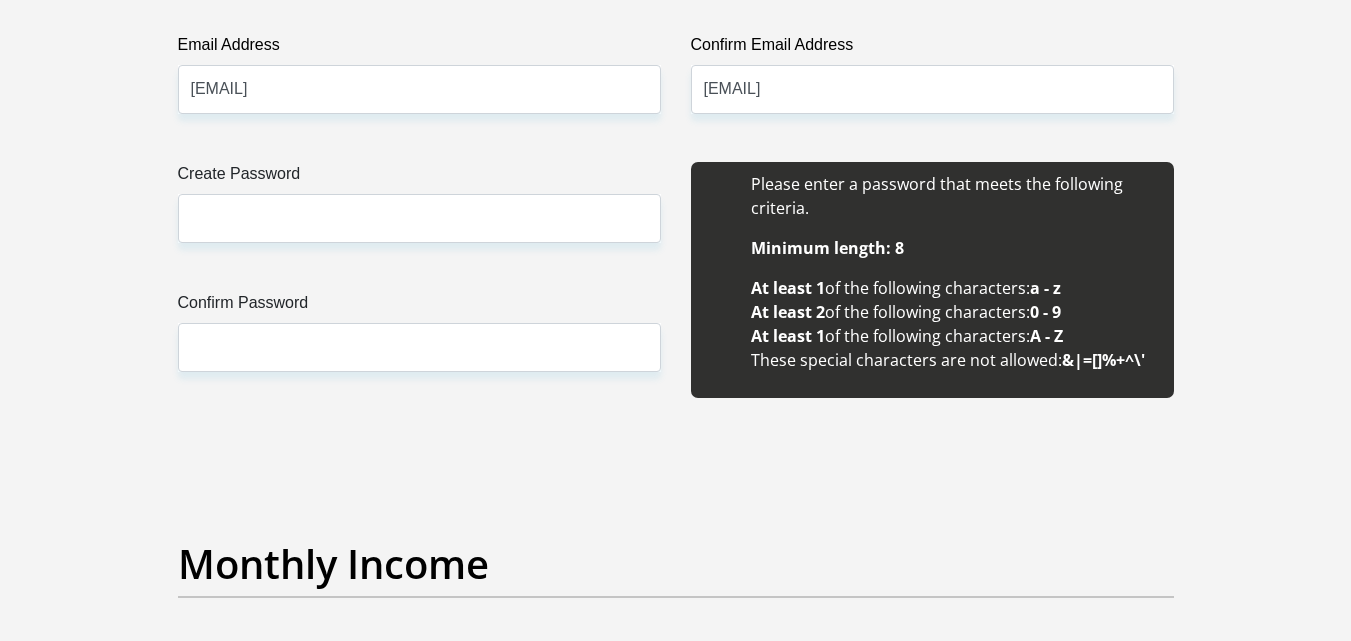 click on "Title
Mr
Ms
Mrs
Dr
Other
First Name
Ntokozo
Surname
Ngubane
ID Number
8908270118088
Please input valid ID number
Race
Black
Coloured
Indian
White
Other
Contact Number
0754538019
Please input valid contact number
Nationality
South Africa
Afghanistan
Aland Islands  Albania  Algeria" at bounding box center (676, 1767) 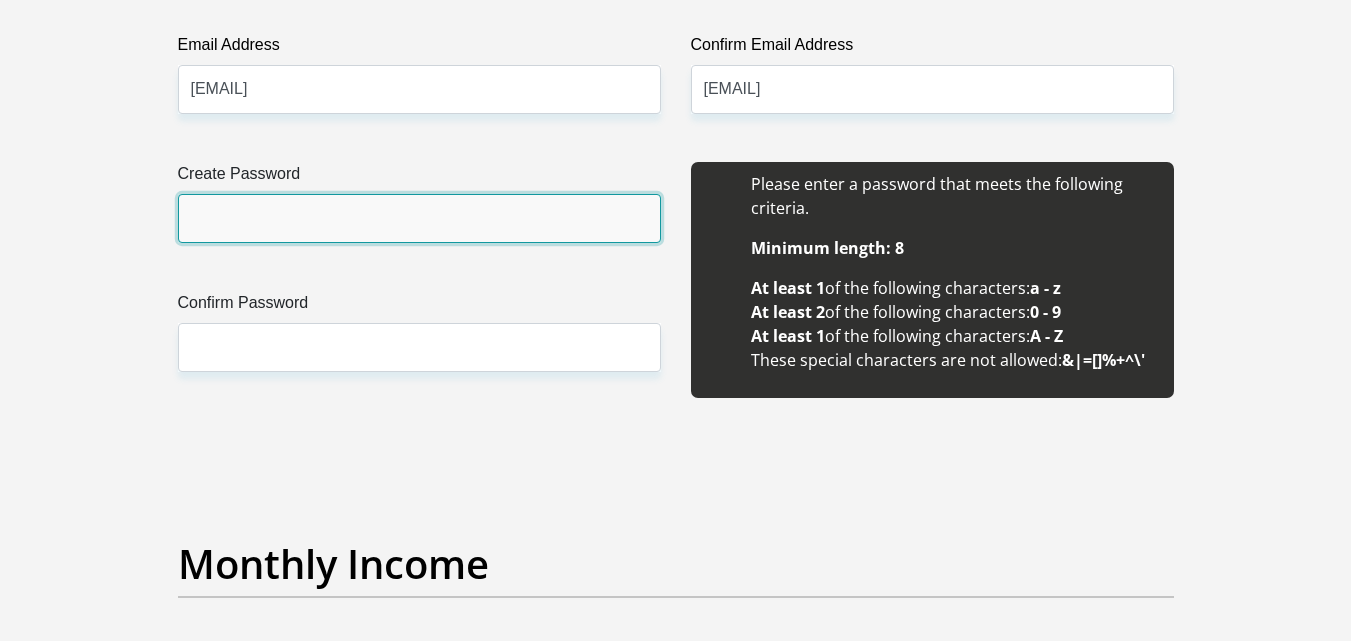 click on "Create Password" at bounding box center [419, 218] 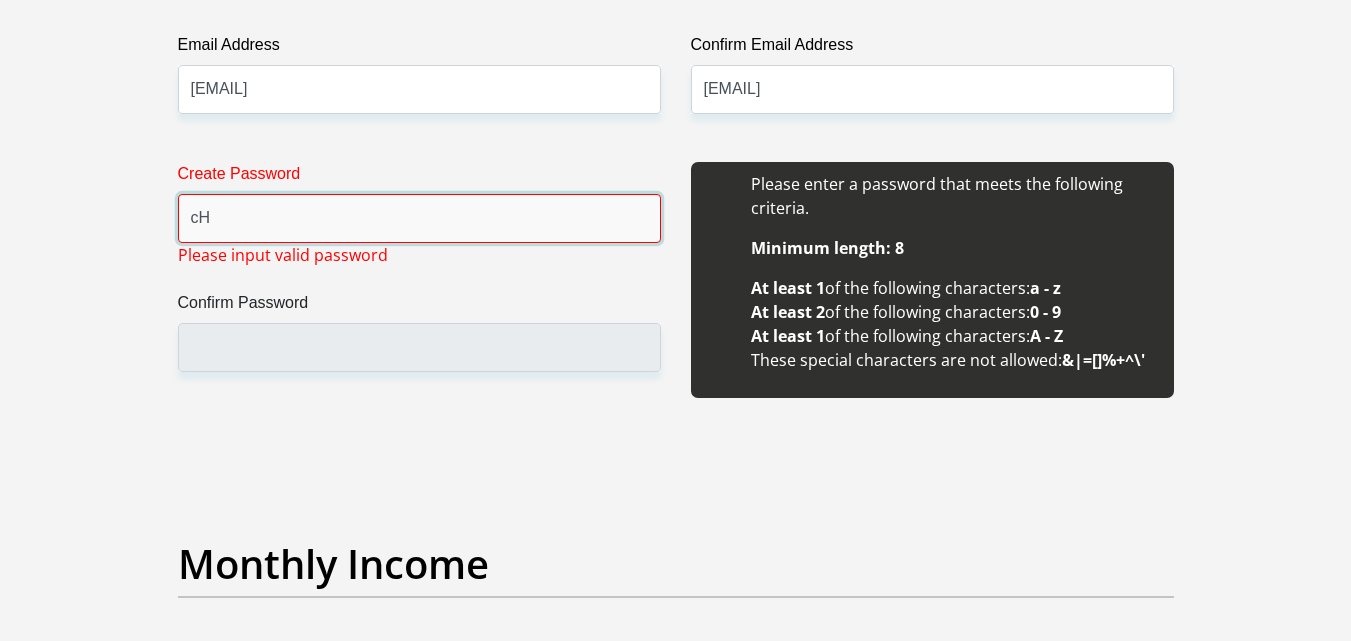 type on "c" 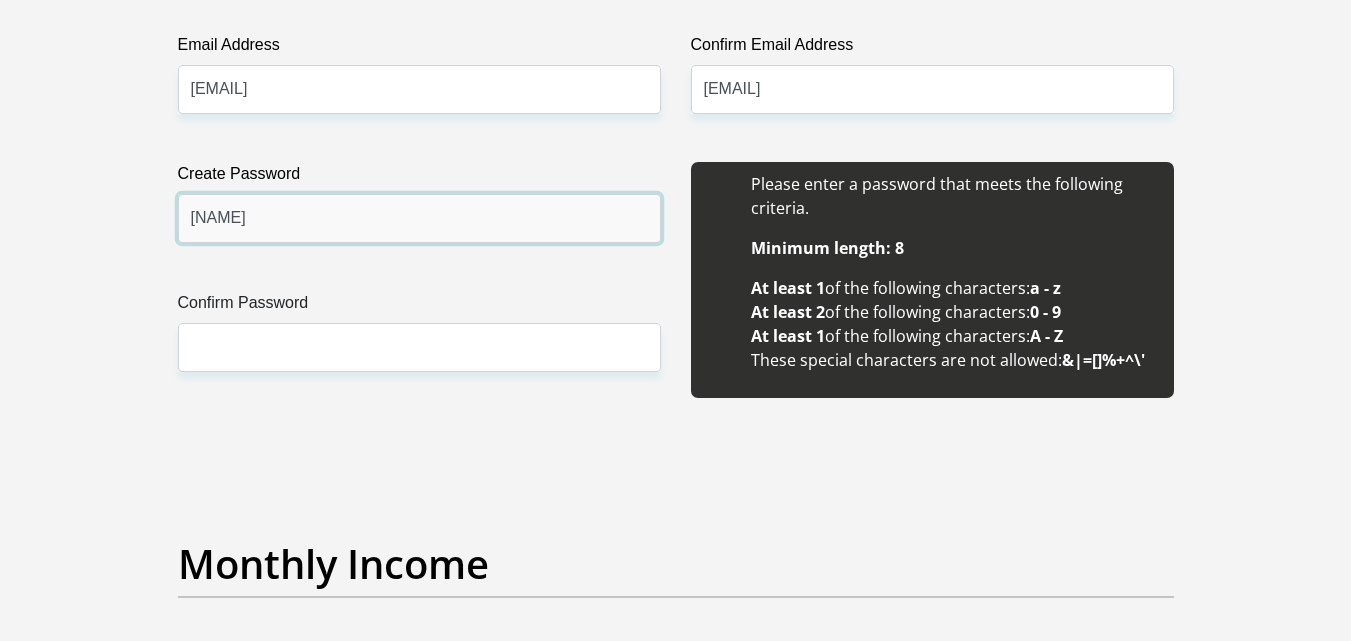type on "CHarity89" 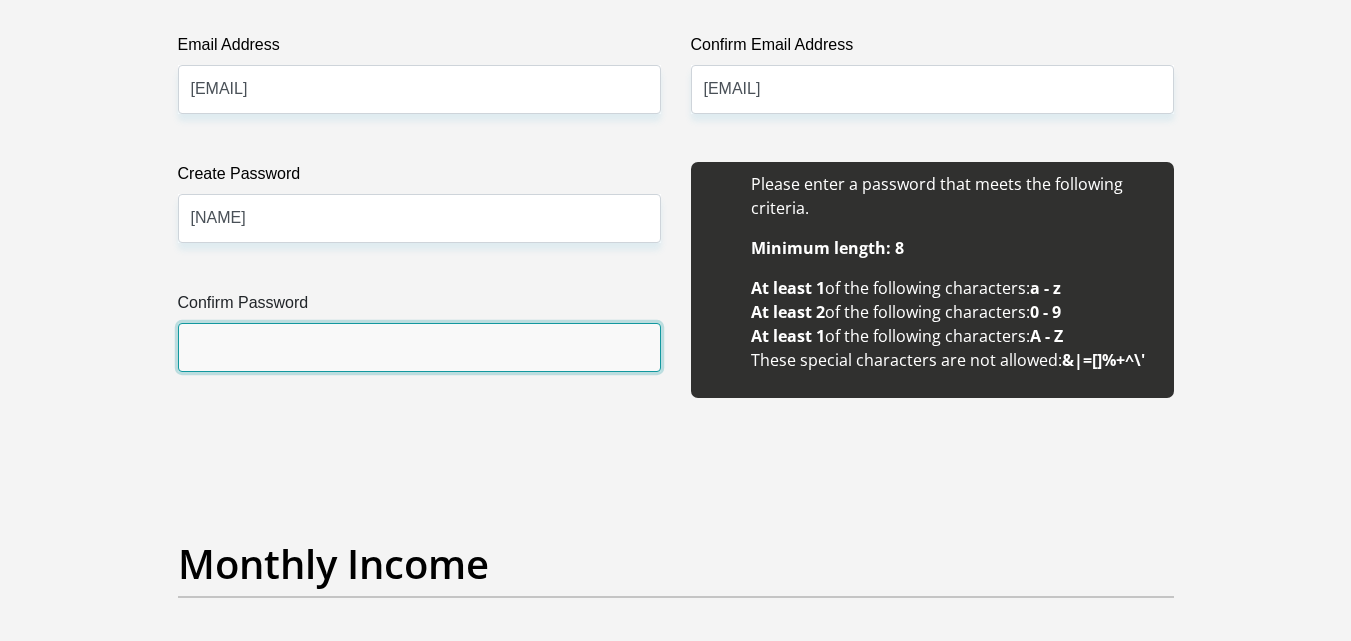 click on "Confirm Password" at bounding box center (419, 347) 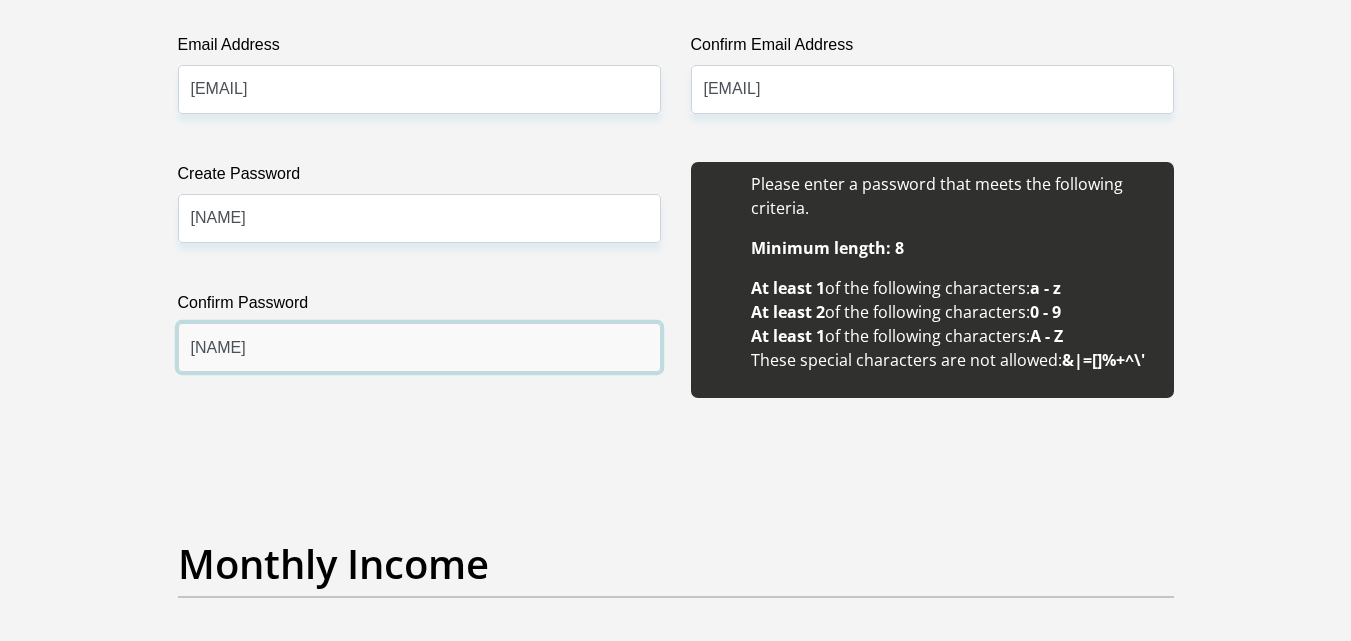 type on "CHarity89" 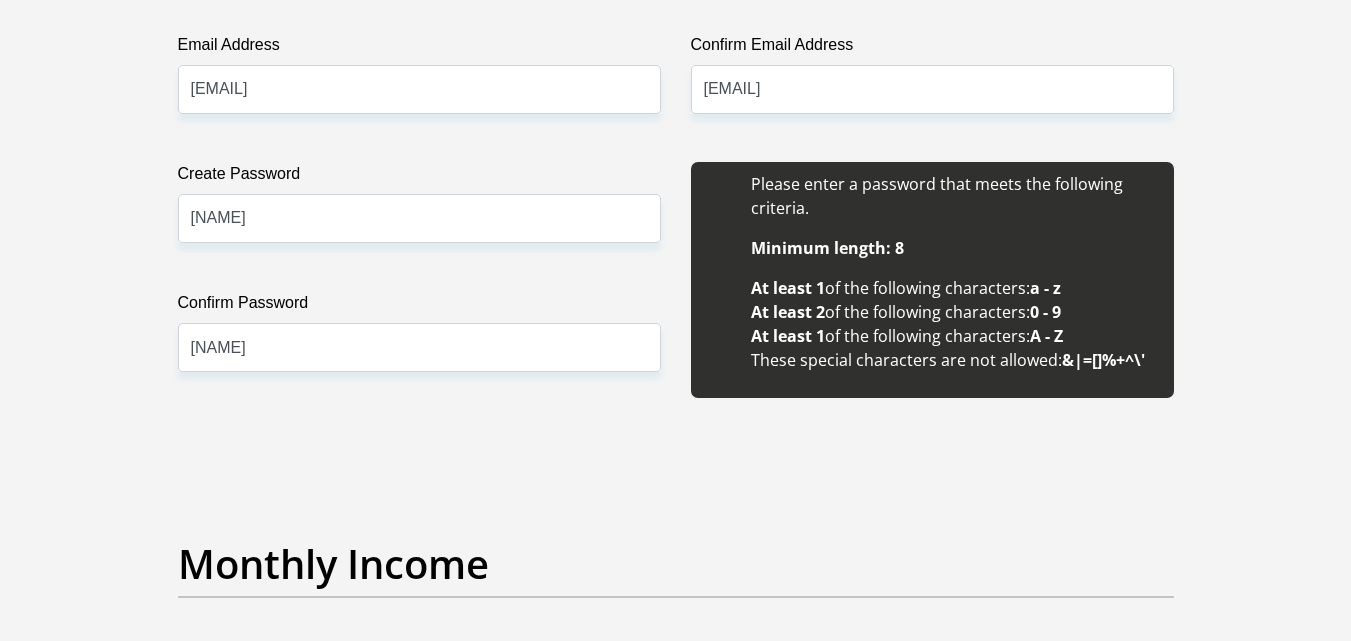 click on "Title
Mr
Ms
Mrs
Dr
Other
First Name
Ntokozo
Surname
Ngubane
ID Number
8908270118088
Please input valid ID number
Race
Black
Coloured
Indian
White
Other
Contact Number
0754538019
Please input valid contact number
Nationality
South Africa
Afghanistan
Aland Islands  Albania  Algeria" at bounding box center [676, 1767] 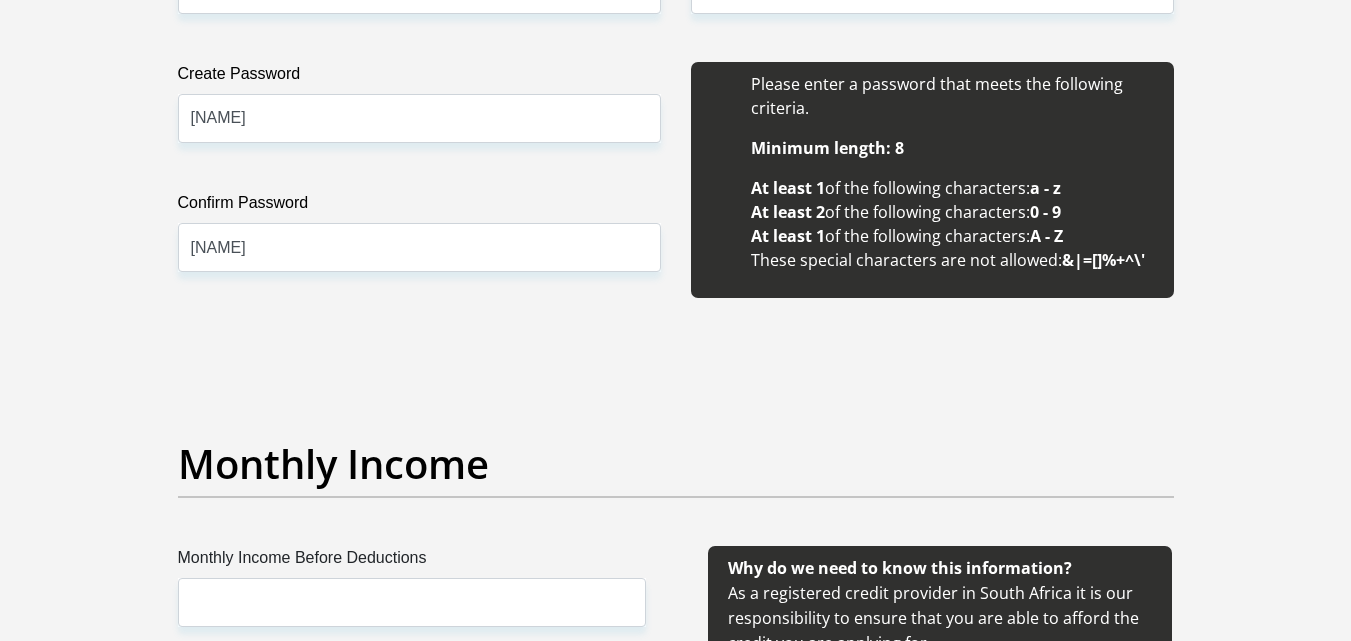 scroll, scrollTop: 2100, scrollLeft: 0, axis: vertical 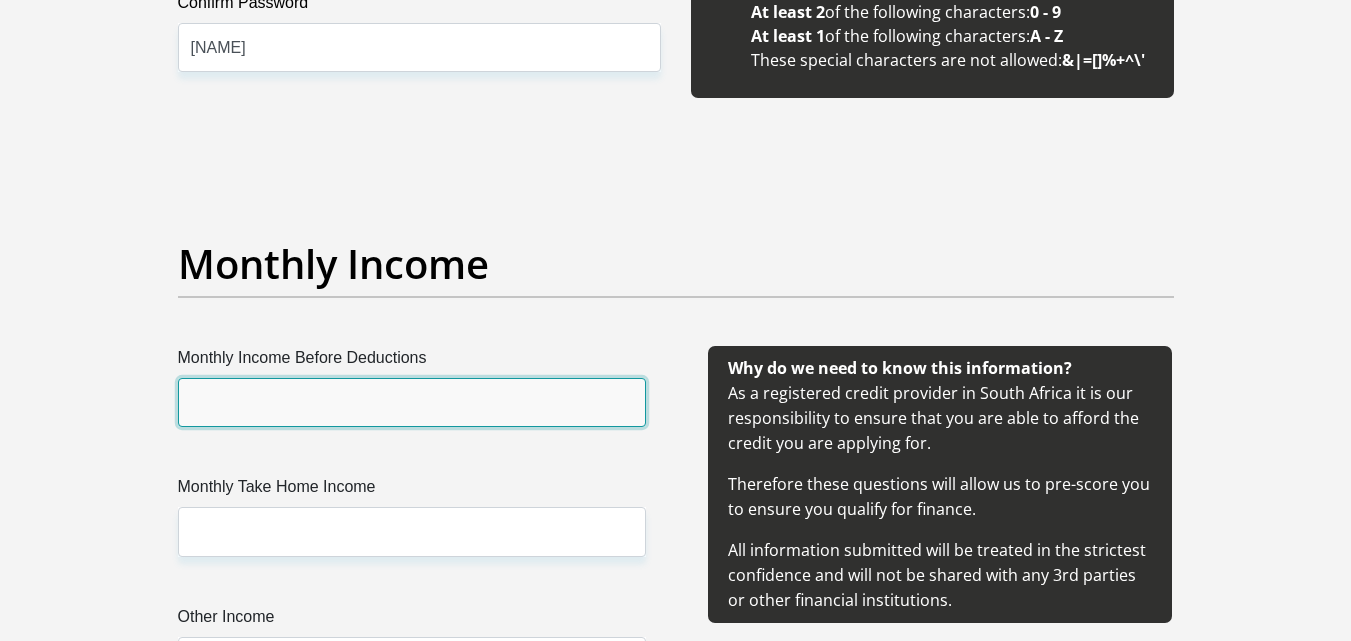 click on "Monthly Income Before Deductions" at bounding box center [412, 402] 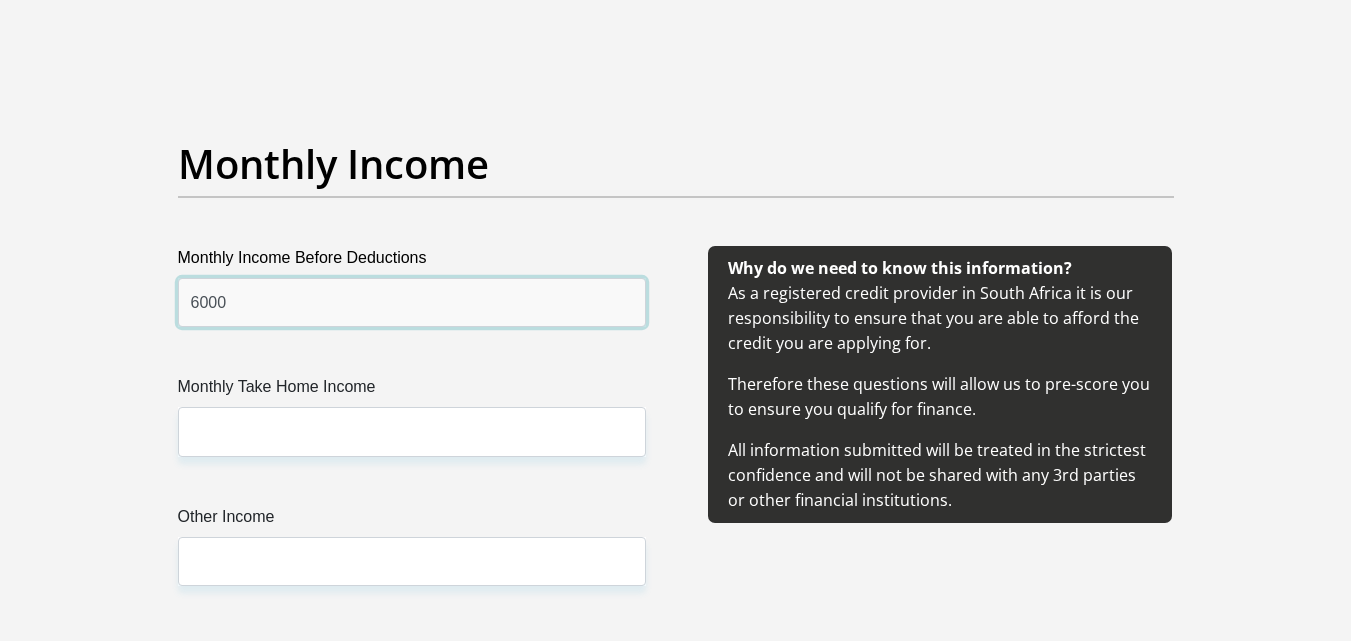 scroll, scrollTop: 2300, scrollLeft: 0, axis: vertical 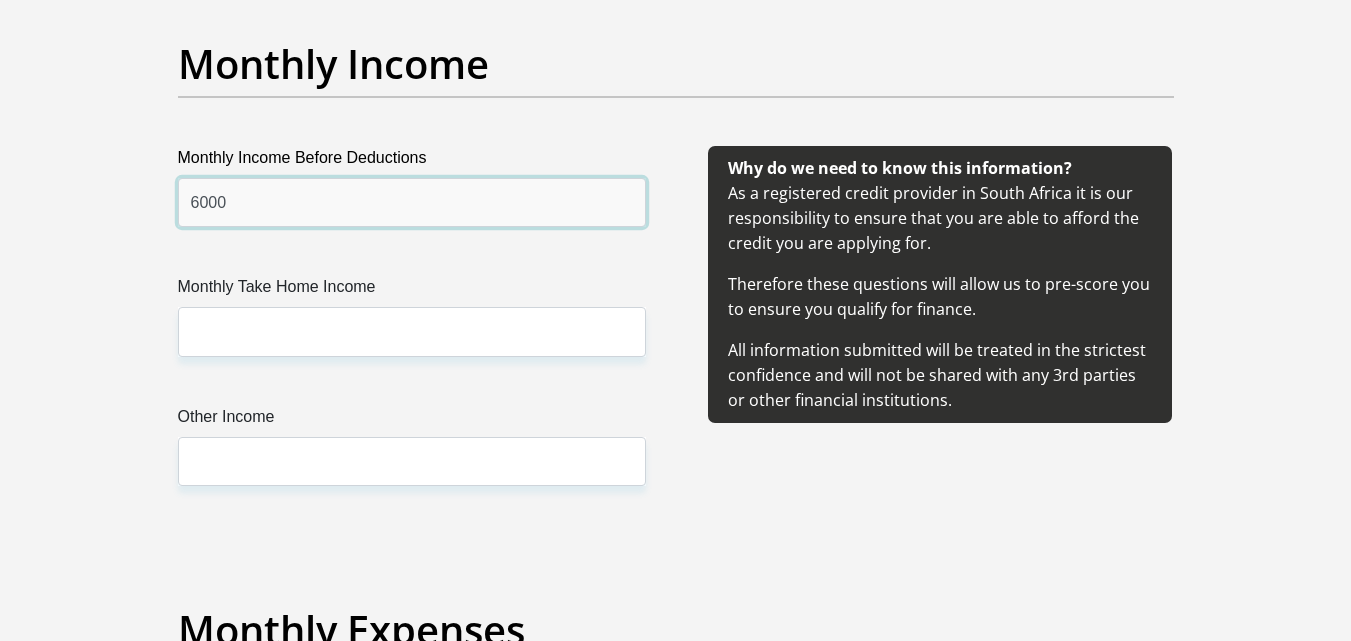 type on "6000" 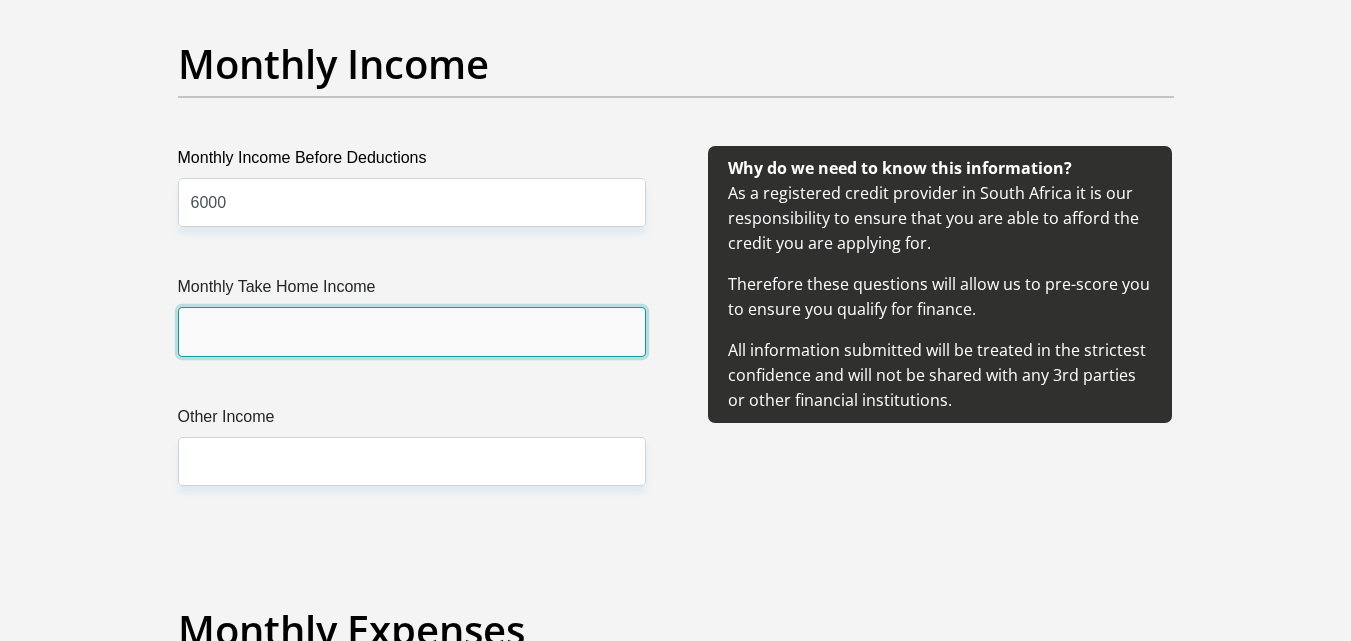 click on "Monthly Take Home Income" at bounding box center (412, 331) 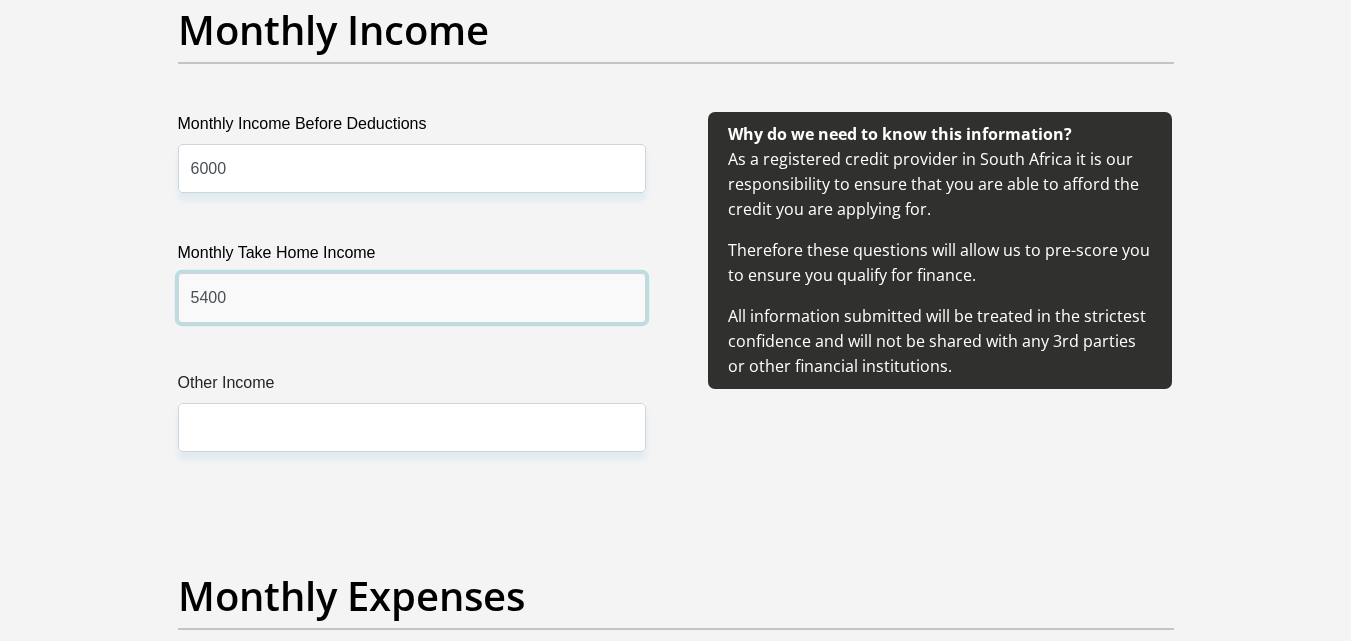 scroll, scrollTop: 2434, scrollLeft: 0, axis: vertical 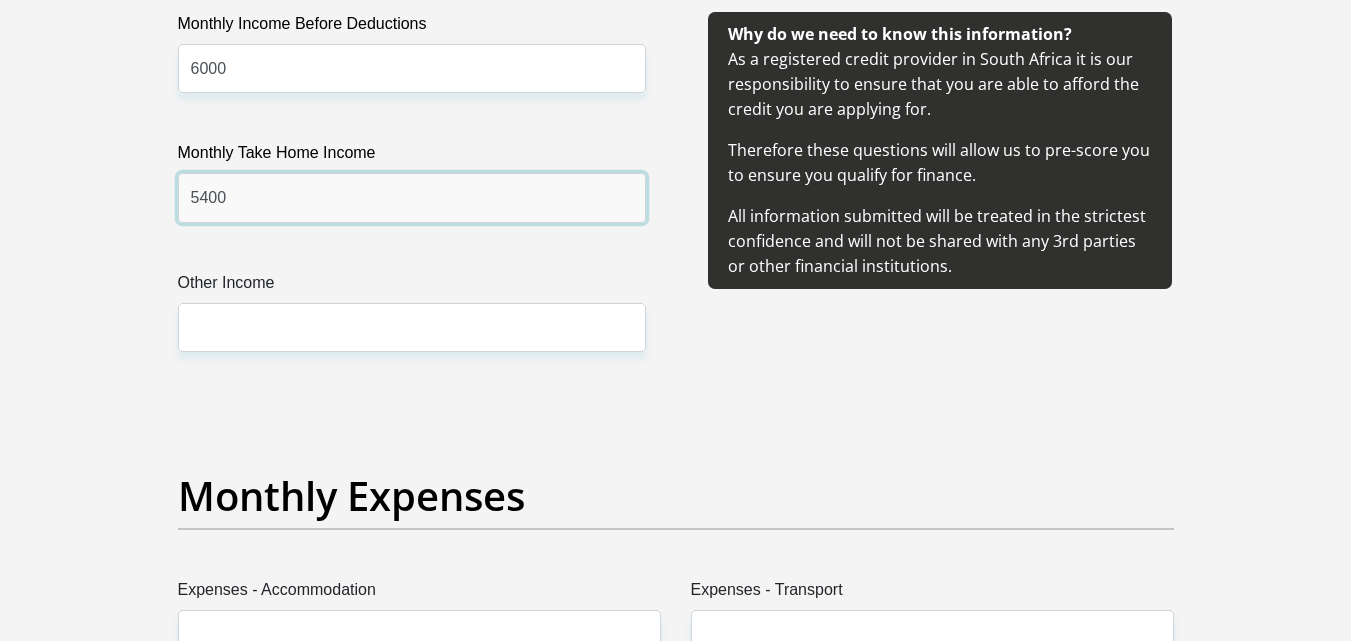 type on "5400" 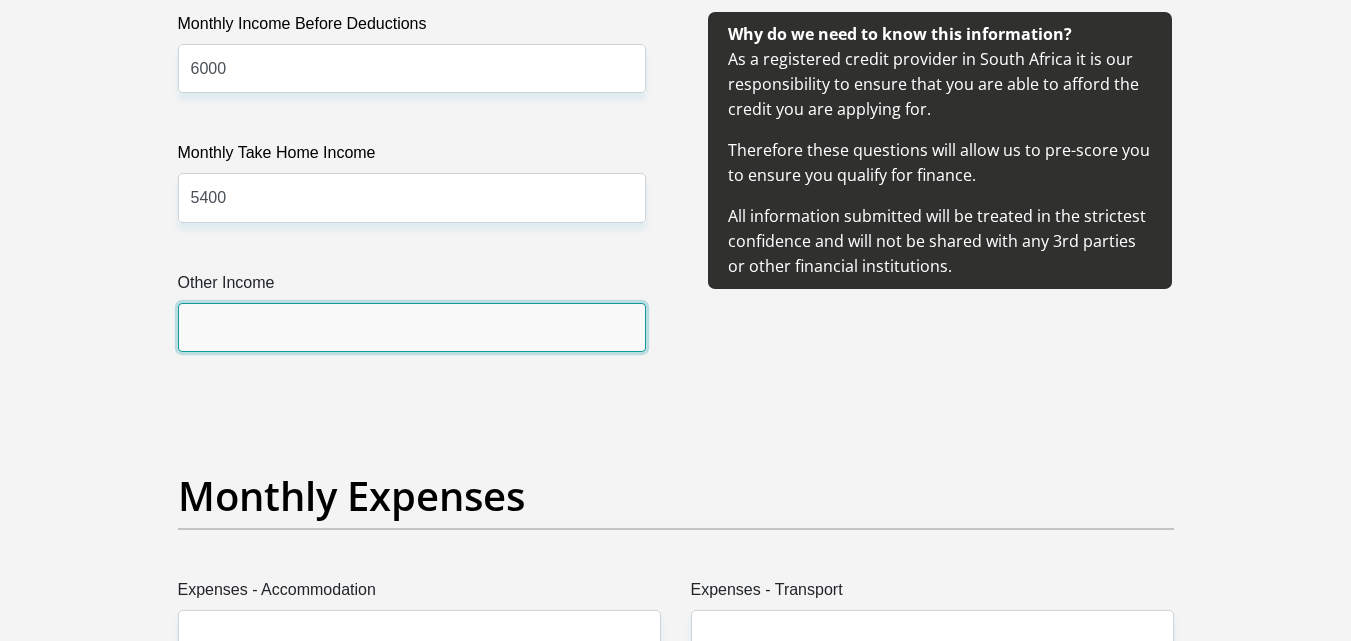 click on "Other Income" at bounding box center (412, 327) 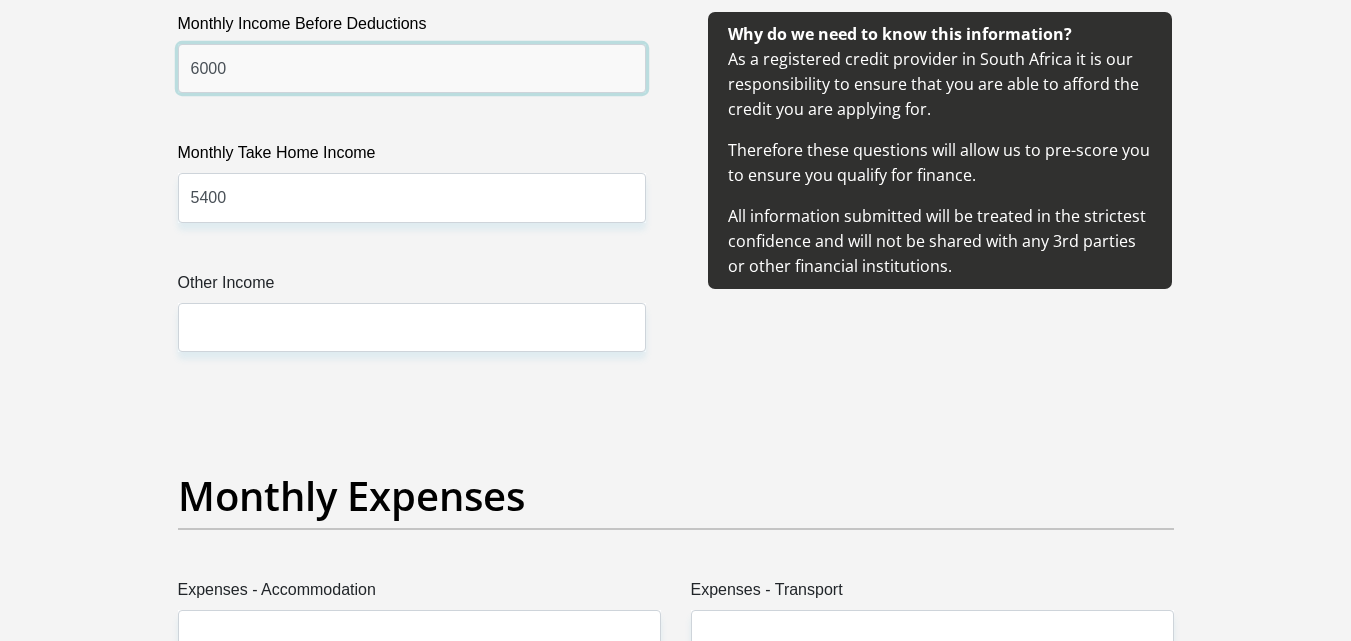 drag, startPoint x: 236, startPoint y: 67, endPoint x: 186, endPoint y: 73, distance: 50.358715 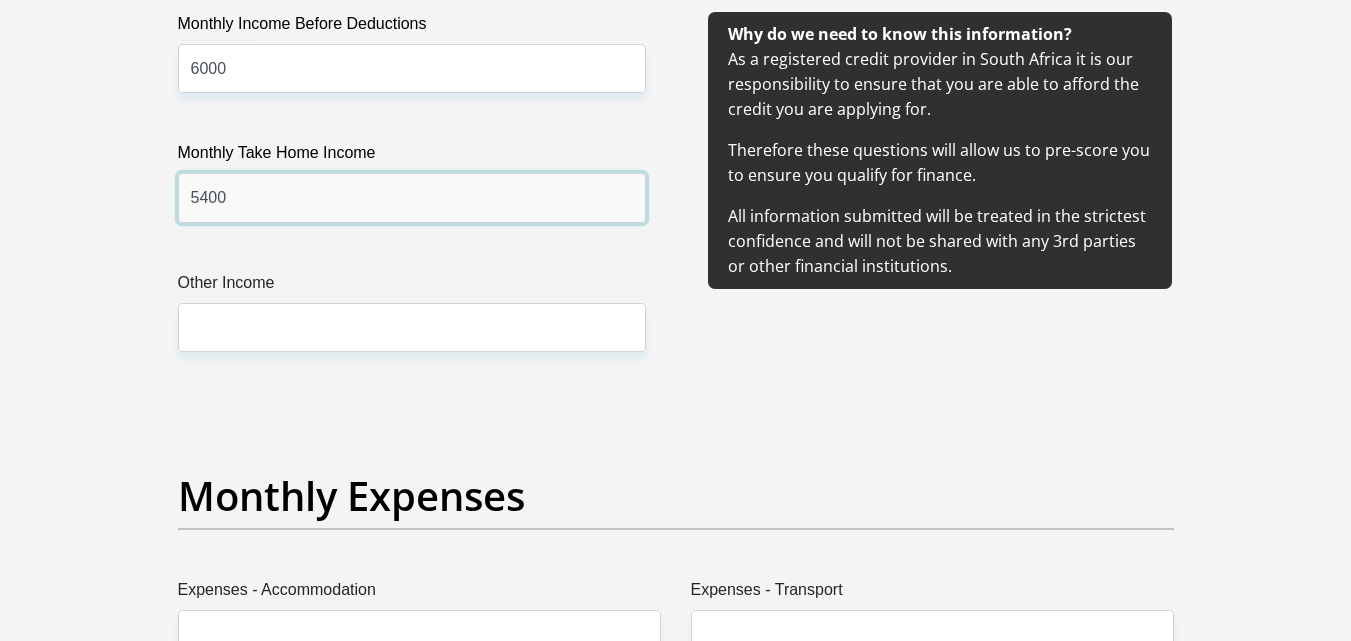 click on "5400" at bounding box center (412, 197) 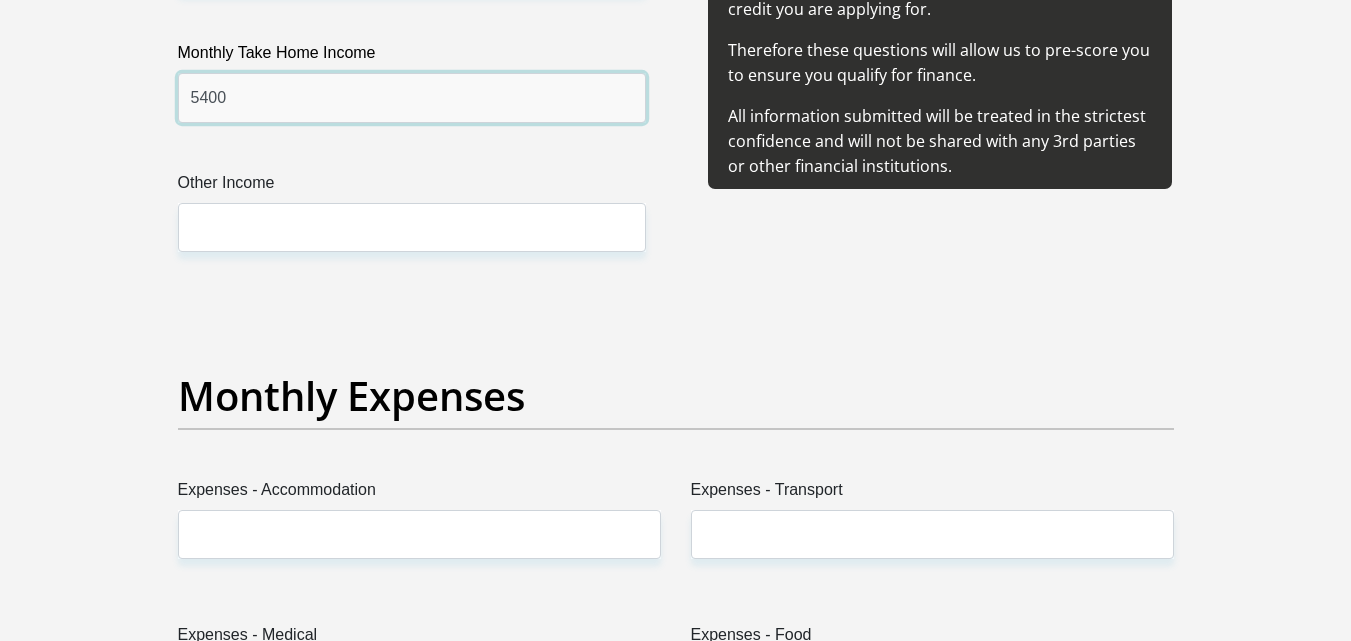 scroll, scrollTop: 2434, scrollLeft: 0, axis: vertical 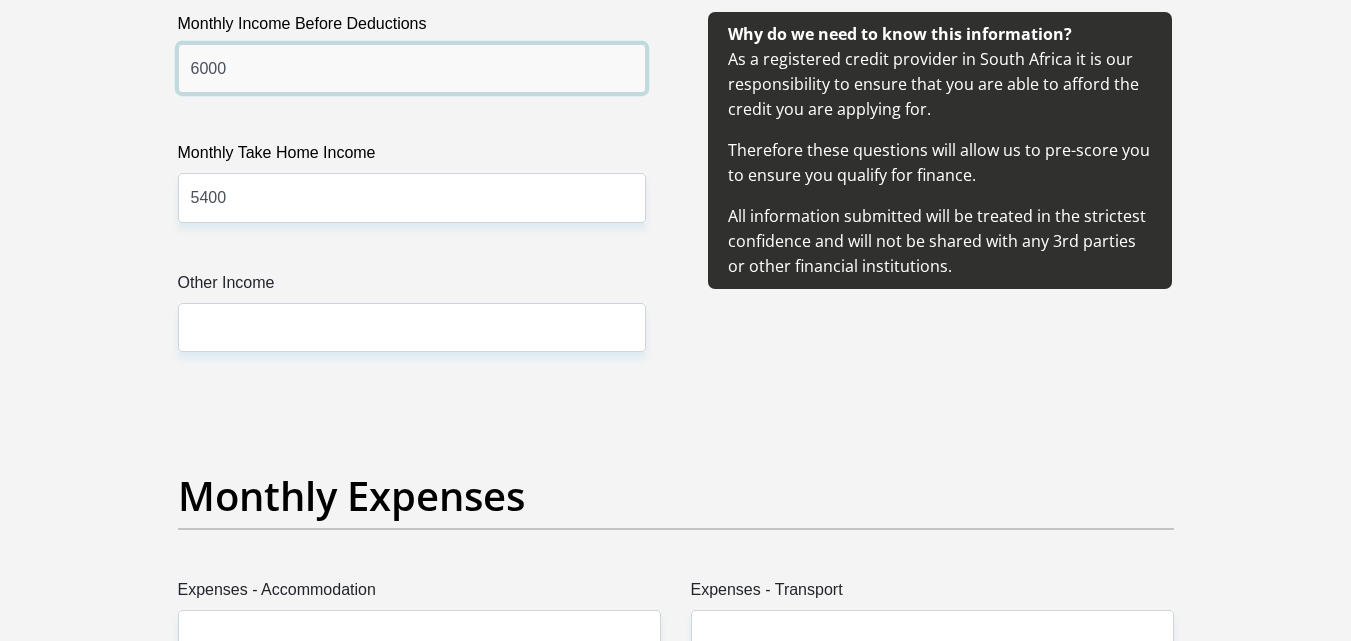 drag, startPoint x: 237, startPoint y: 65, endPoint x: 183, endPoint y: 68, distance: 54.08327 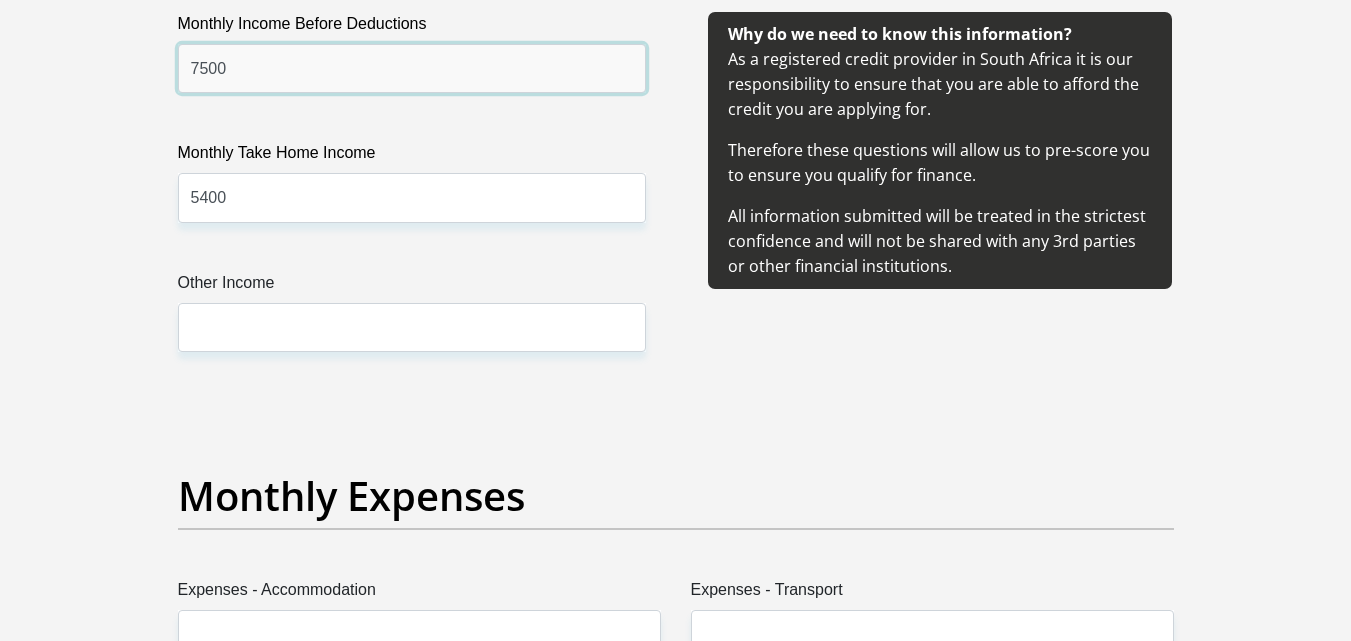 type on "7500" 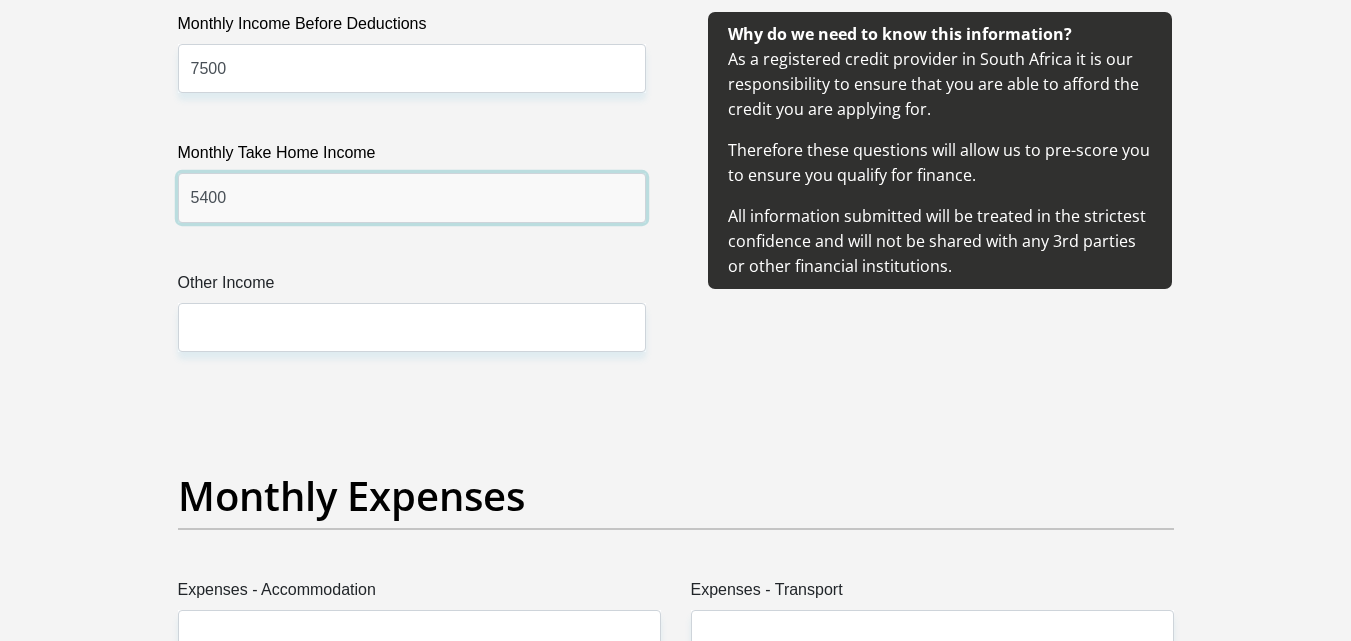drag, startPoint x: 239, startPoint y: 200, endPoint x: 176, endPoint y: 202, distance: 63.03174 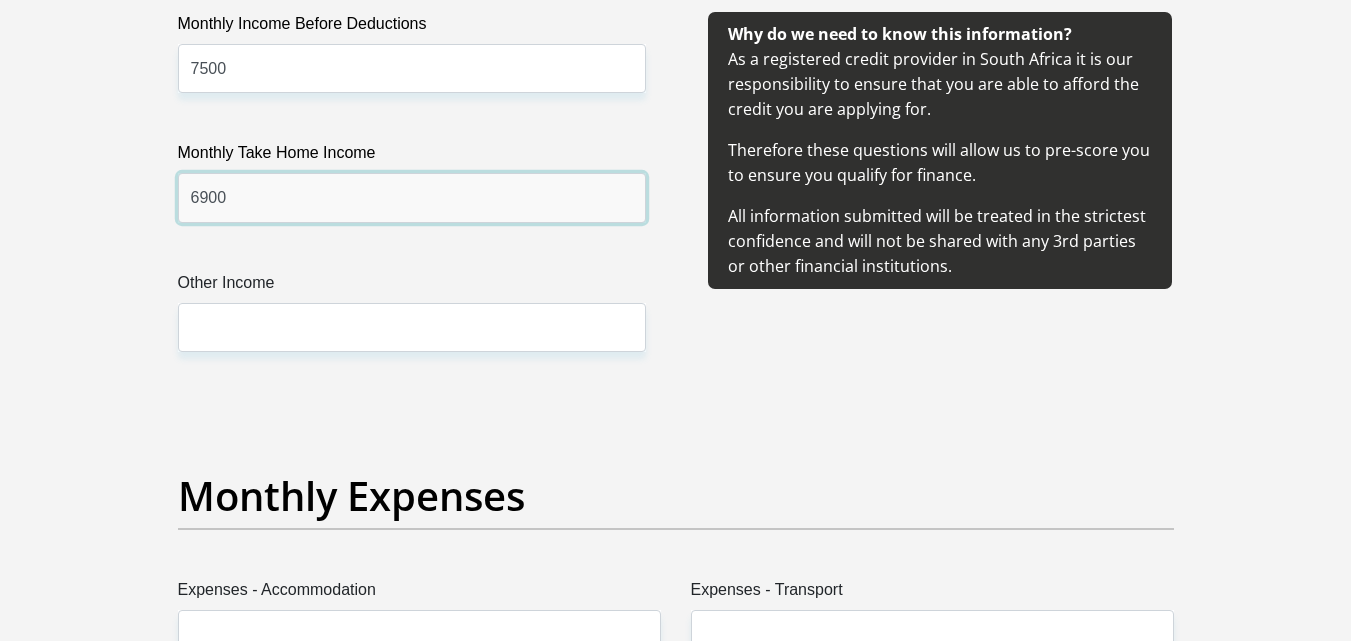 type on "6900" 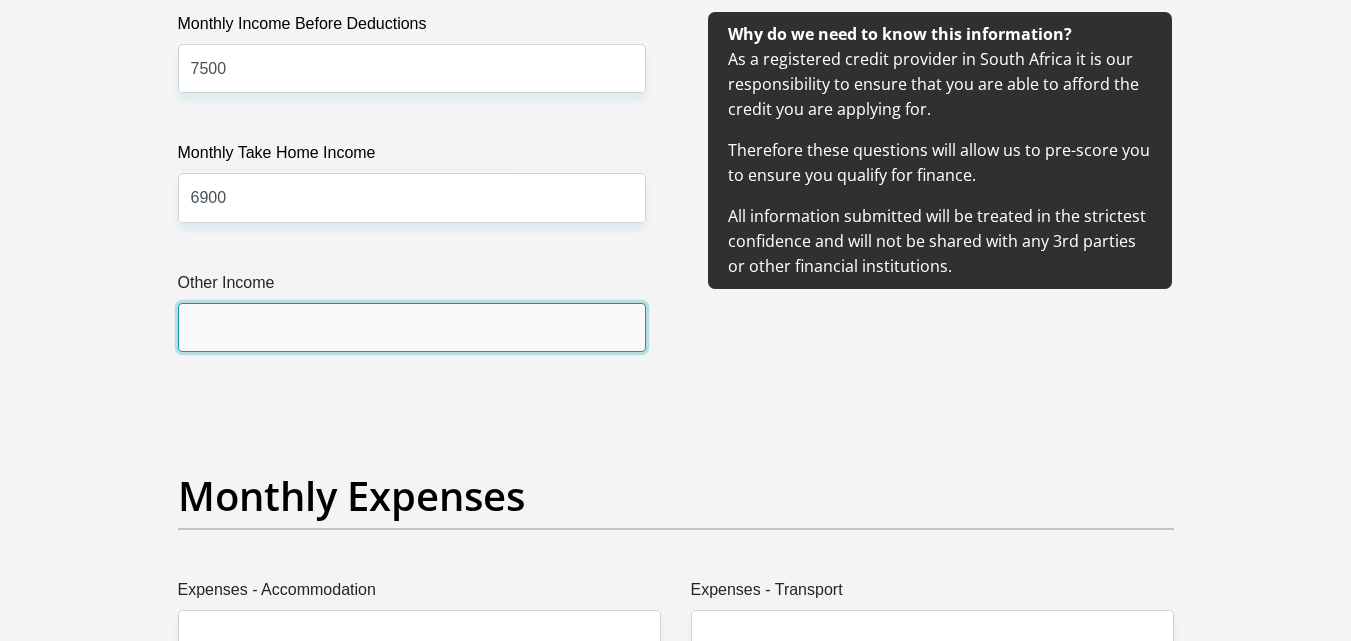click on "Other Income" at bounding box center (412, 327) 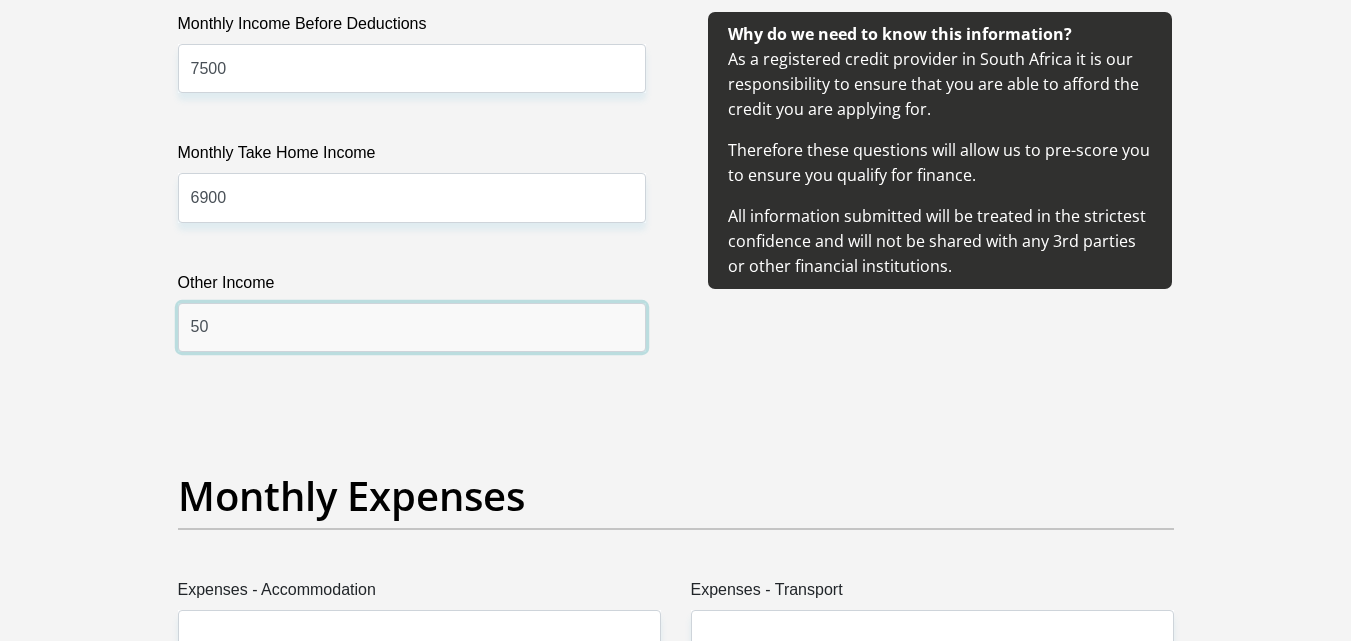 type on "5" 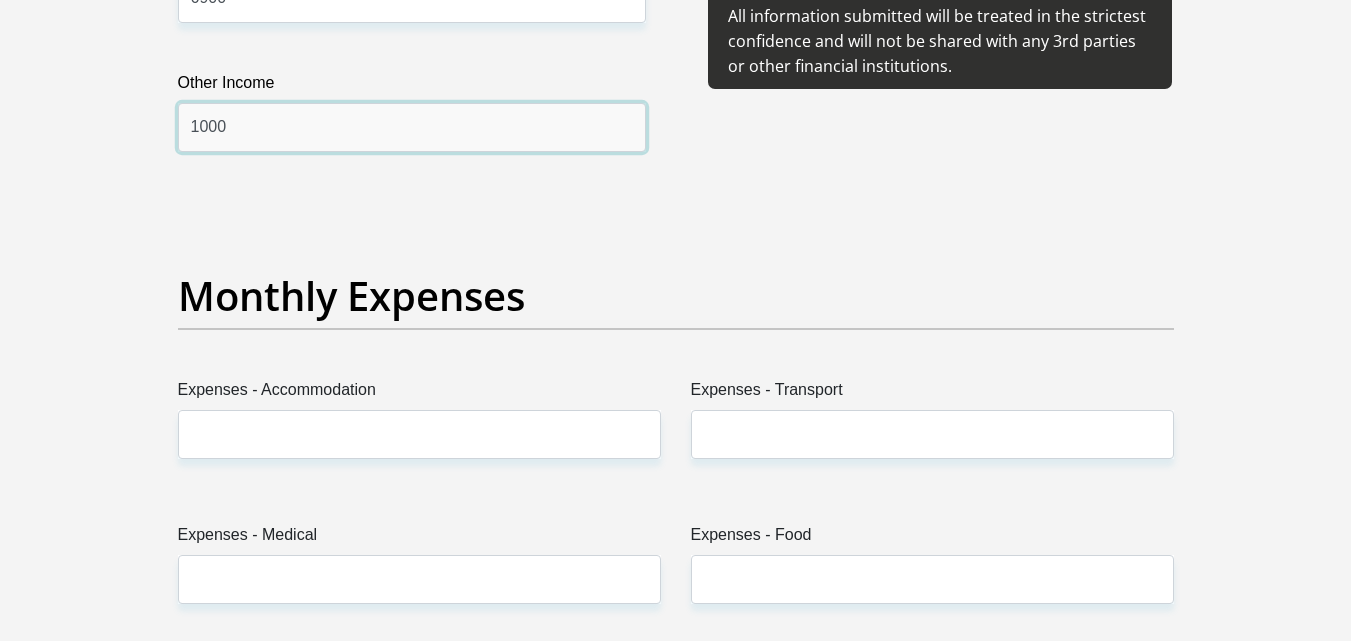 scroll, scrollTop: 2734, scrollLeft: 0, axis: vertical 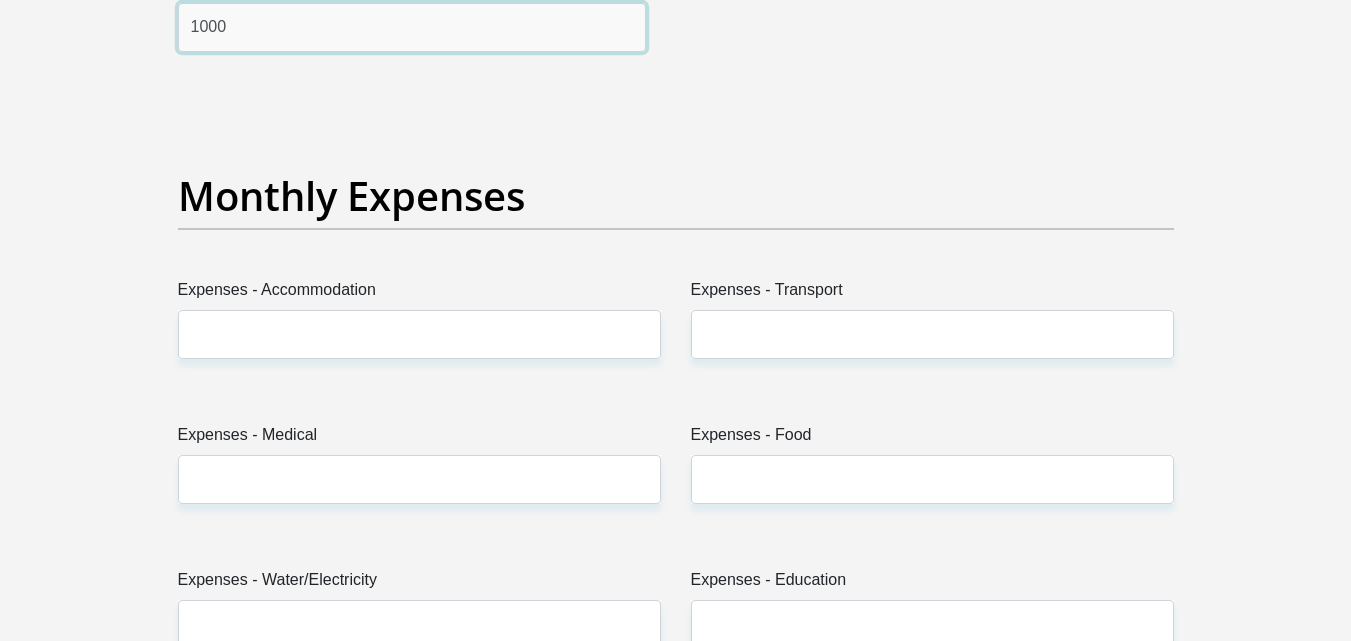 type on "1000" 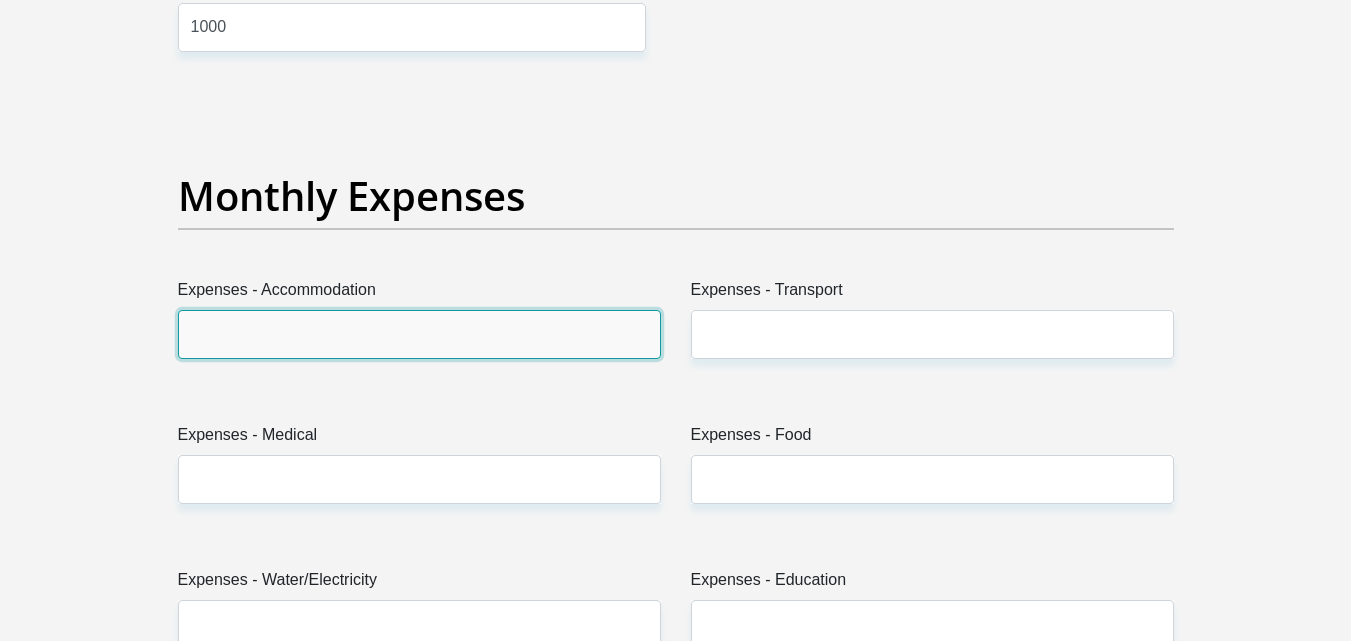 click on "Expenses - Accommodation" at bounding box center (419, 334) 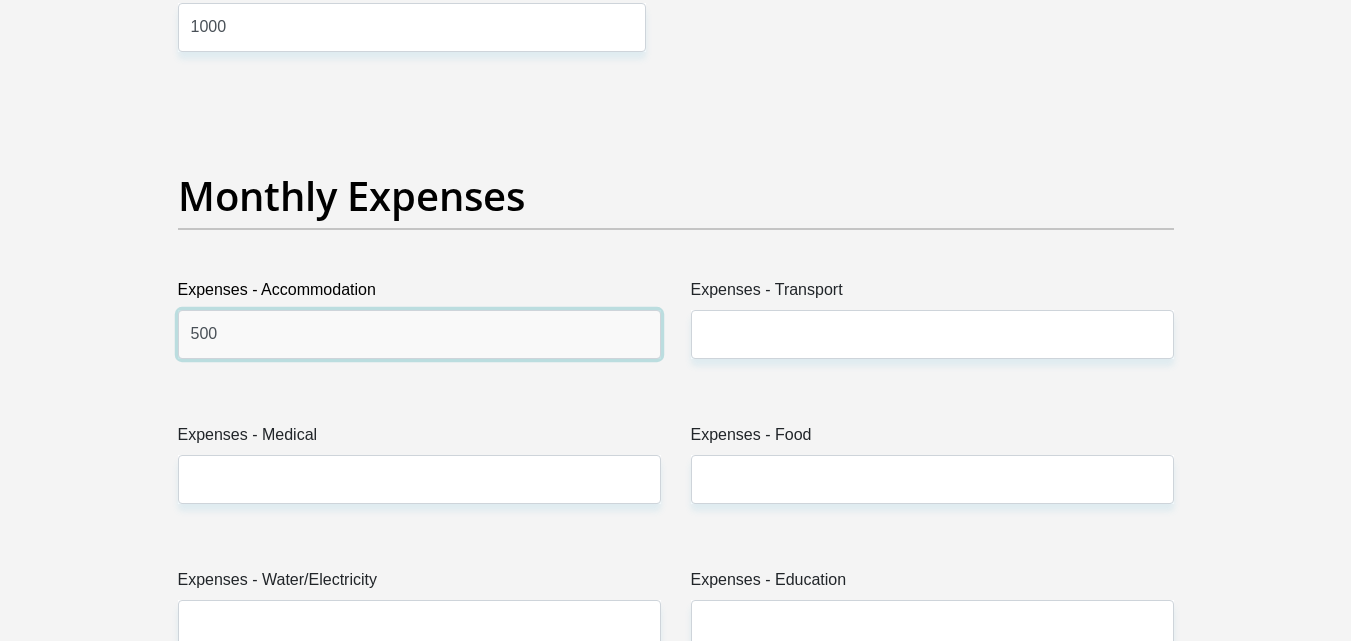 type on "500" 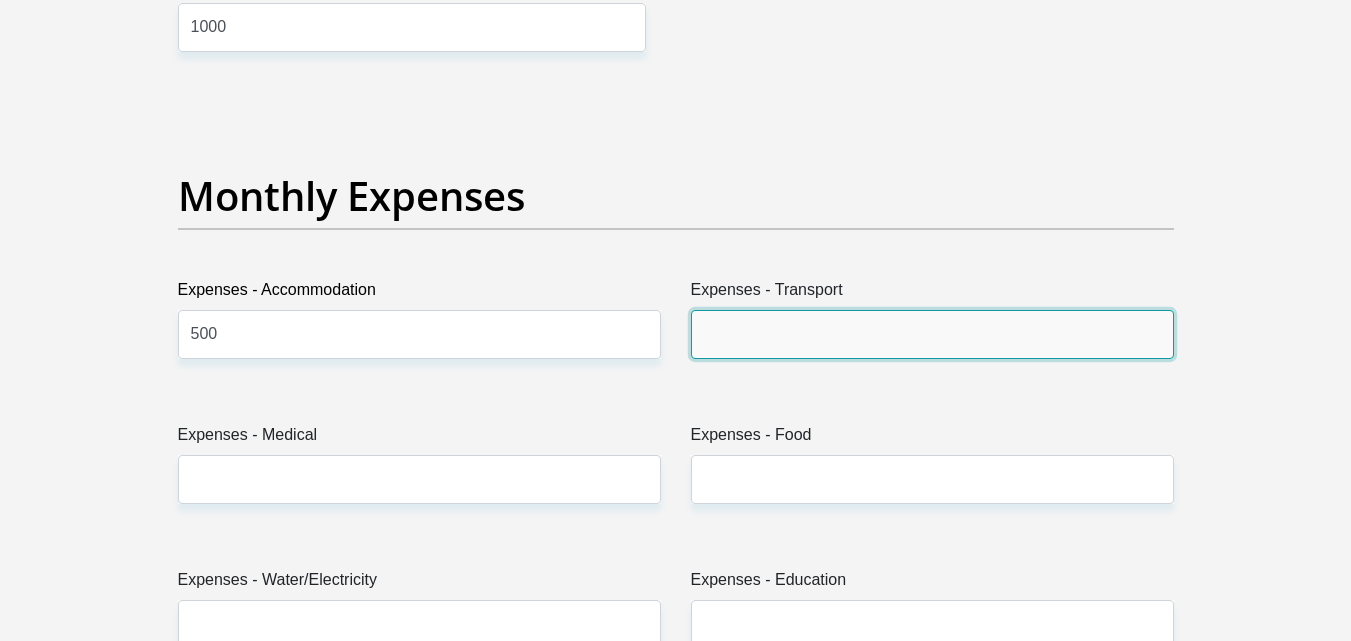 click on "Expenses - Transport" at bounding box center (932, 334) 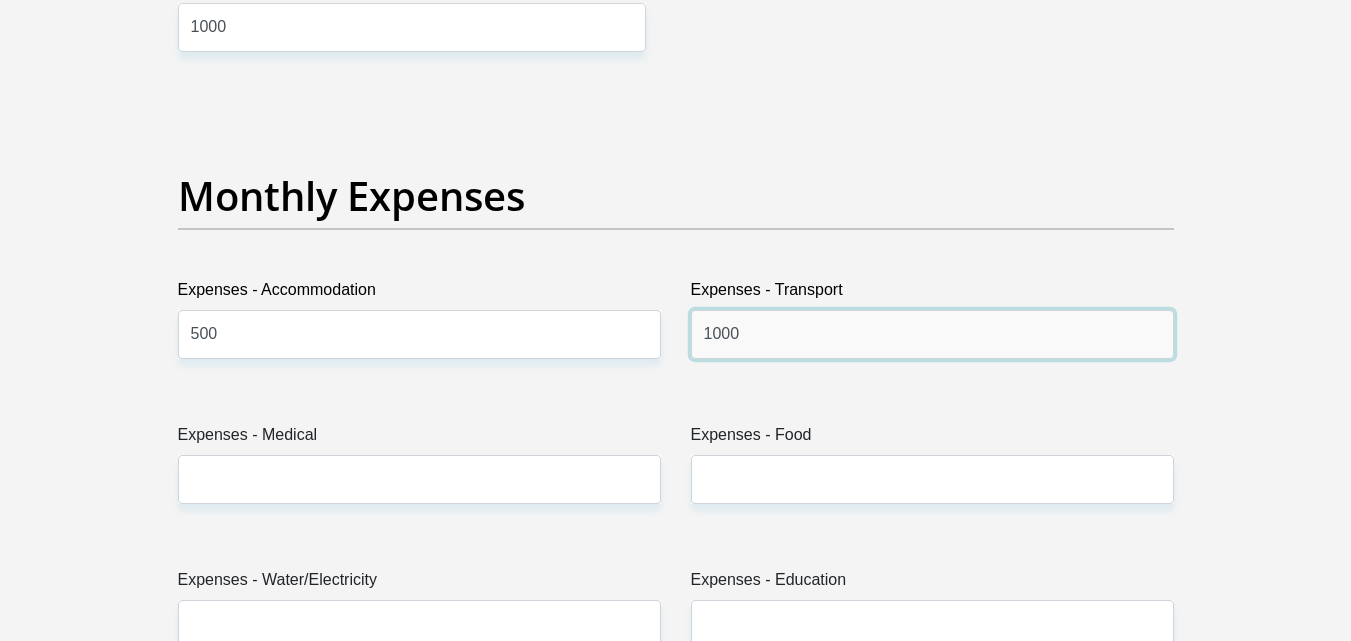 scroll, scrollTop: 2934, scrollLeft: 0, axis: vertical 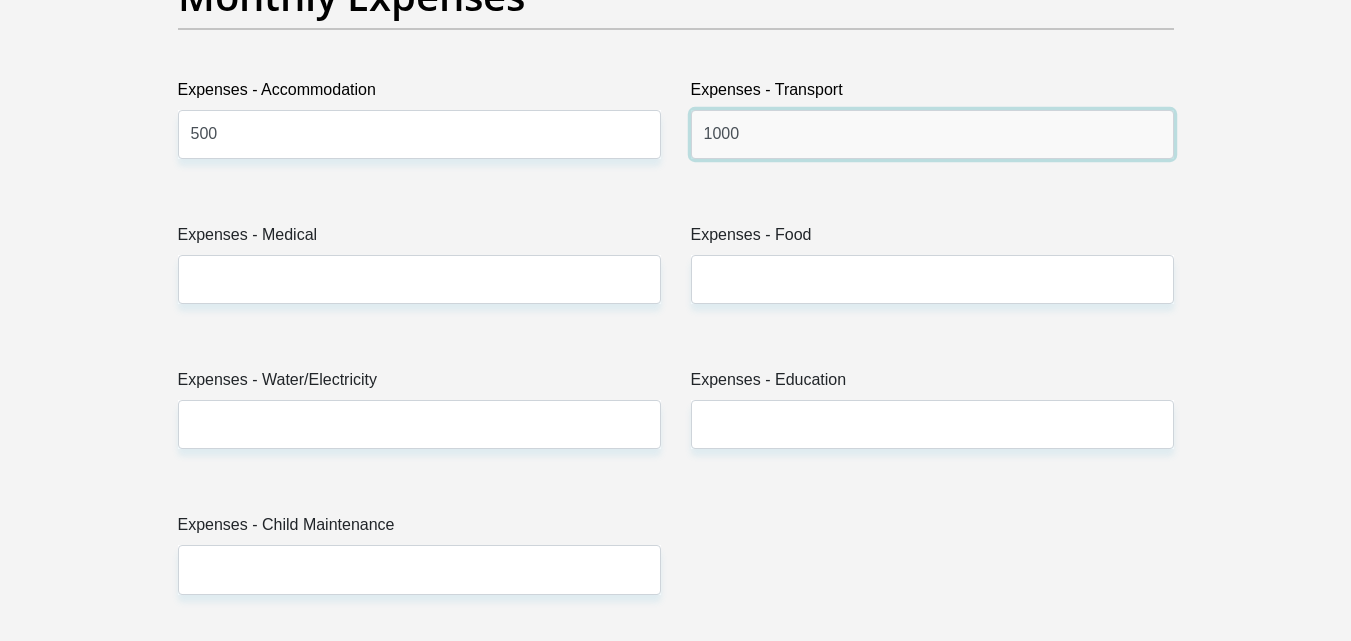 type on "1000" 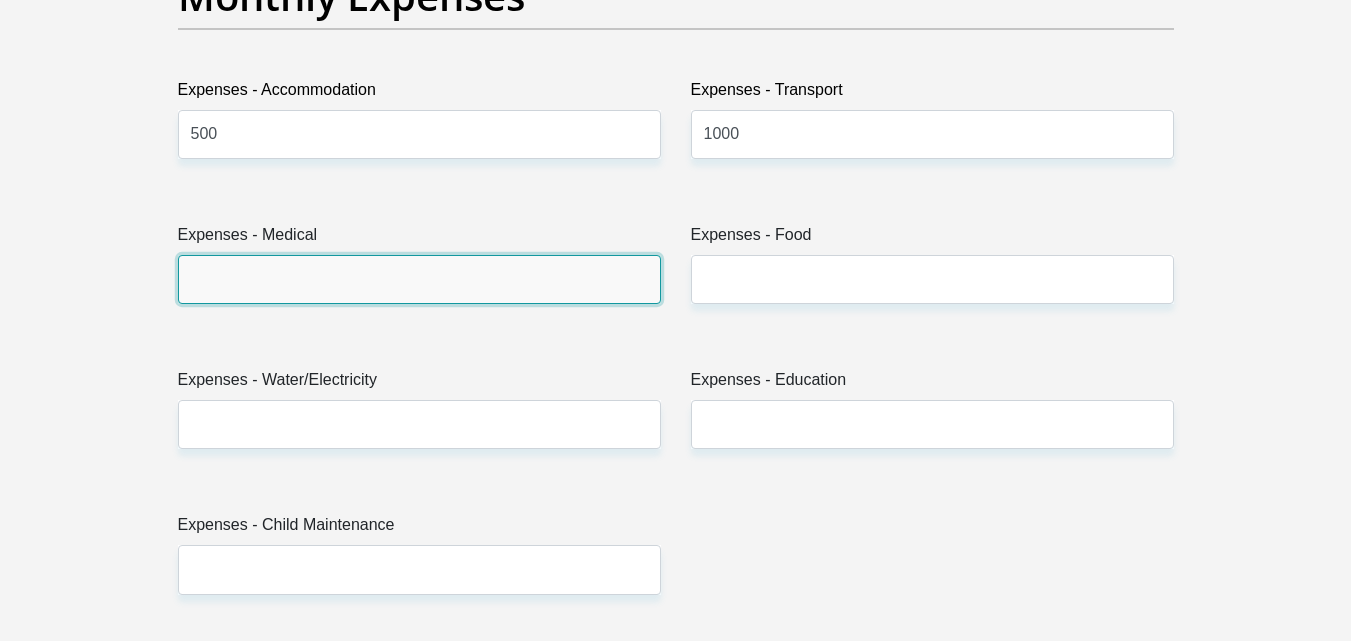 click on "Expenses - Medical" at bounding box center [419, 279] 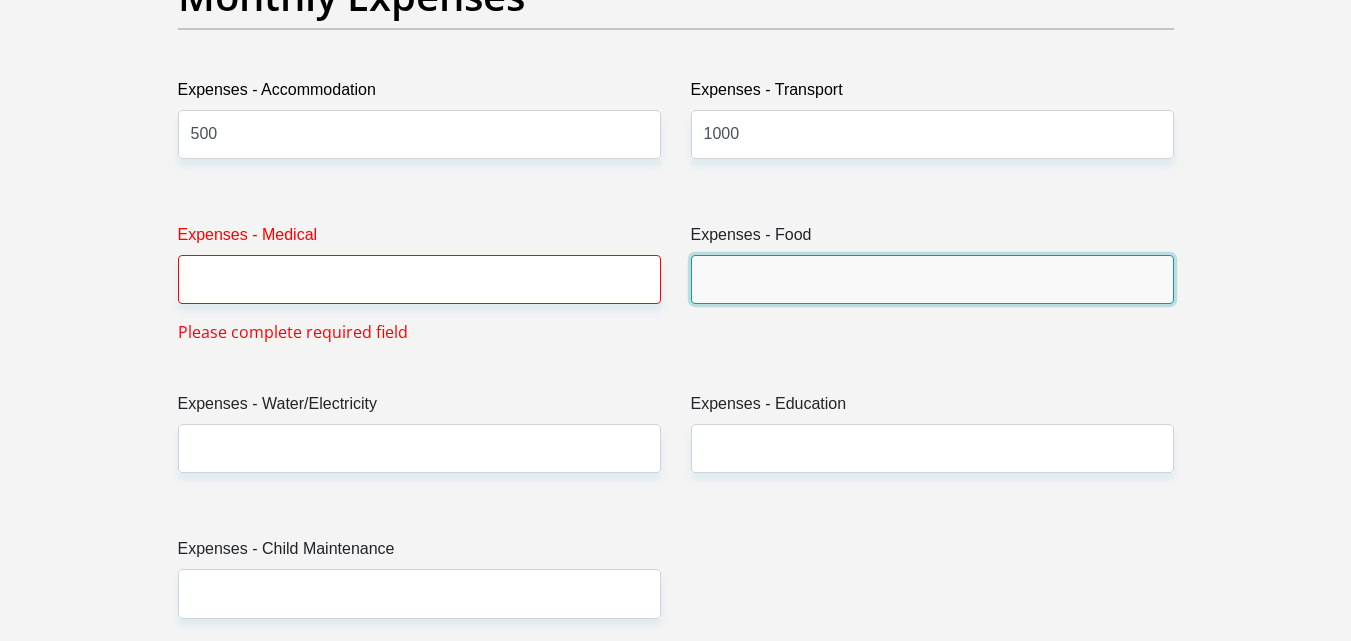 click on "Expenses - Food" at bounding box center (932, 279) 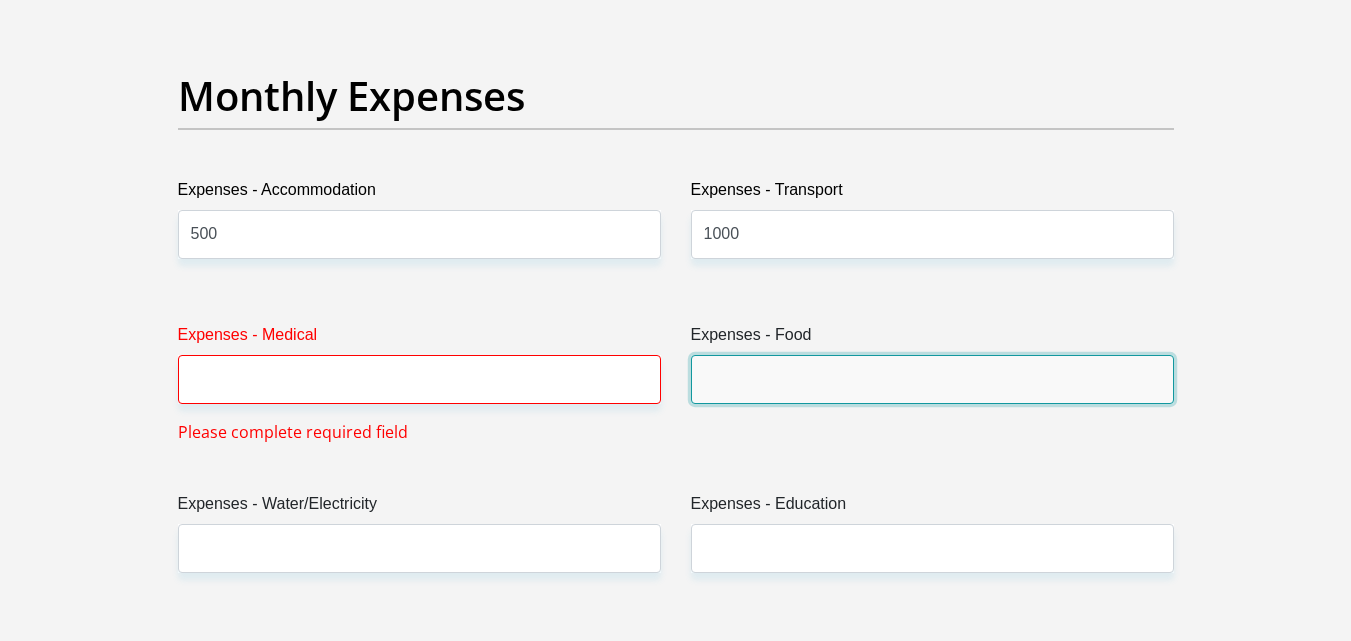 scroll, scrollTop: 2934, scrollLeft: 0, axis: vertical 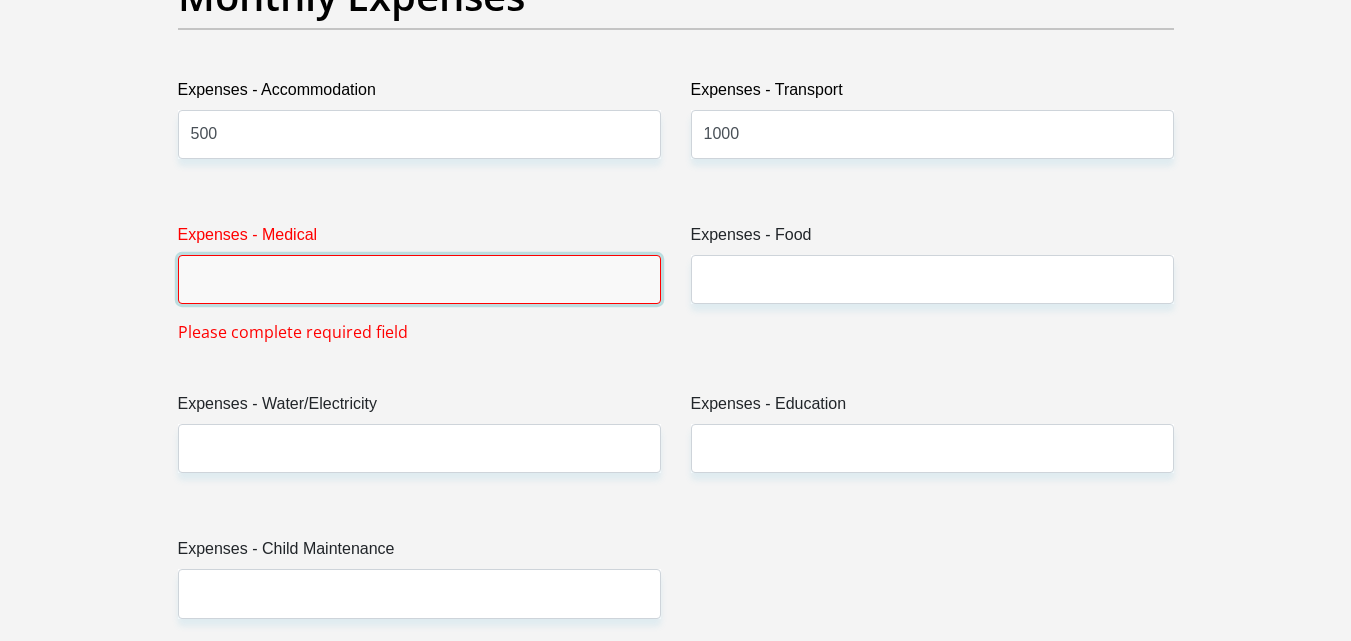 click on "Expenses - Medical" at bounding box center [419, 279] 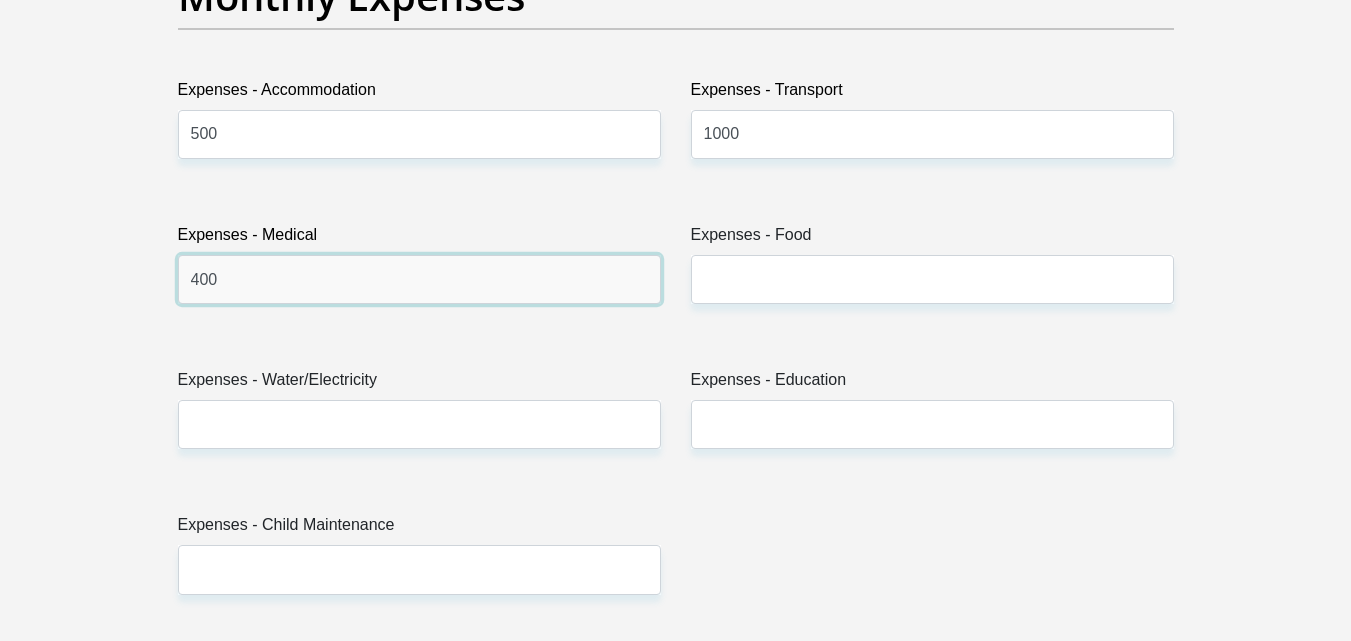 type on "400" 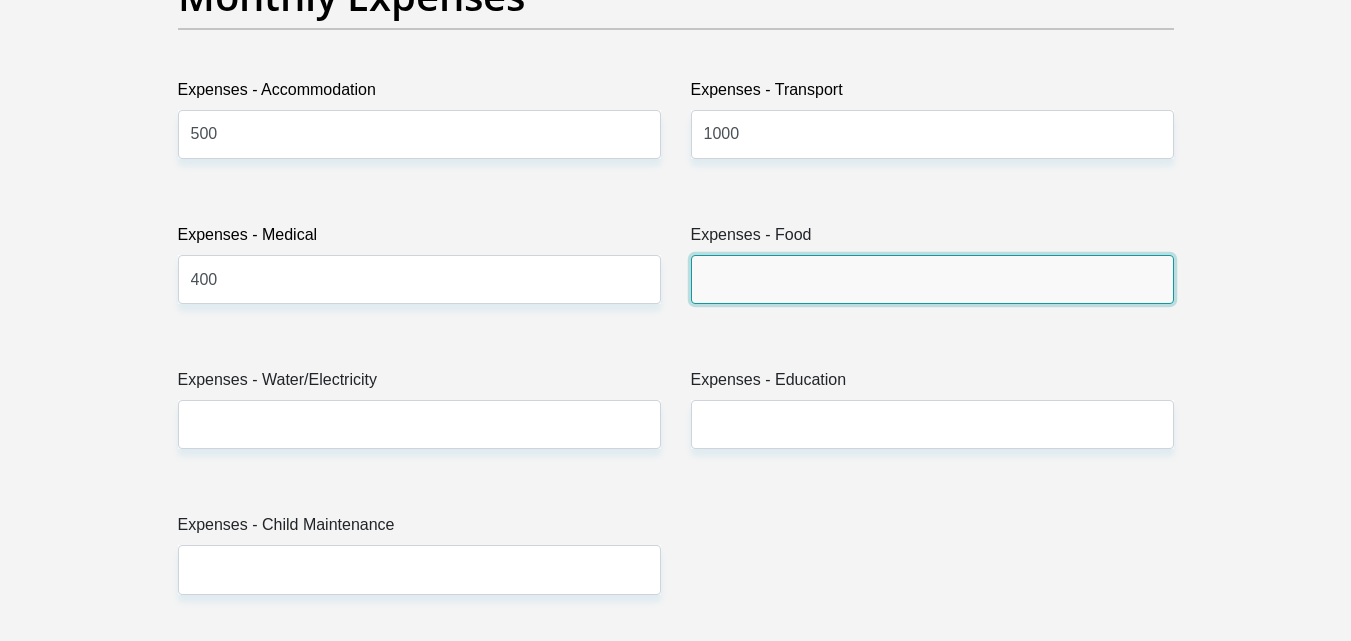click on "Expenses - Food" at bounding box center [932, 279] 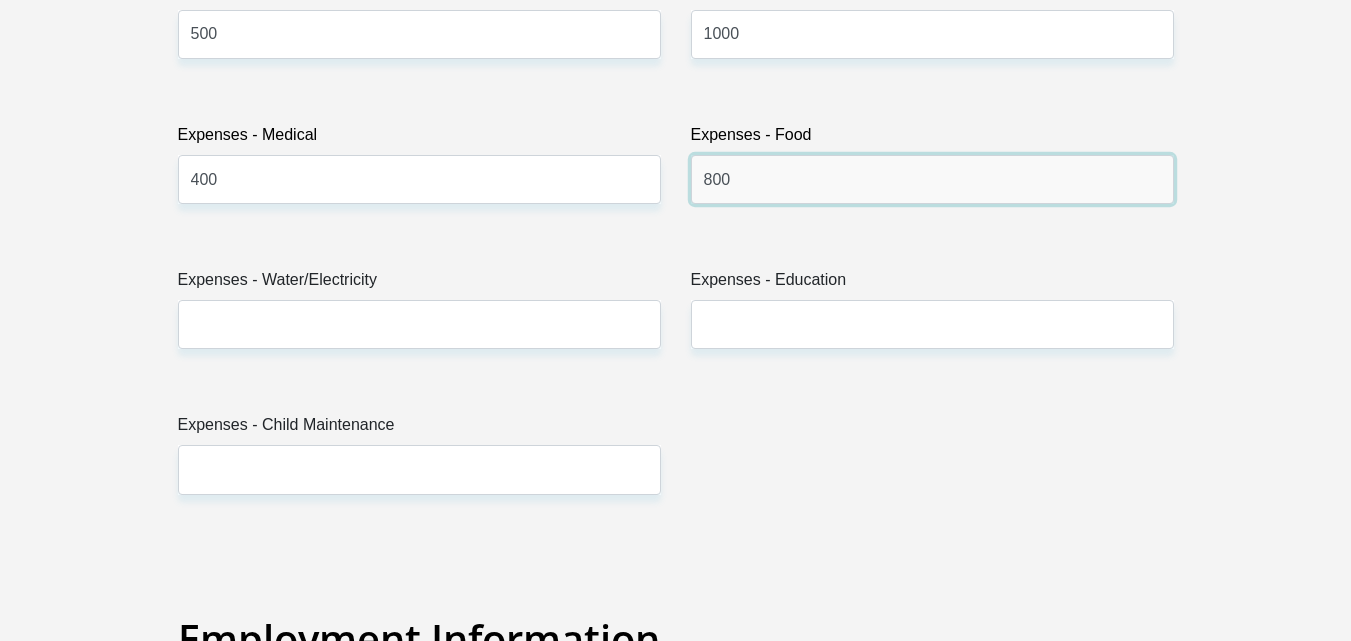 scroll, scrollTop: 3134, scrollLeft: 0, axis: vertical 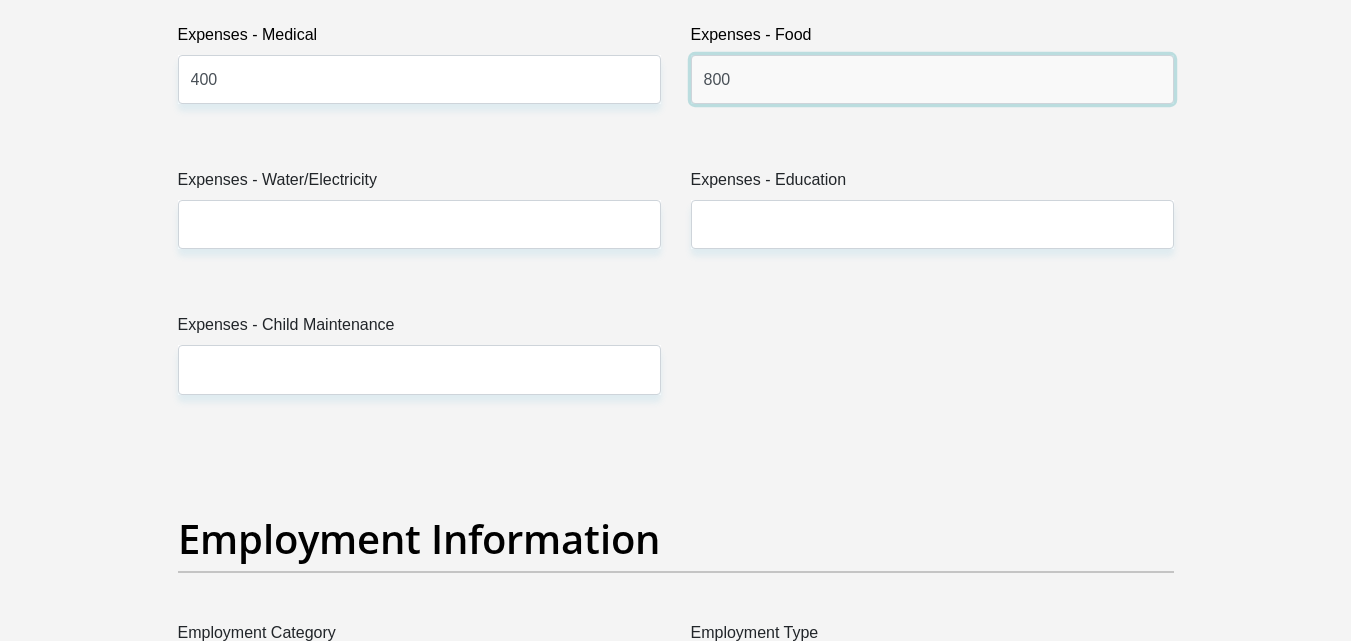 type on "800" 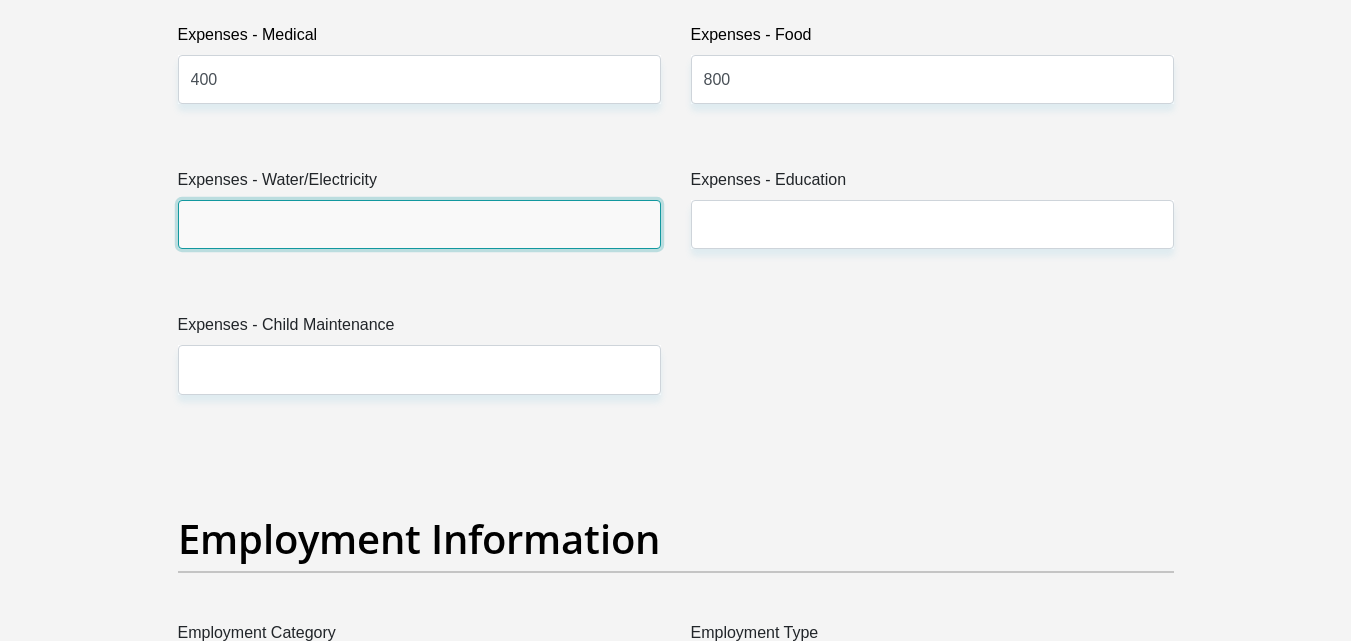 click on "Expenses - Water/Electricity" at bounding box center [419, 224] 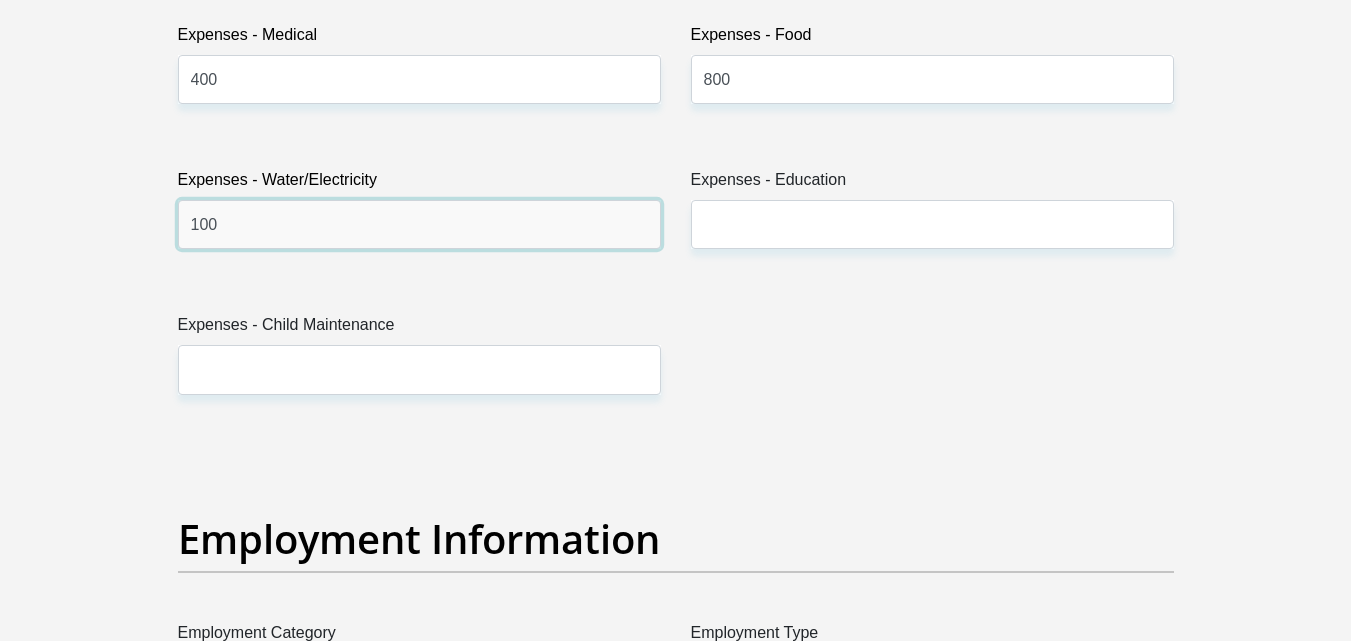type on "100" 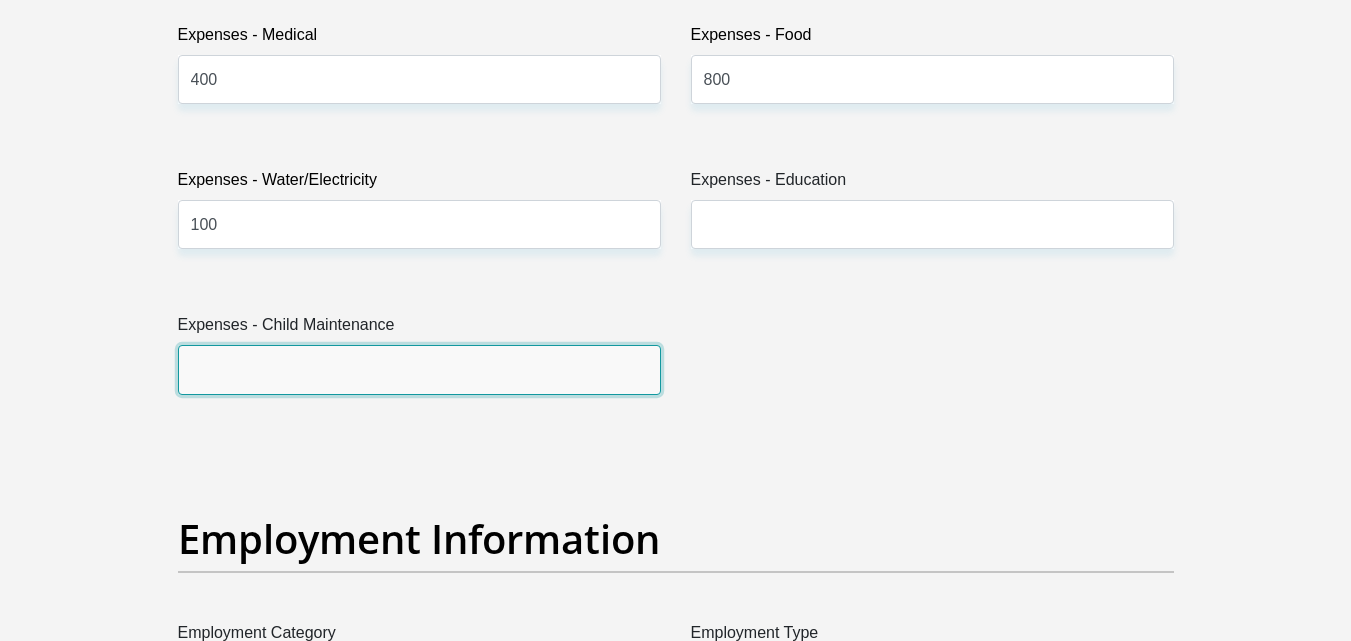 click on "Expenses - Child Maintenance" at bounding box center [419, 369] 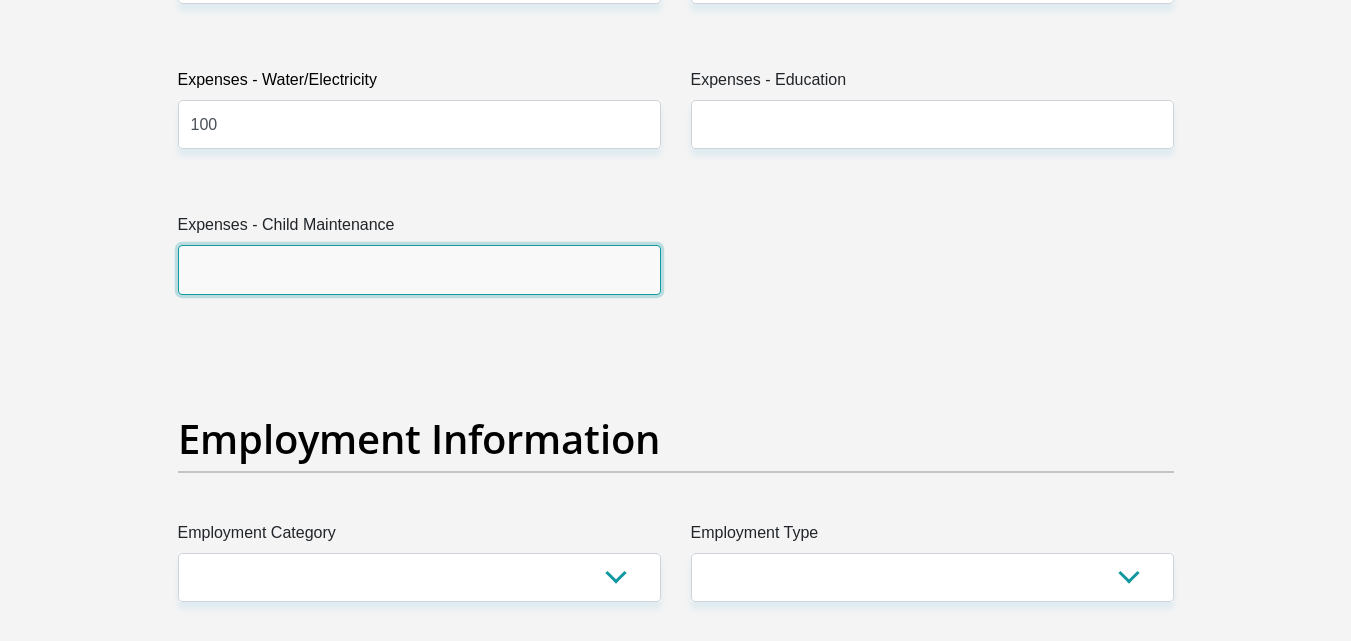 scroll, scrollTop: 3434, scrollLeft: 0, axis: vertical 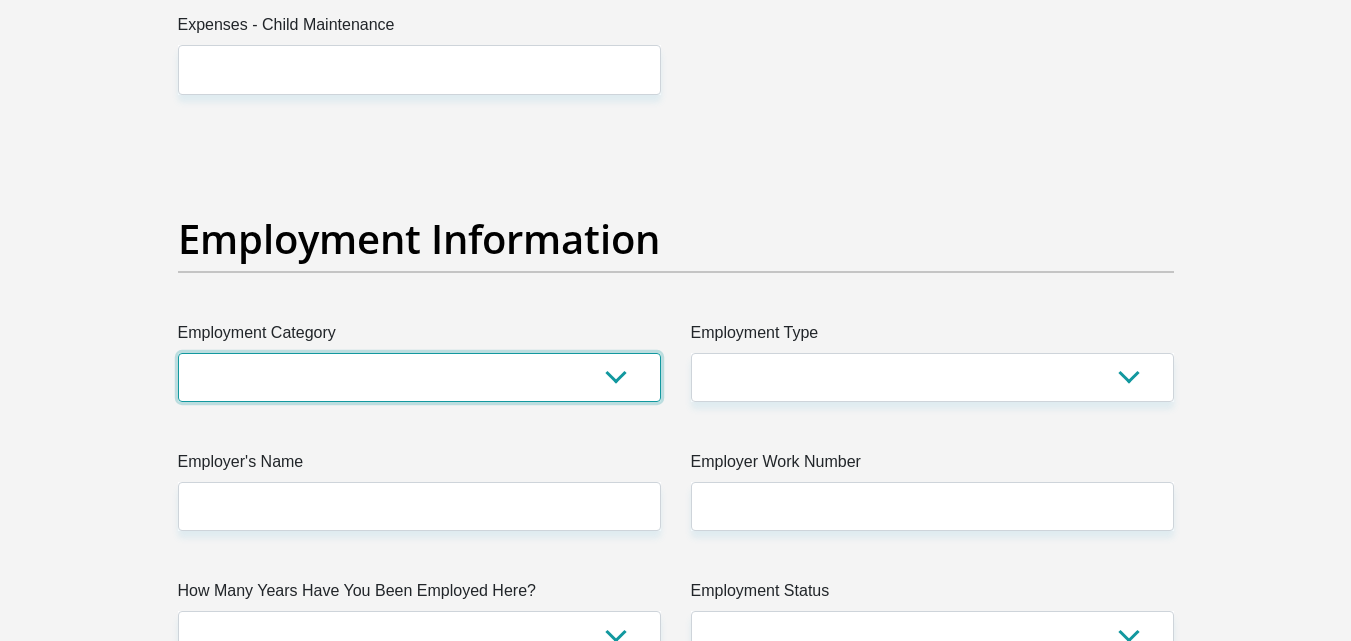 click on "AGRICULTURE
ALCOHOL & TOBACCO
CONSTRUCTION MATERIALS
METALLURGY
EQUIPMENT FOR RENEWABLE ENERGY
SPECIALIZED CONTRACTORS
CAR
GAMING (INCL. INTERNET
OTHER WHOLESALE
UNLICENSED PHARMACEUTICALS
CURRENCY EXCHANGE HOUSES
OTHER FINANCIAL INSTITUTIONS & INSURANCE
REAL ESTATE AGENTS
OIL & GAS
OTHER MATERIALS (E.G. IRON ORE)
PRECIOUS STONES & PRECIOUS METALS
POLITICAL ORGANIZATIONS
RELIGIOUS ORGANIZATIONS(NOT SECTS)
ACTI. HAVING BUSINESS DEAL WITH PUBLIC ADMINISTRATION
LAUNDROMATS" at bounding box center (419, 377) 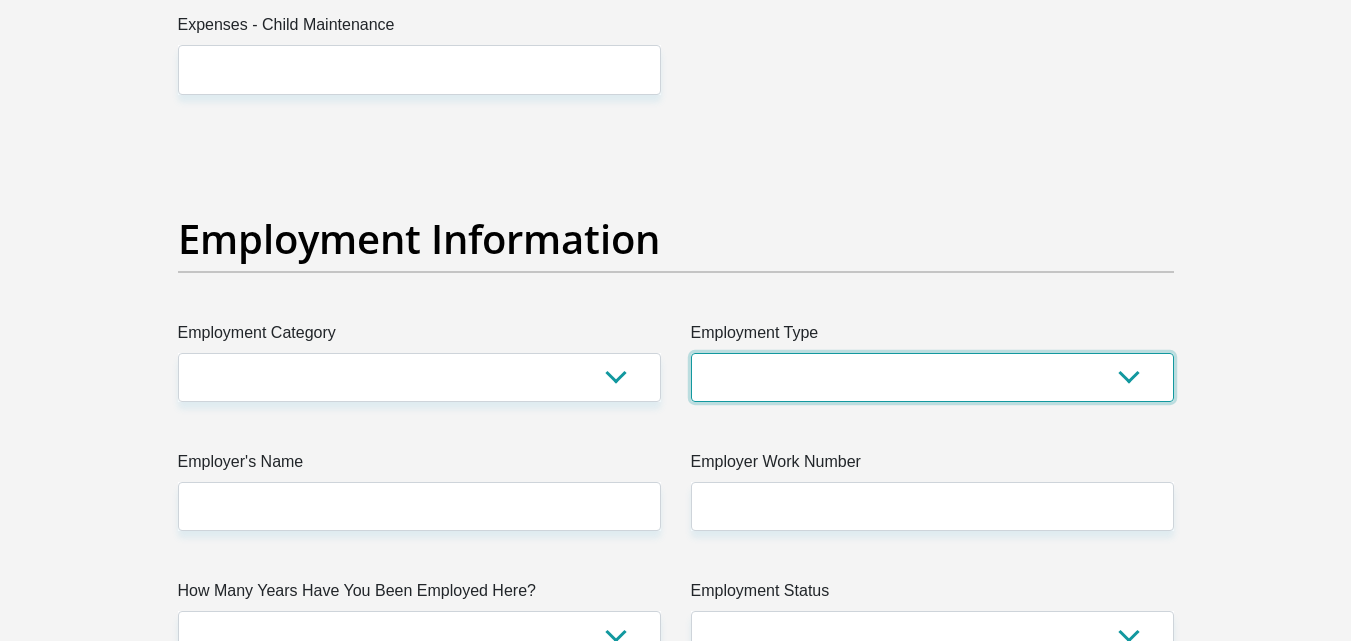 click on "College/Lecturer
Craft Seller
Creative
Driver
Executive
Farmer
Forces - Non Commissioned
Forces - Officer
Hawker
Housewife
Labourer
Licenced Professional
Manager
Miner
Non Licenced Professional
Office Staff/Clerk
Outside Worker
Pensioner
Permanent Teacher
Production/Manufacturing
Sales
Self-Employed
Semi-Professional Worker
Service Industry  Social Worker  Student" at bounding box center [932, 377] 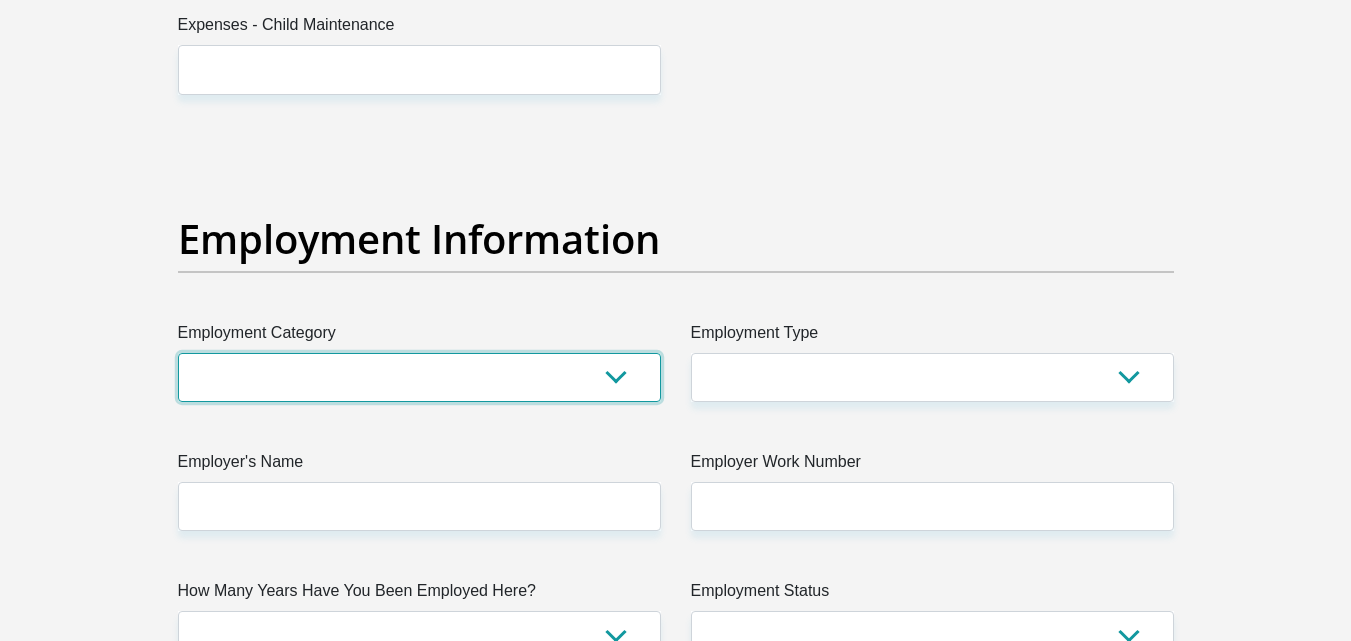 click on "AGRICULTURE
ALCOHOL & TOBACCO
CONSTRUCTION MATERIALS
METALLURGY
EQUIPMENT FOR RENEWABLE ENERGY
SPECIALIZED CONTRACTORS
CAR
GAMING (INCL. INTERNET
OTHER WHOLESALE
UNLICENSED PHARMACEUTICALS
CURRENCY EXCHANGE HOUSES
OTHER FINANCIAL INSTITUTIONS & INSURANCE
REAL ESTATE AGENTS
OIL & GAS
OTHER MATERIALS (E.G. IRON ORE)
PRECIOUS STONES & PRECIOUS METALS
POLITICAL ORGANIZATIONS
RELIGIOUS ORGANIZATIONS(NOT SECTS)
ACTI. HAVING BUSINESS DEAL WITH PUBLIC ADMINISTRATION
LAUNDROMATS" at bounding box center [419, 377] 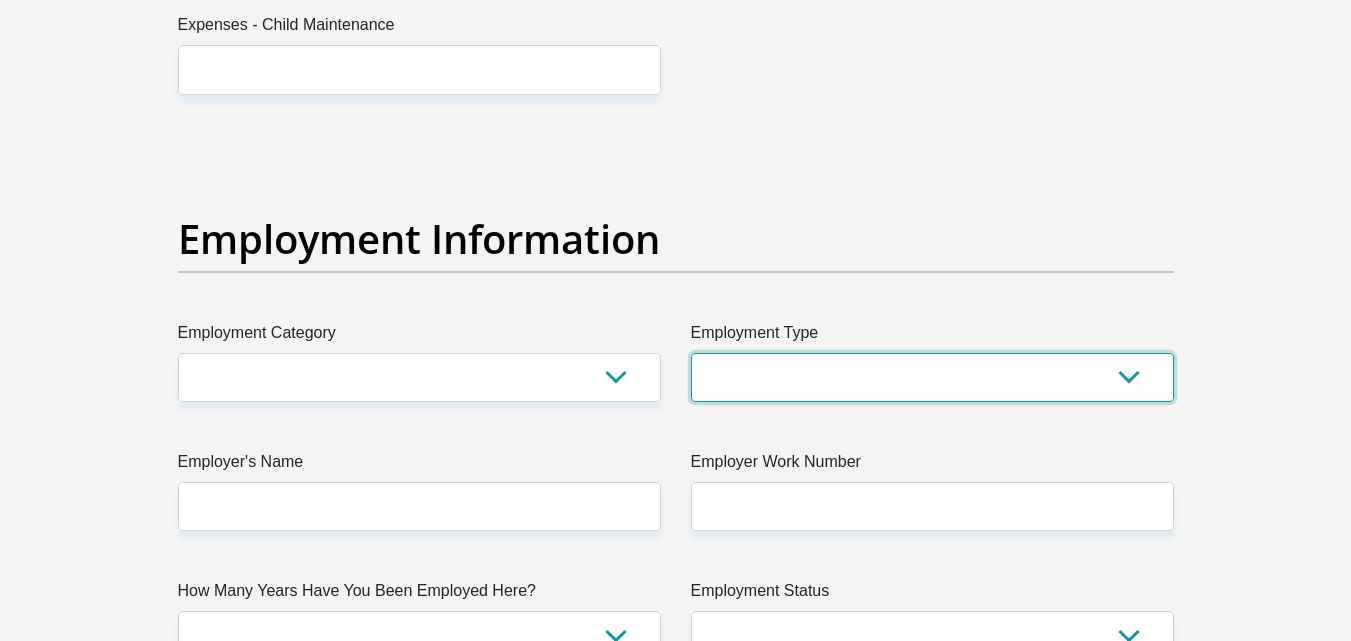 click on "College/Lecturer
Craft Seller
Creative
Driver
Executive
Farmer
Forces - Non Commissioned
Forces - Officer
Hawker
Housewife
Labourer
Licenced Professional
Manager
Miner
Non Licenced Professional
Office Staff/Clerk
Outside Worker
Pensioner
Permanent Teacher
Production/Manufacturing
Sales
Self-Employed
Semi-Professional Worker
Service Industry  Social Worker  Student" at bounding box center (932, 377) 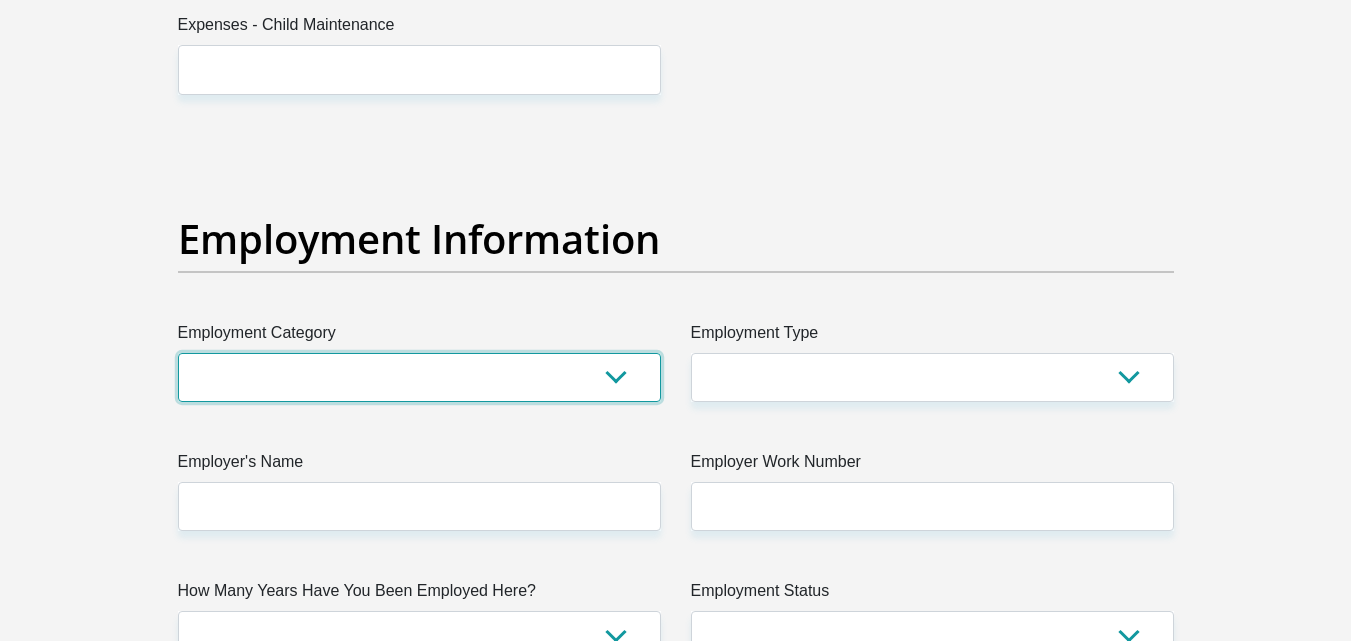click on "AGRICULTURE
ALCOHOL & TOBACCO
CONSTRUCTION MATERIALS
METALLURGY
EQUIPMENT FOR RENEWABLE ENERGY
SPECIALIZED CONTRACTORS
CAR
GAMING (INCL. INTERNET
OTHER WHOLESALE
UNLICENSED PHARMACEUTICALS
CURRENCY EXCHANGE HOUSES
OTHER FINANCIAL INSTITUTIONS & INSURANCE
REAL ESTATE AGENTS
OIL & GAS
OTHER MATERIALS (E.G. IRON ORE)
PRECIOUS STONES & PRECIOUS METALS
POLITICAL ORGANIZATIONS
RELIGIOUS ORGANIZATIONS(NOT SECTS)
ACTI. HAVING BUSINESS DEAL WITH PUBLIC ADMINISTRATION
LAUNDROMATS" at bounding box center (419, 377) 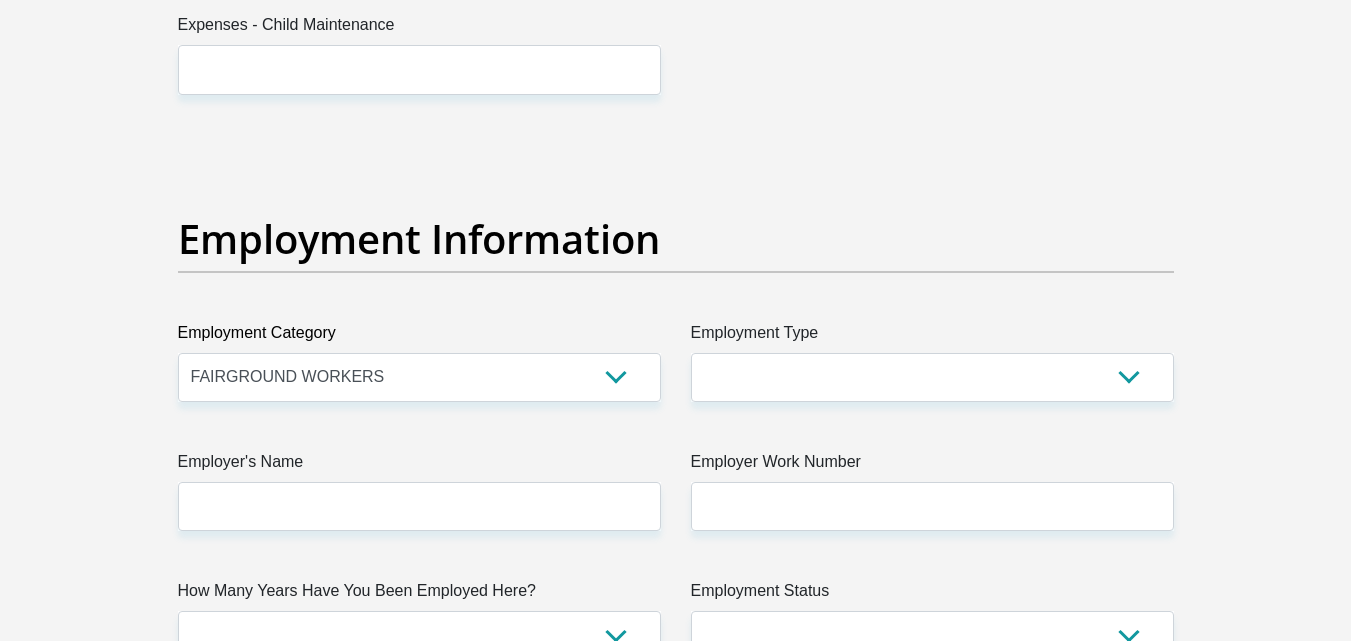 click on "Title
Mr
Ms
Mrs
Dr
Other
First Name
Ntokozo
Surname
Ngubane
ID Number
8908270118088
Please input valid ID number
Race
Black
Coloured
Indian
White
Other
Contact Number
0754538019
Please input valid contact number
Nationality
South Africa
Afghanistan
Aland Islands  Albania  Algeria" at bounding box center (676, 133) 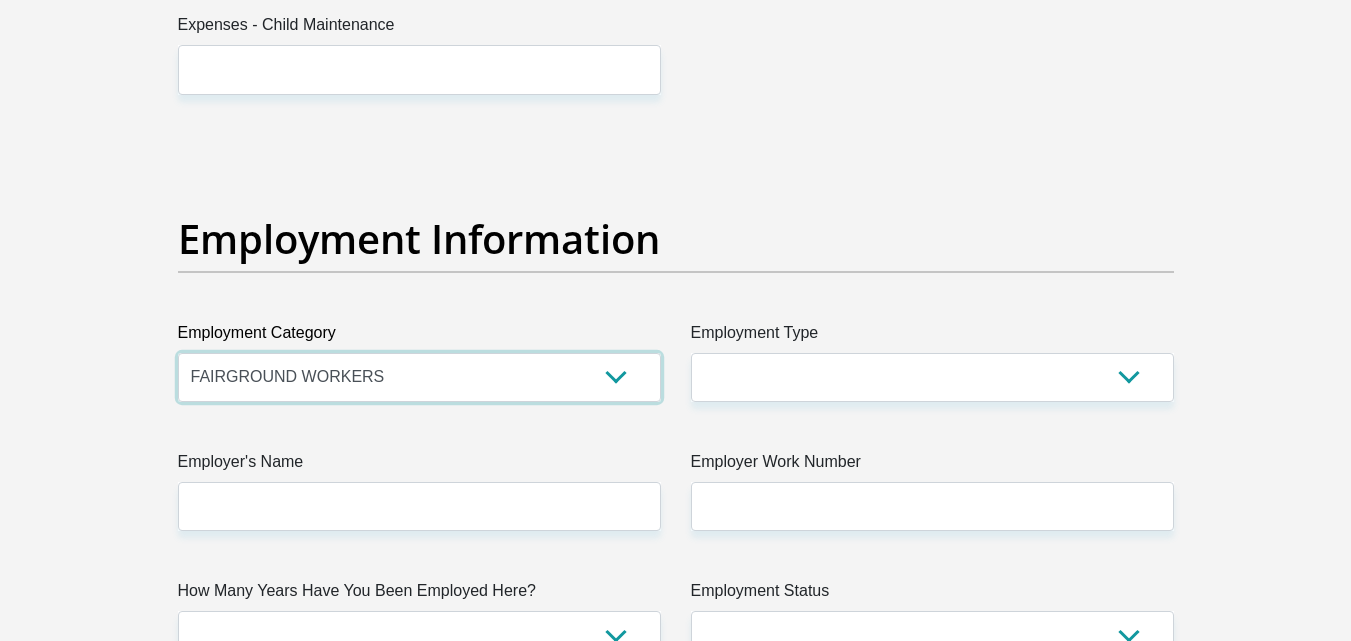 click on "AGRICULTURE
ALCOHOL & TOBACCO
CONSTRUCTION MATERIALS
METALLURGY
EQUIPMENT FOR RENEWABLE ENERGY
SPECIALIZED CONTRACTORS
CAR
GAMING (INCL. INTERNET
OTHER WHOLESALE
UNLICENSED PHARMACEUTICALS
CURRENCY EXCHANGE HOUSES
OTHER FINANCIAL INSTITUTIONS & INSURANCE
REAL ESTATE AGENTS
OIL & GAS
OTHER MATERIALS (E.G. IRON ORE)
PRECIOUS STONES & PRECIOUS METALS
POLITICAL ORGANIZATIONS
RELIGIOUS ORGANIZATIONS(NOT SECTS)
ACTI. HAVING BUSINESS DEAL WITH PUBLIC ADMINISTRATION
LAUNDROMATS" at bounding box center [419, 377] 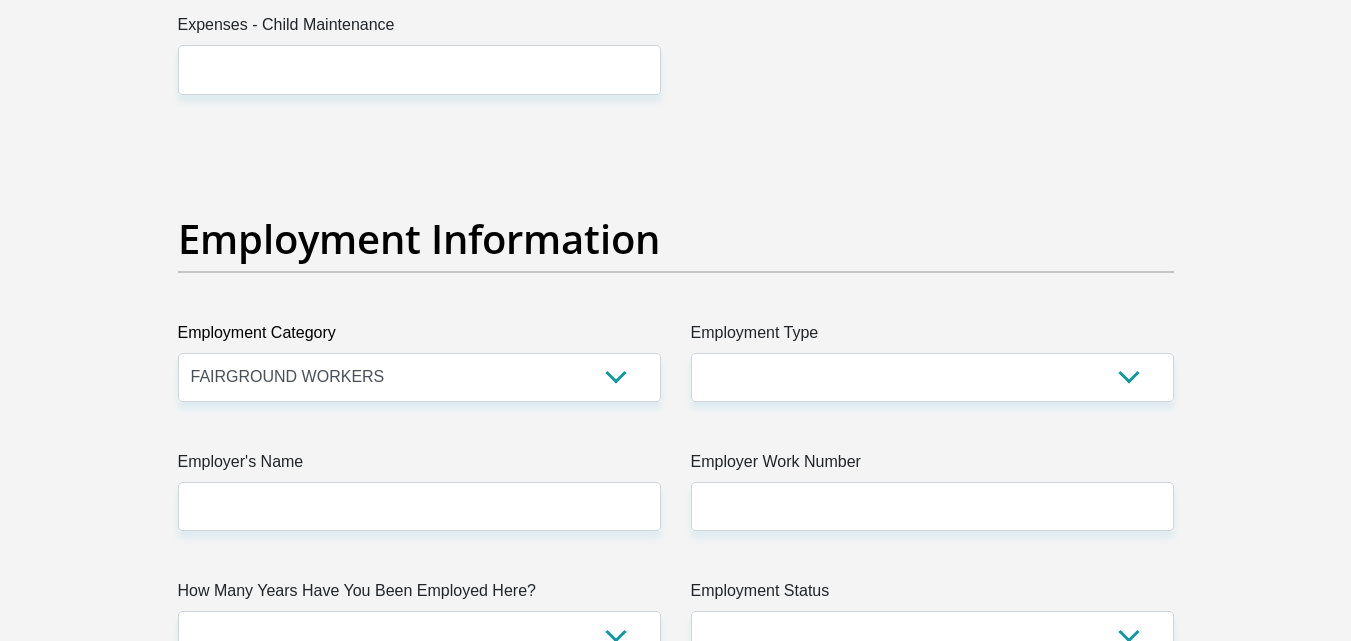 click on "Title
Mr
Ms
Mrs
Dr
Other
First Name
Ntokozo
Surname
Ngubane
ID Number
8908270118088
Please input valid ID number
Race
Black
Coloured
Indian
White
Other
Contact Number
0754538019
Please input valid contact number
Nationality
South Africa
Afghanistan
Aland Islands  Albania  Algeria" at bounding box center [676, 133] 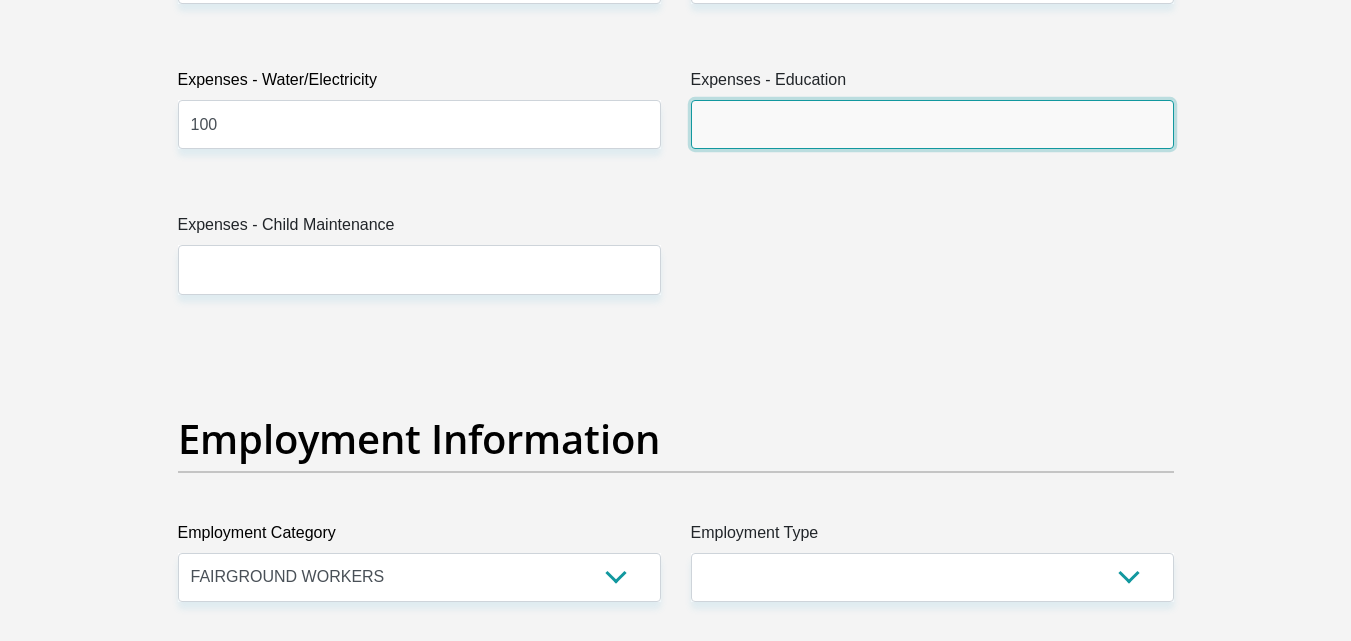 click on "Expenses - Education" at bounding box center (932, 124) 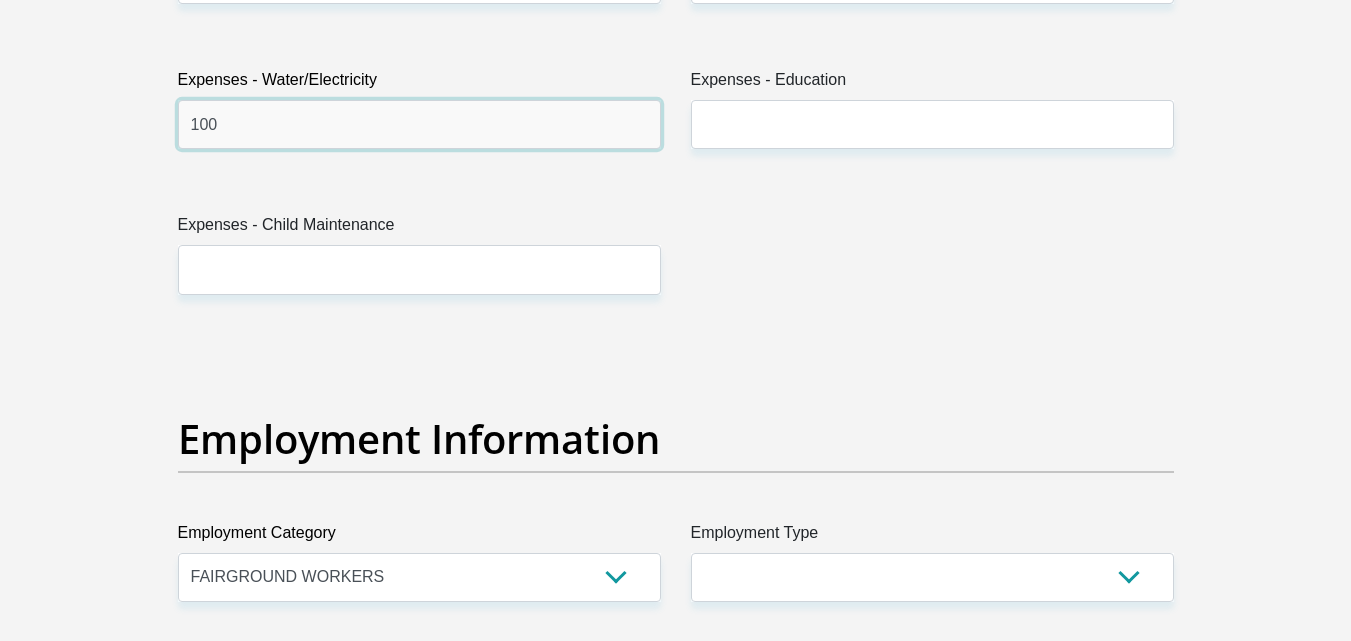 click on "100" at bounding box center (419, 124) 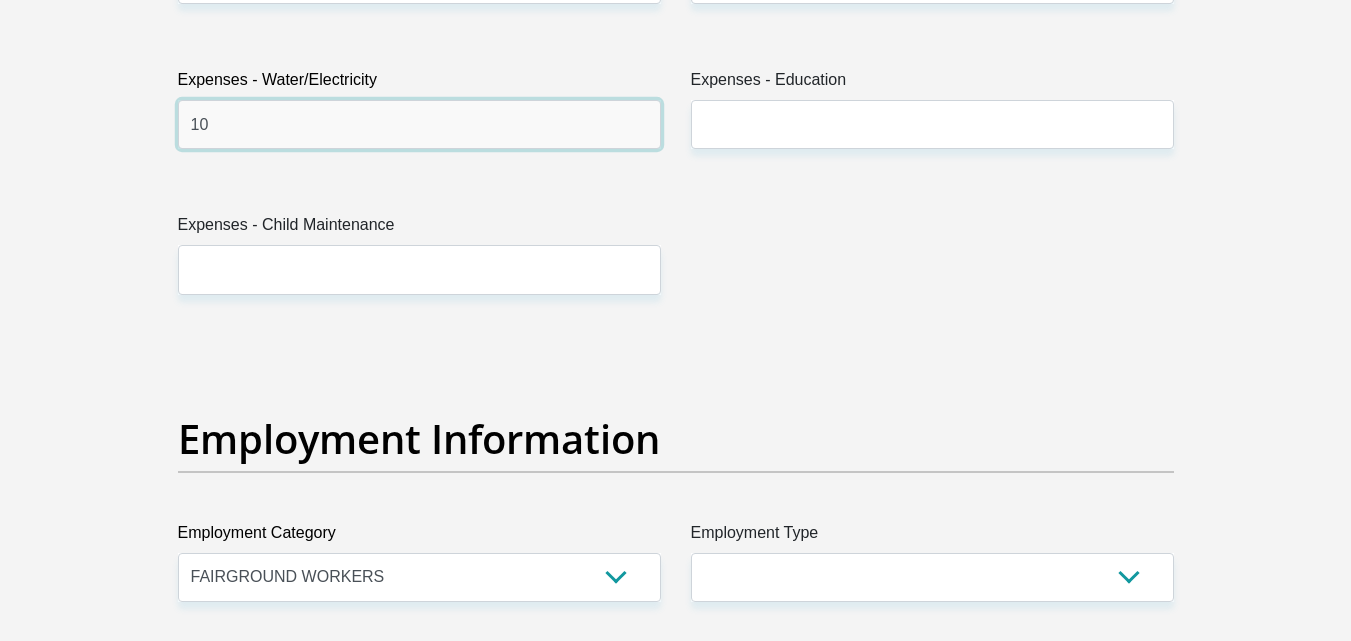 type on "1" 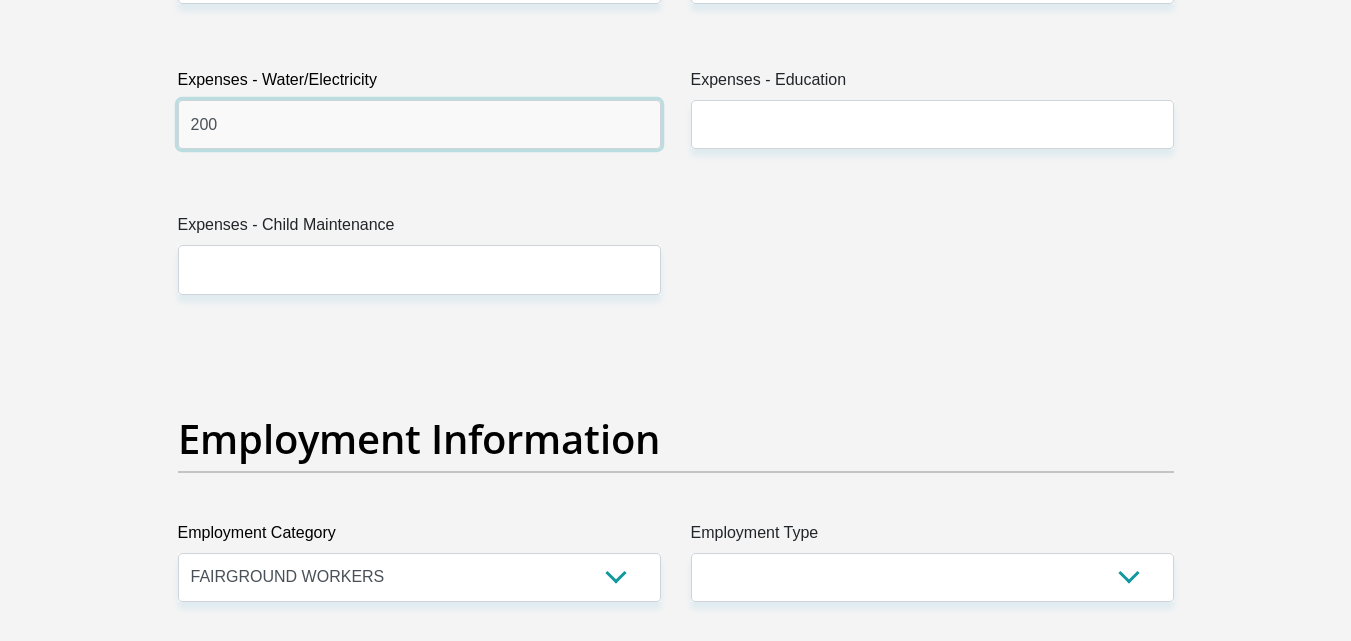 type on "200" 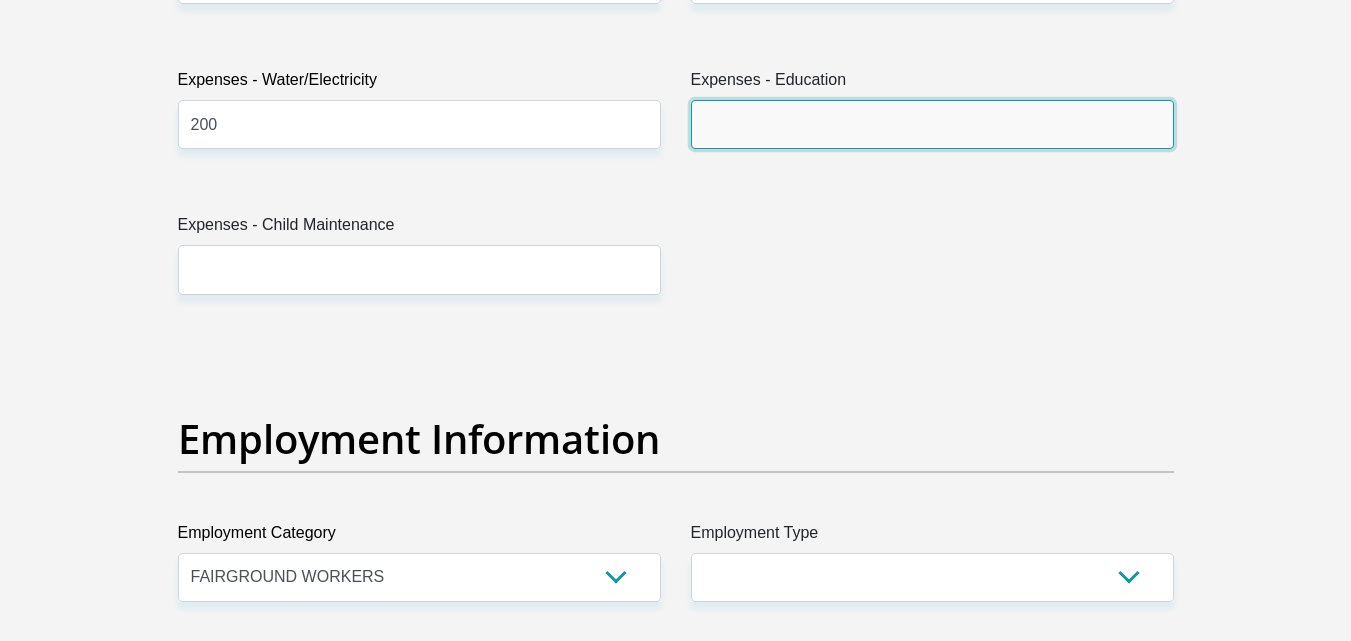 click on "Expenses - Education" at bounding box center (932, 124) 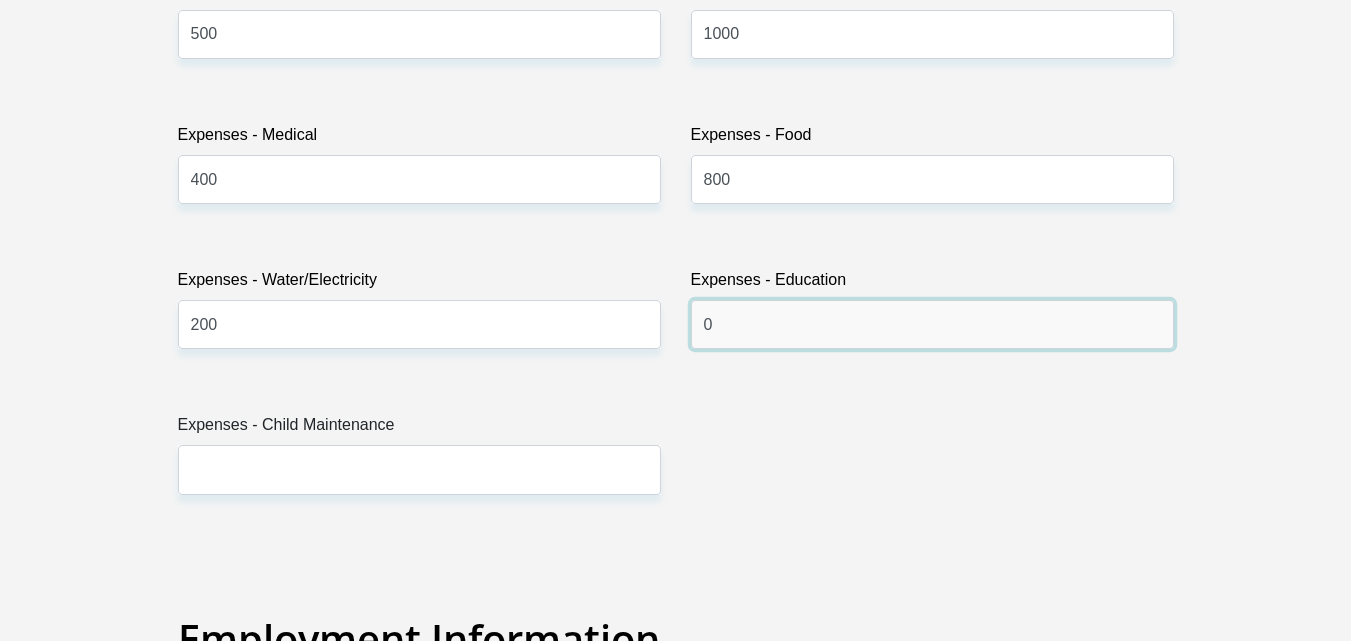 scroll, scrollTop: 3234, scrollLeft: 0, axis: vertical 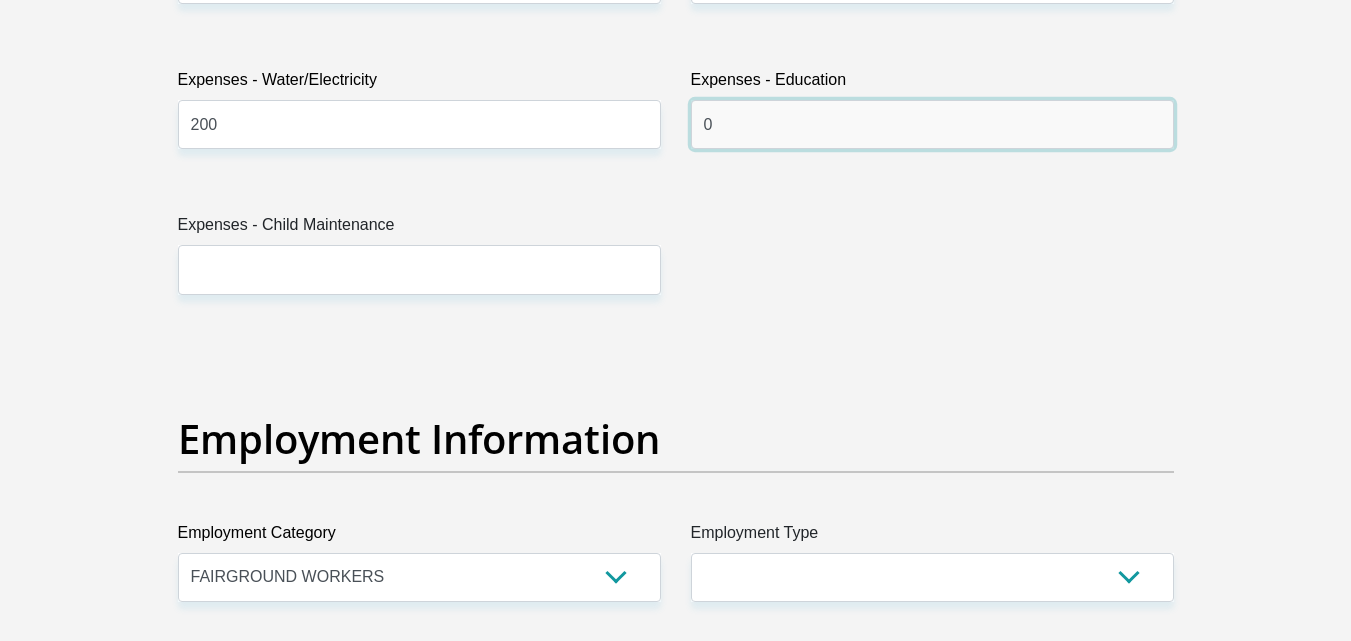 type on "0" 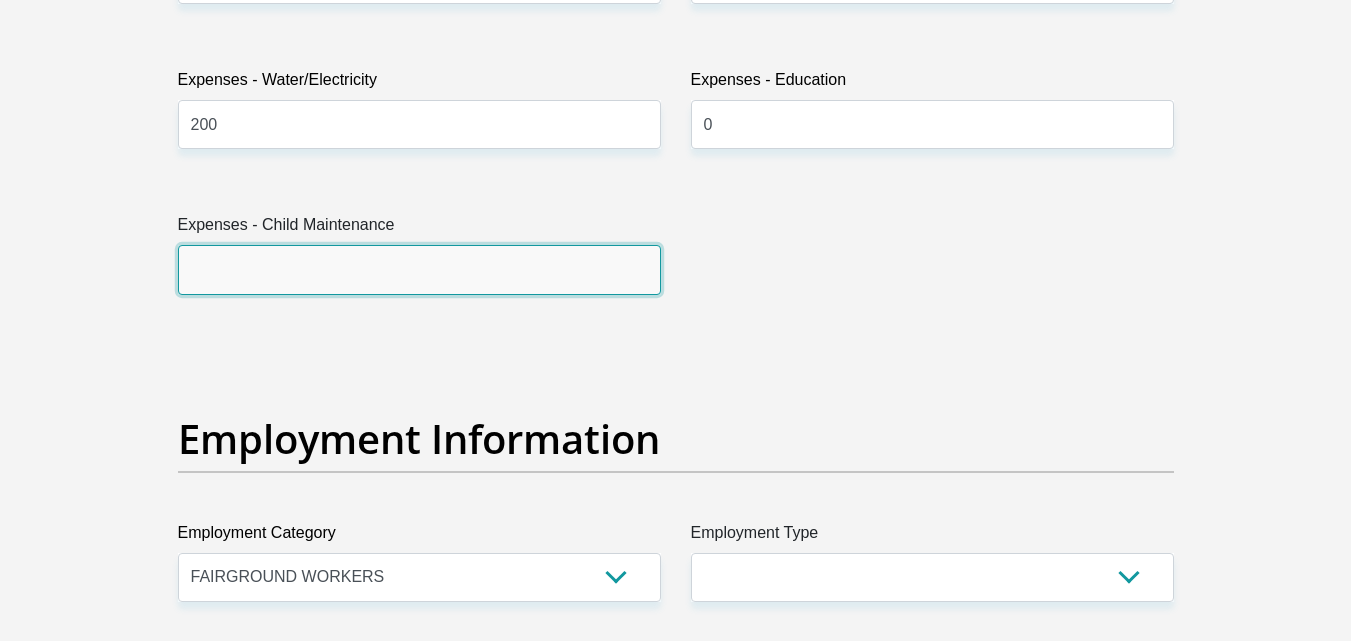 click on "Expenses - Child Maintenance" at bounding box center [419, 269] 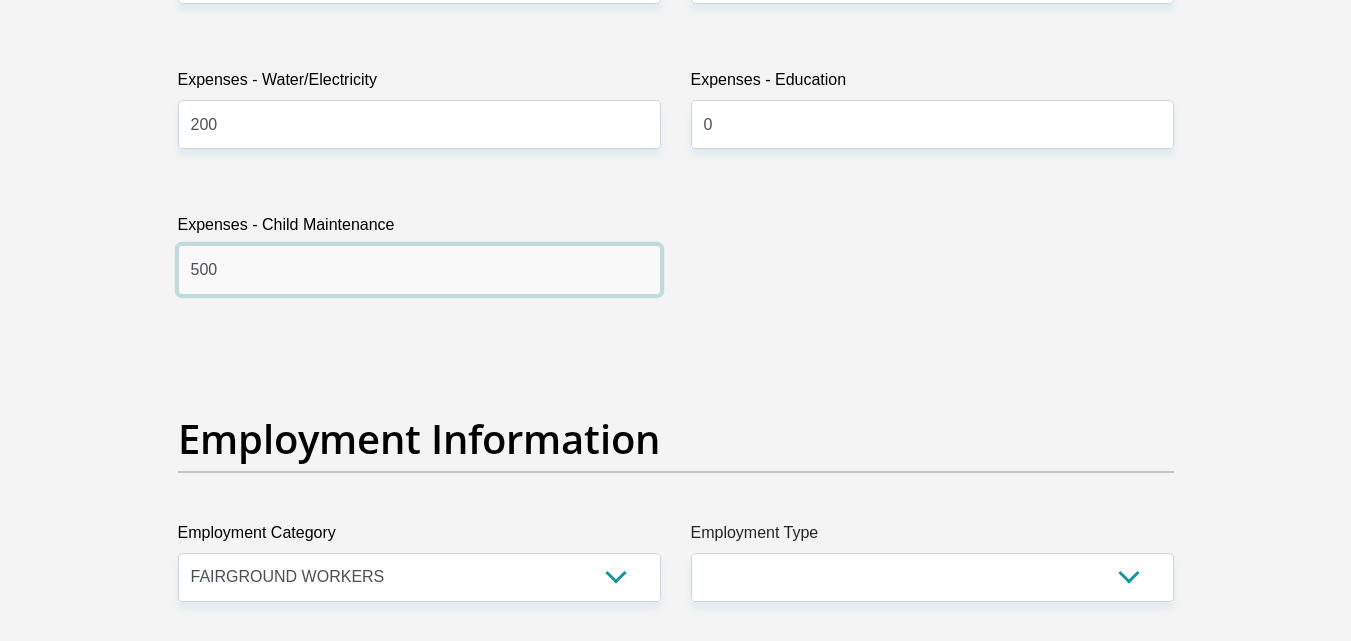 scroll, scrollTop: 3434, scrollLeft: 0, axis: vertical 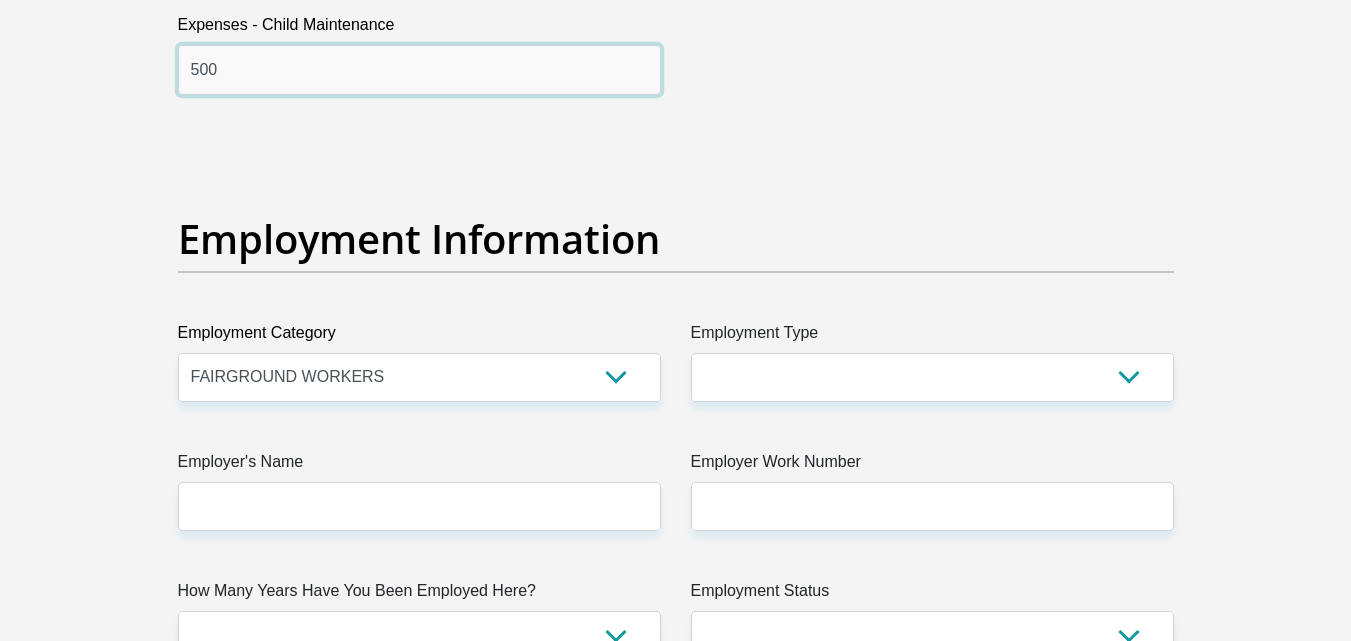 drag, startPoint x: 231, startPoint y: 68, endPoint x: 166, endPoint y: 62, distance: 65.27634 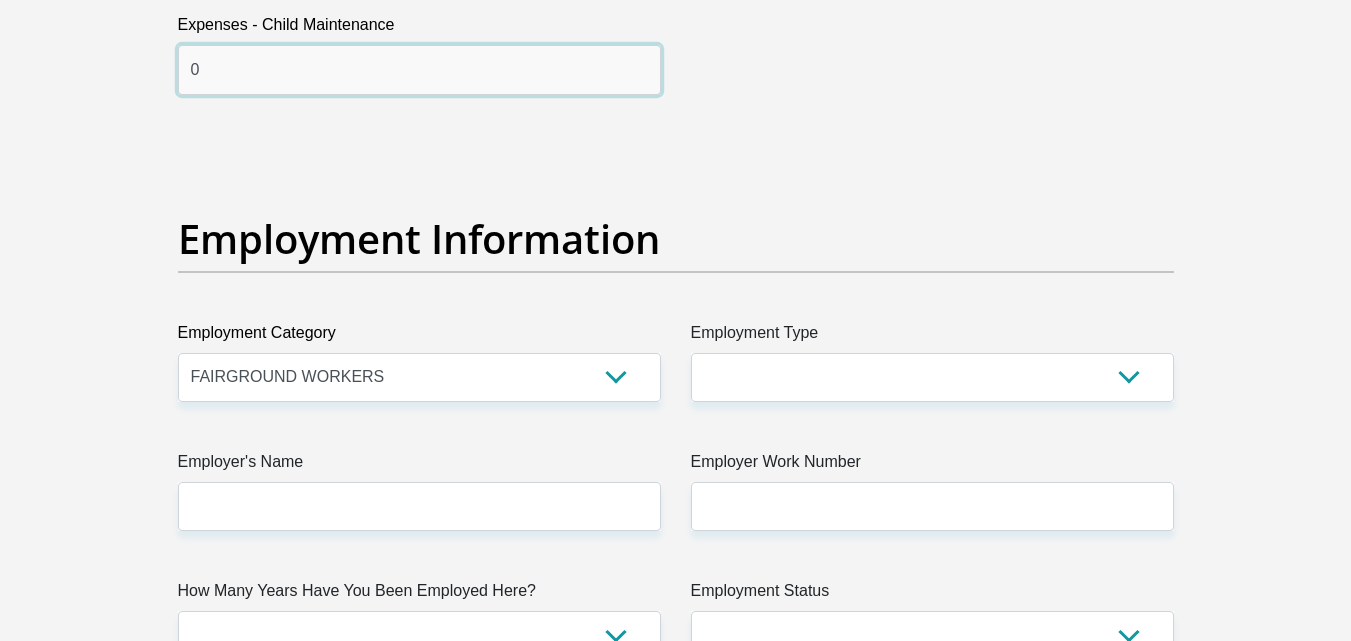 type on "0" 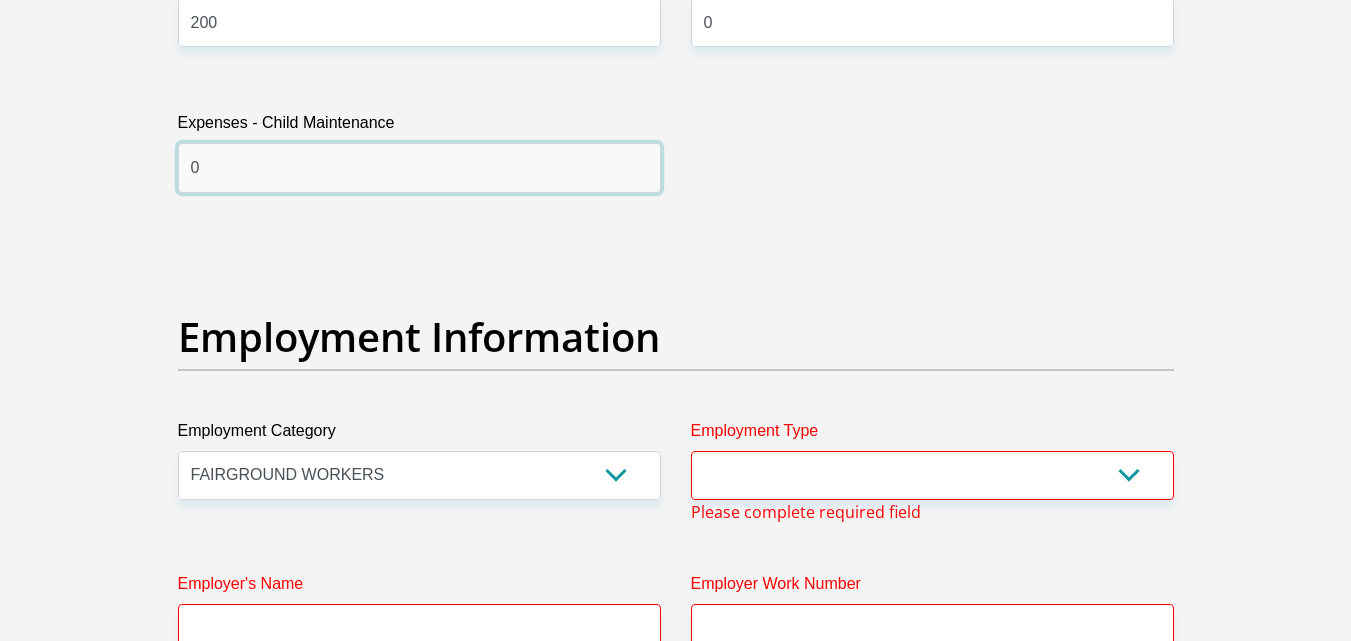 scroll, scrollTop: 3436, scrollLeft: 0, axis: vertical 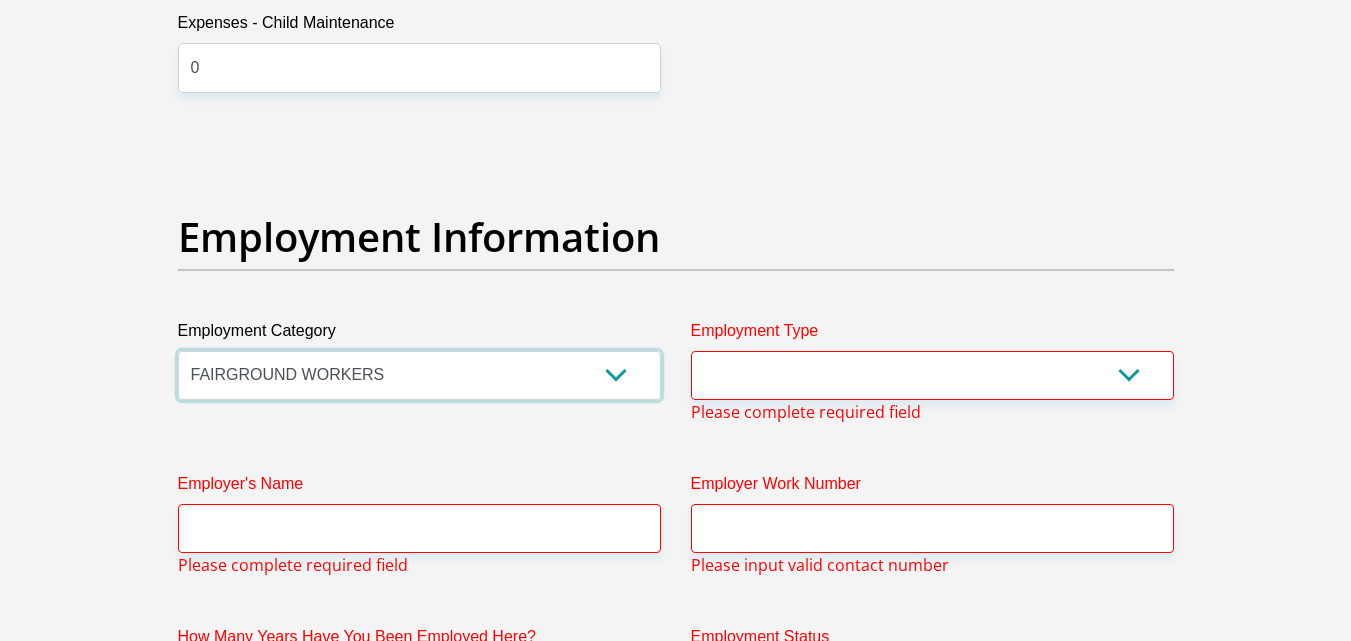 click on "AGRICULTURE
ALCOHOL & TOBACCO
CONSTRUCTION MATERIALS
METALLURGY
EQUIPMENT FOR RENEWABLE ENERGY
SPECIALIZED CONTRACTORS
CAR
GAMING (INCL. INTERNET
OTHER WHOLESALE
UNLICENSED PHARMACEUTICALS
CURRENCY EXCHANGE HOUSES
OTHER FINANCIAL INSTITUTIONS & INSURANCE
REAL ESTATE AGENTS
OIL & GAS
OTHER MATERIALS (E.G. IRON ORE)
PRECIOUS STONES & PRECIOUS METALS
POLITICAL ORGANIZATIONS
RELIGIOUS ORGANIZATIONS(NOT SECTS)
ACTI. HAVING BUSINESS DEAL WITH PUBLIC ADMINISTRATION
LAUNDROMATS" at bounding box center [419, 375] 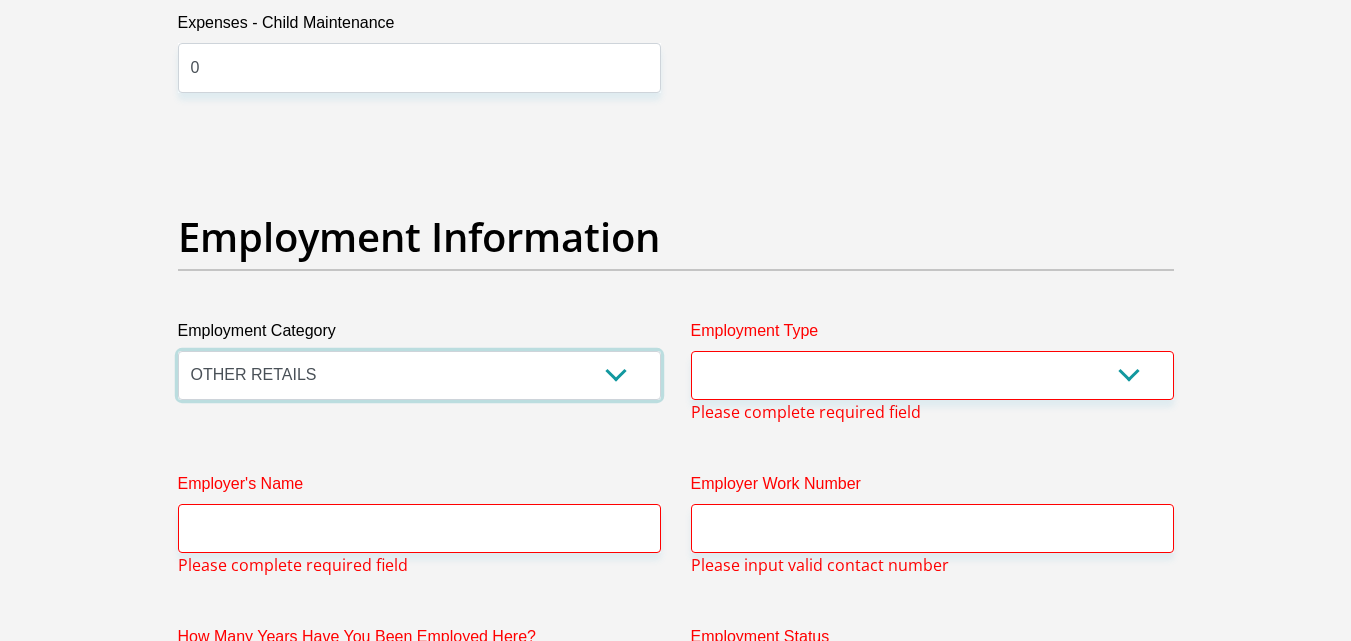 click on "AGRICULTURE
ALCOHOL & TOBACCO
CONSTRUCTION MATERIALS
METALLURGY
EQUIPMENT FOR RENEWABLE ENERGY
SPECIALIZED CONTRACTORS
CAR
GAMING (INCL. INTERNET
OTHER WHOLESALE
UNLICENSED PHARMACEUTICALS
CURRENCY EXCHANGE HOUSES
OTHER FINANCIAL INSTITUTIONS & INSURANCE
REAL ESTATE AGENTS
OIL & GAS
OTHER MATERIALS (E.G. IRON ORE)
PRECIOUS STONES & PRECIOUS METALS
POLITICAL ORGANIZATIONS
RELIGIOUS ORGANIZATIONS(NOT SECTS)
ACTI. HAVING BUSINESS DEAL WITH PUBLIC ADMINISTRATION
LAUNDROMATS" at bounding box center (419, 375) 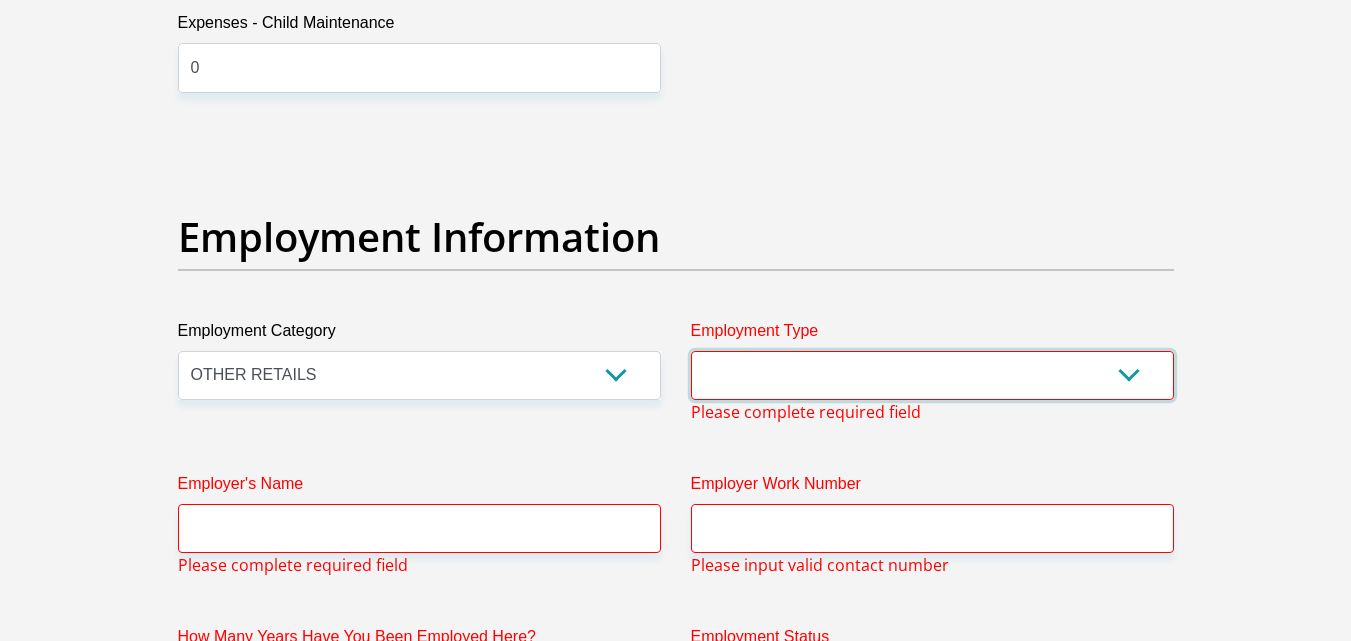 click on "College/Lecturer
Craft Seller
Creative
Driver
Executive
Farmer
Forces - Non Commissioned
Forces - Officer
Hawker
Housewife
Labourer
Licenced Professional
Manager
Miner
Non Licenced Professional
Office Staff/Clerk
Outside Worker
Pensioner
Permanent Teacher
Production/Manufacturing
Sales
Self-Employed
Semi-Professional Worker
Service Industry  Social Worker  Student" at bounding box center (932, 375) 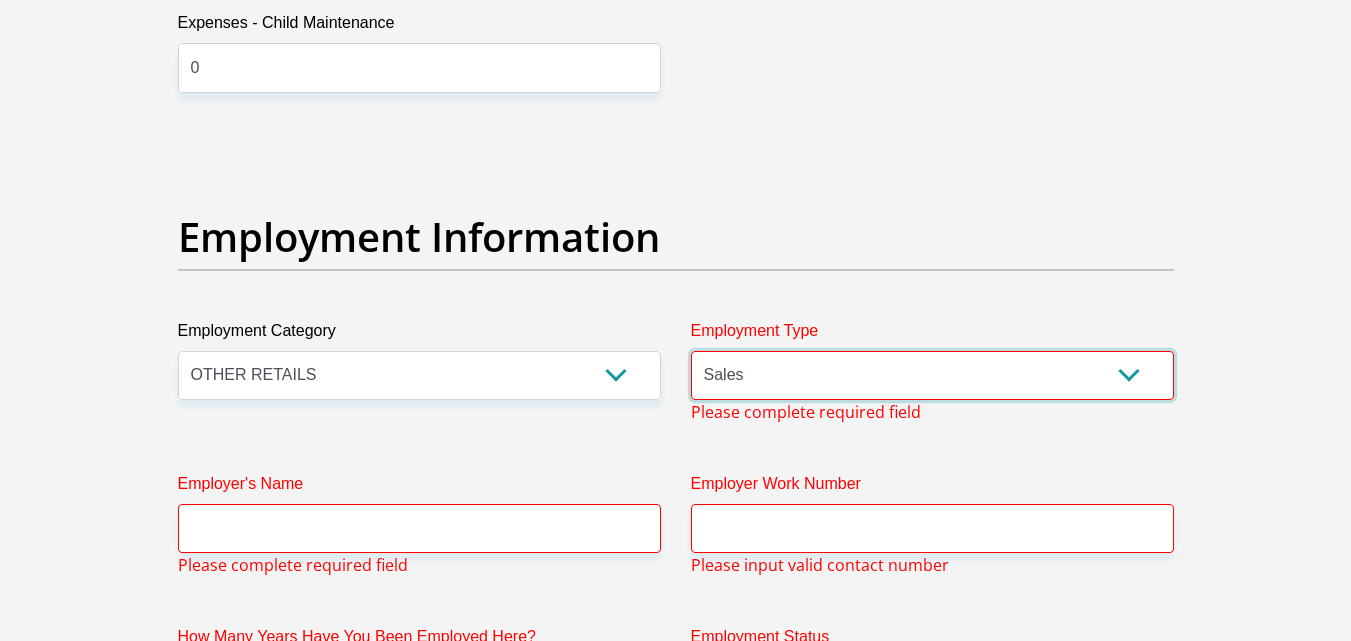 click on "College/Lecturer
Craft Seller
Creative
Driver
Executive
Farmer
Forces - Non Commissioned
Forces - Officer
Hawker
Housewife
Labourer
Licenced Professional
Manager
Miner
Non Licenced Professional
Office Staff/Clerk
Outside Worker
Pensioner
Permanent Teacher
Production/Manufacturing
Sales
Self-Employed
Semi-Professional Worker
Service Industry  Social Worker  Student" at bounding box center (932, 375) 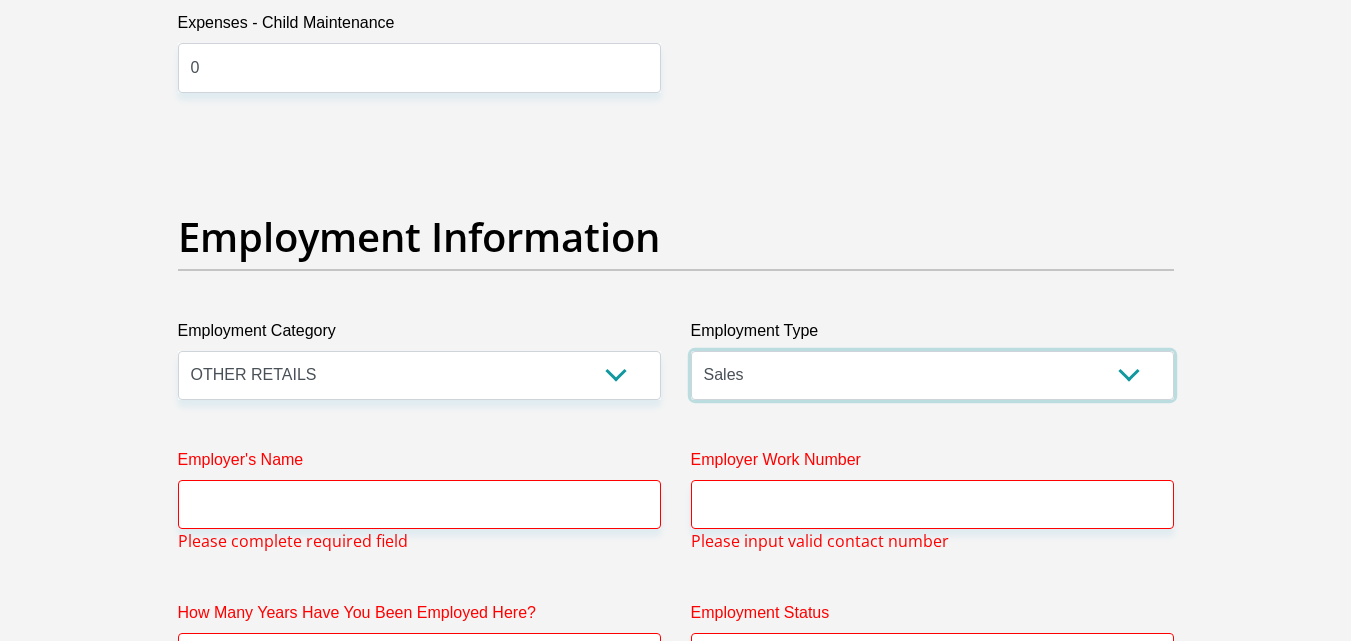 scroll, scrollTop: 3536, scrollLeft: 0, axis: vertical 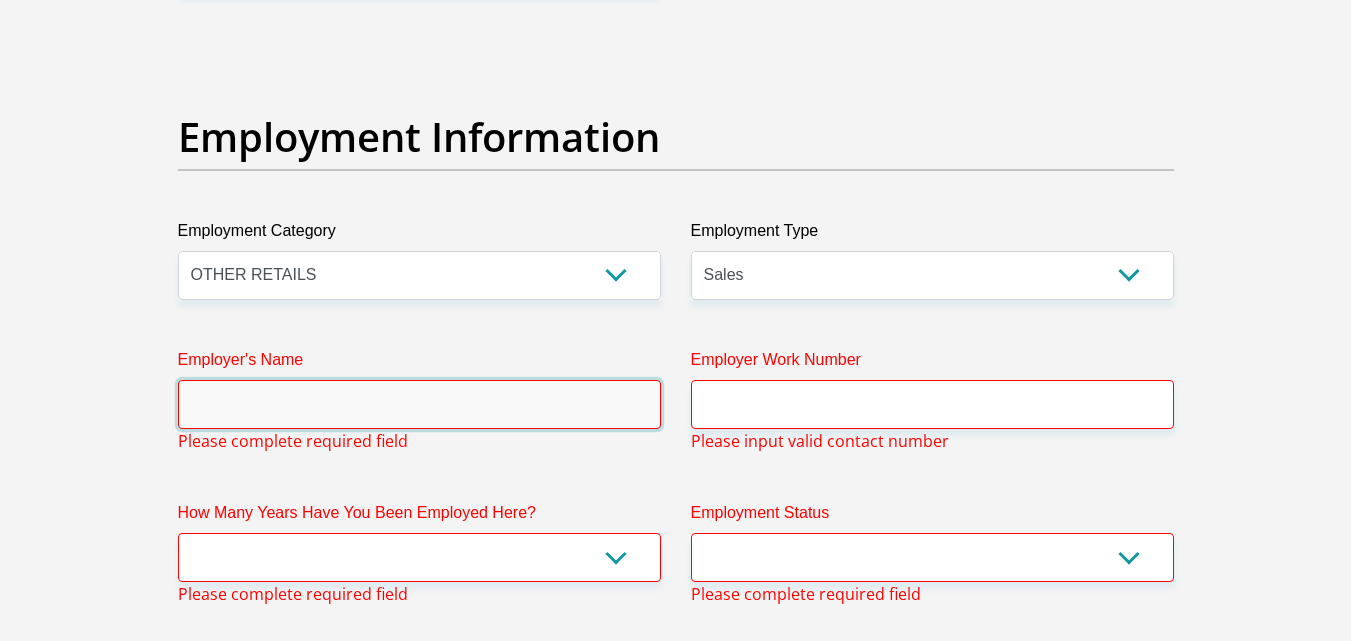 click on "Employer's Name" at bounding box center (419, 404) 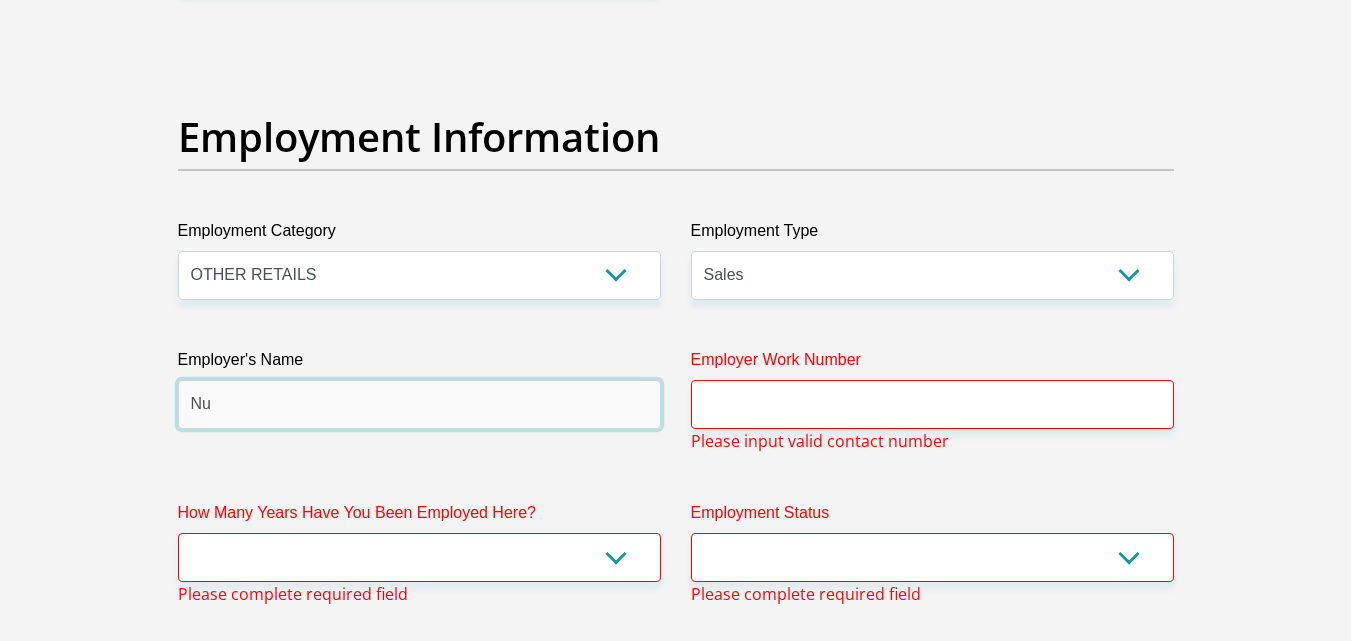 type on "N" 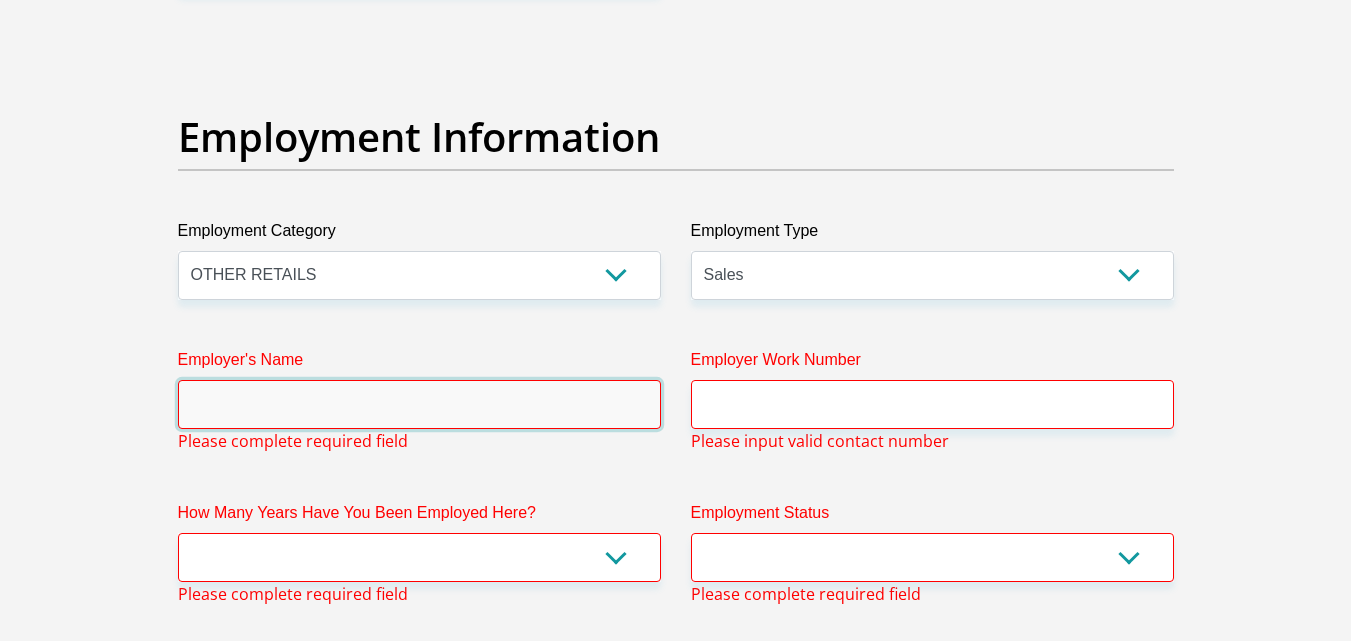 click on "Employer's Name" at bounding box center (419, 404) 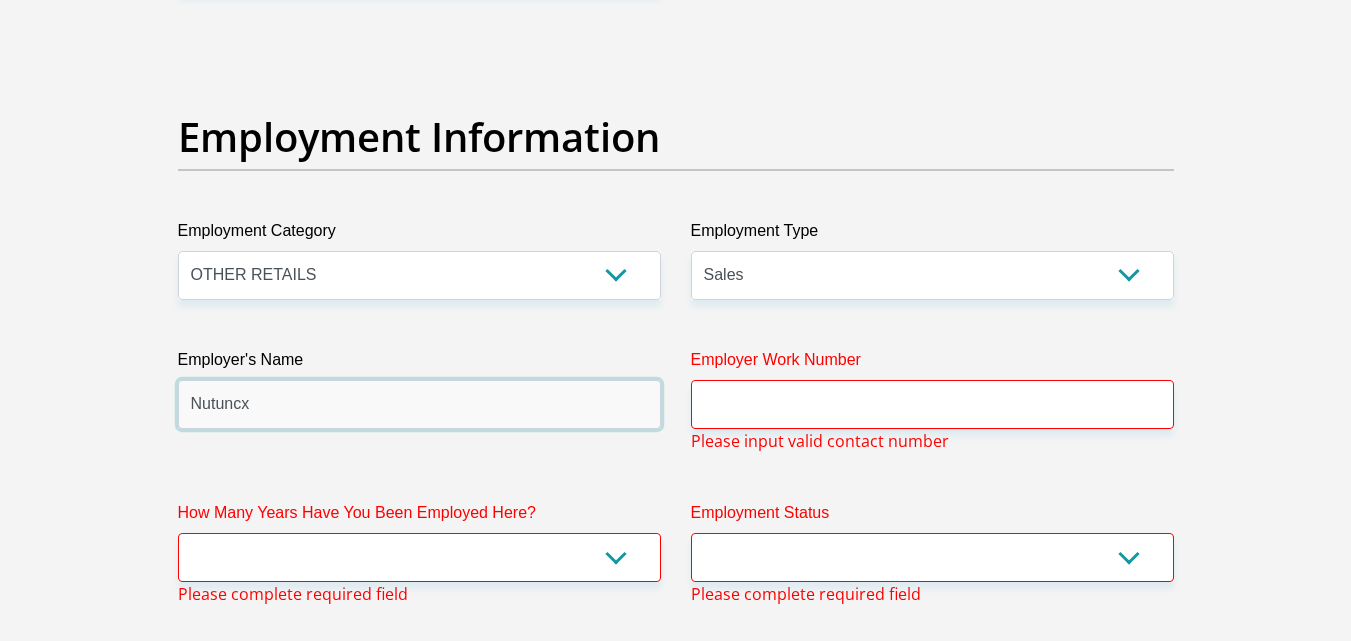 type on "Nutuncx" 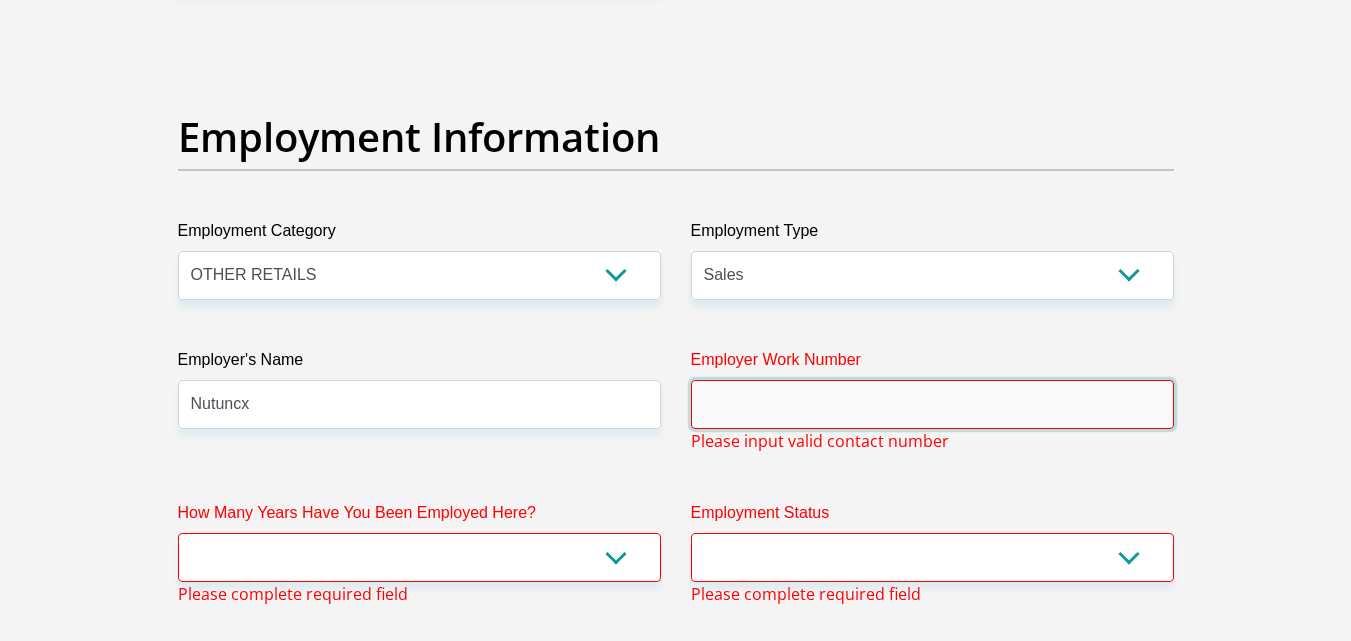 click on "Employer Work Number" at bounding box center (932, 404) 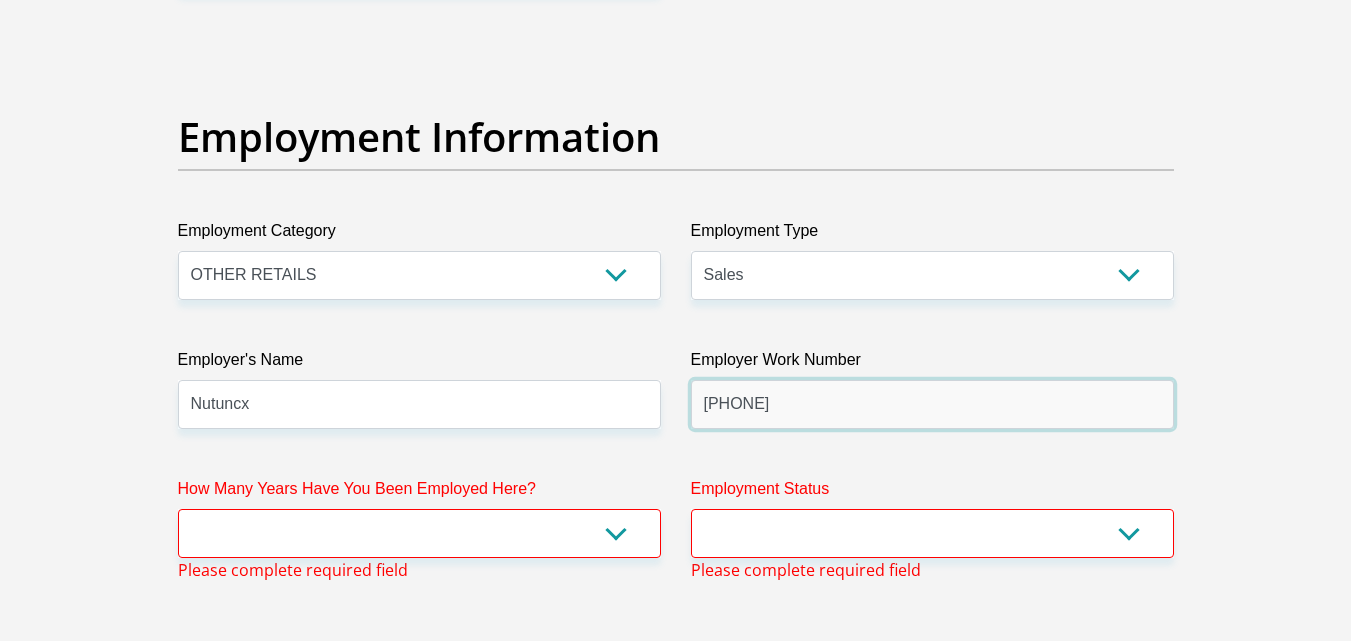 scroll, scrollTop: 3736, scrollLeft: 0, axis: vertical 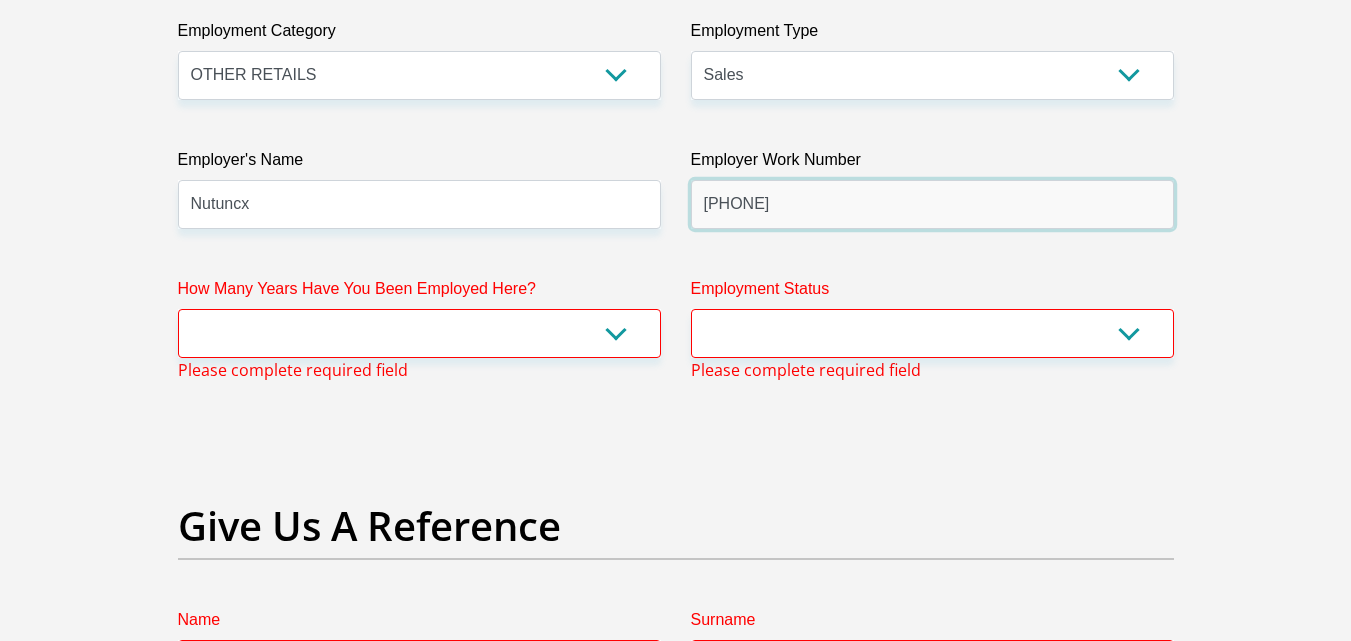 type on "0318169396" 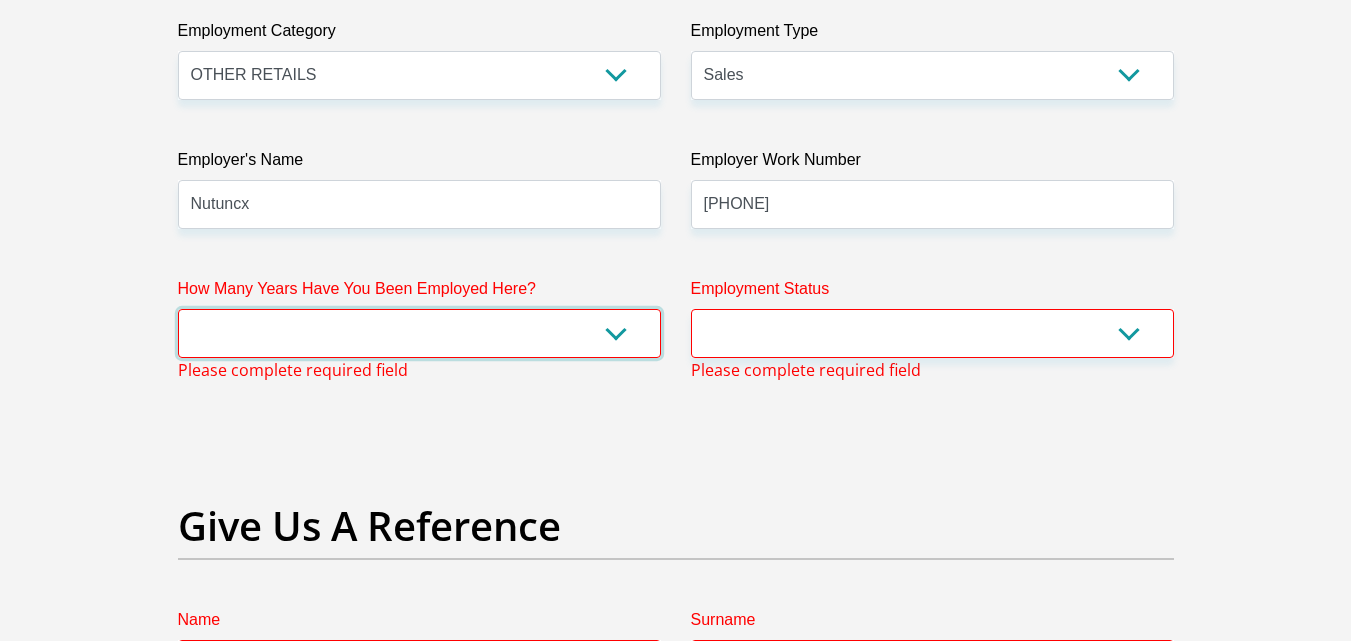 click on "less than 1 year
1-3 years
3-5 years
5+ years" at bounding box center [419, 333] 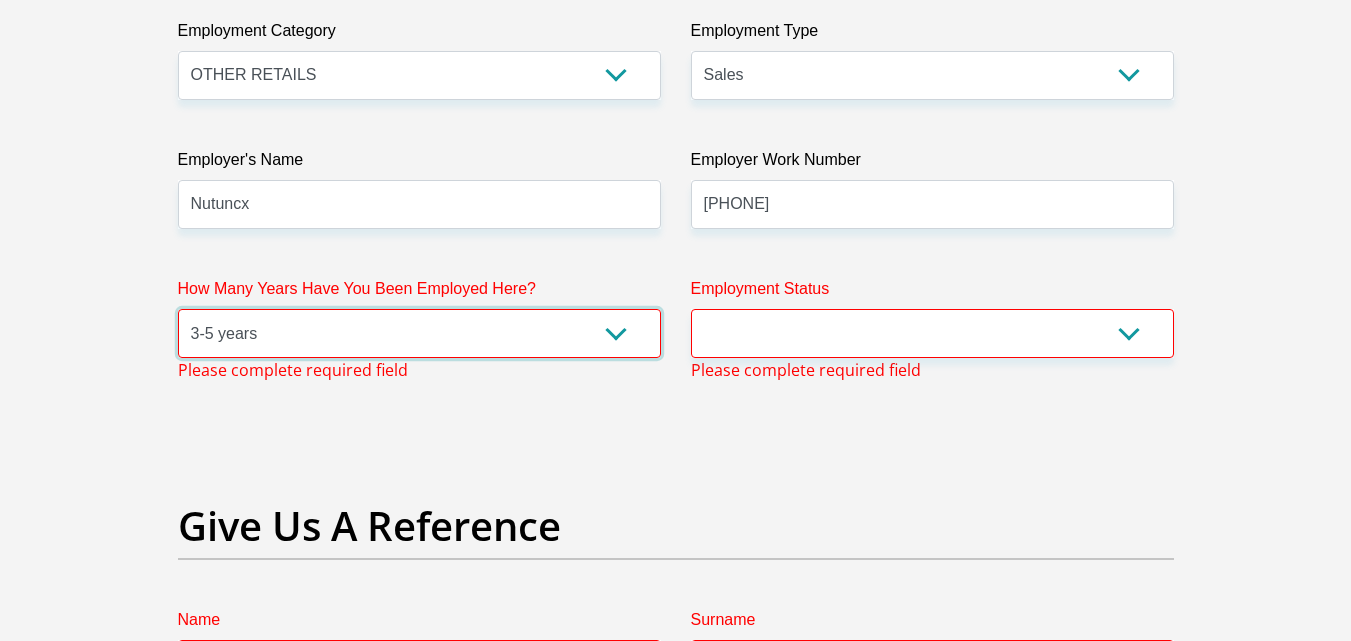 click on "less than 1 year
1-3 years
3-5 years
5+ years" at bounding box center (419, 333) 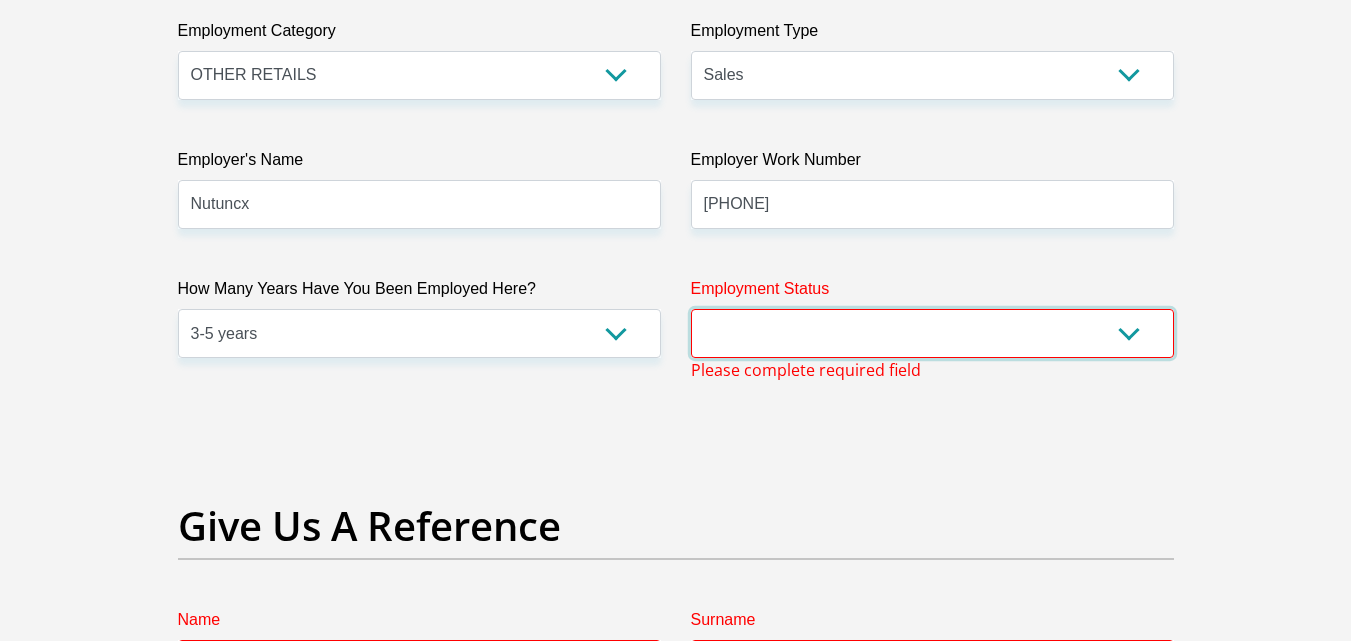 click on "Permanent/Full-time
Part-time/Casual
Contract Worker
Self-Employed
Housewife
Retired
Student
Medically Boarded
Disability
Unemployed" at bounding box center (932, 333) 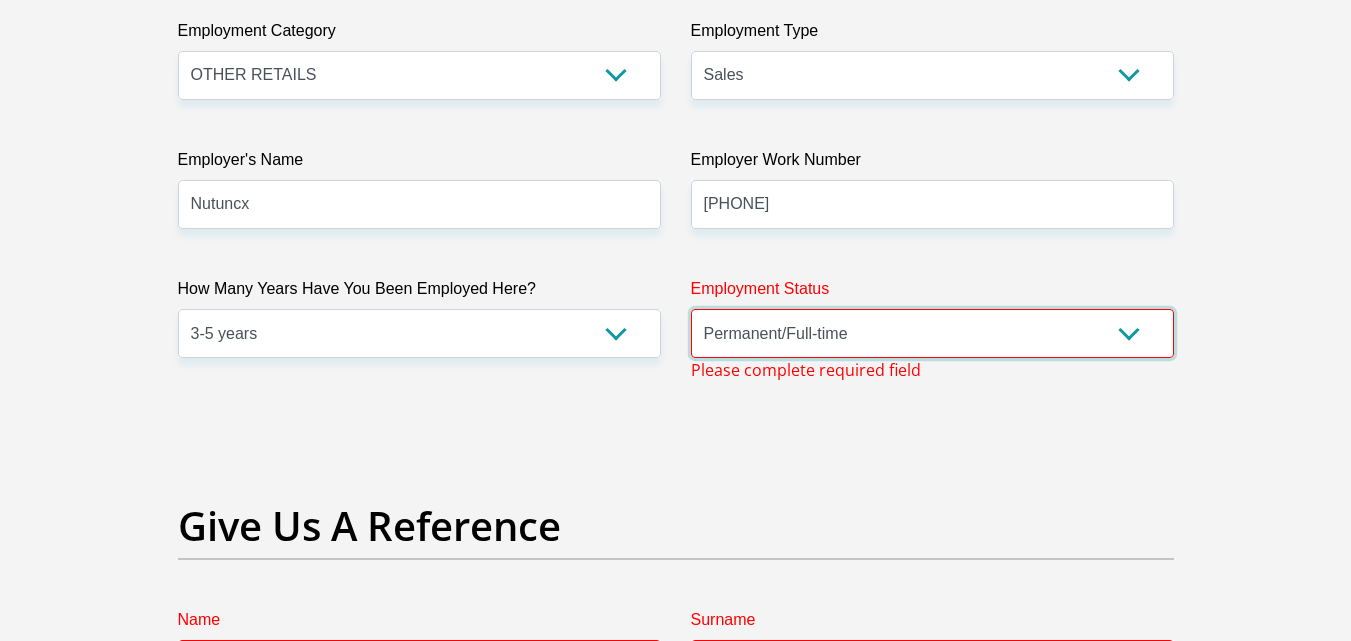 click on "Permanent/Full-time
Part-time/Casual
Contract Worker
Self-Employed
Housewife
Retired
Student
Medically Boarded
Disability
Unemployed" at bounding box center (932, 333) 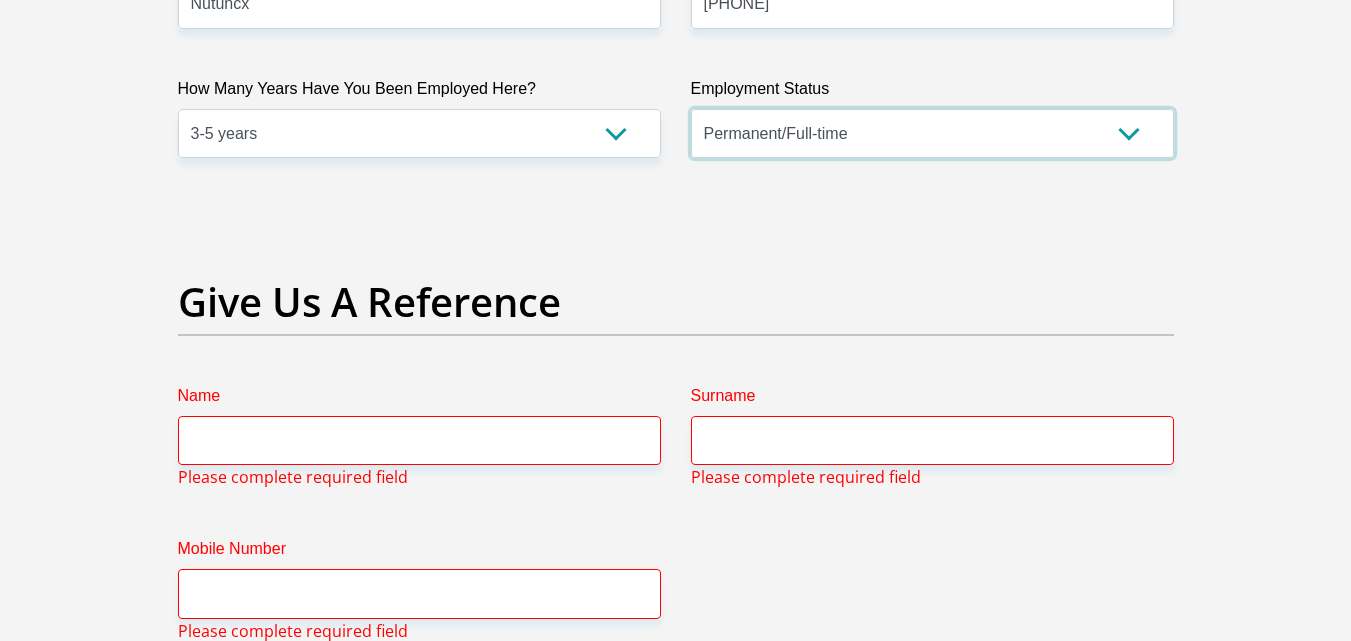 scroll, scrollTop: 4036, scrollLeft: 0, axis: vertical 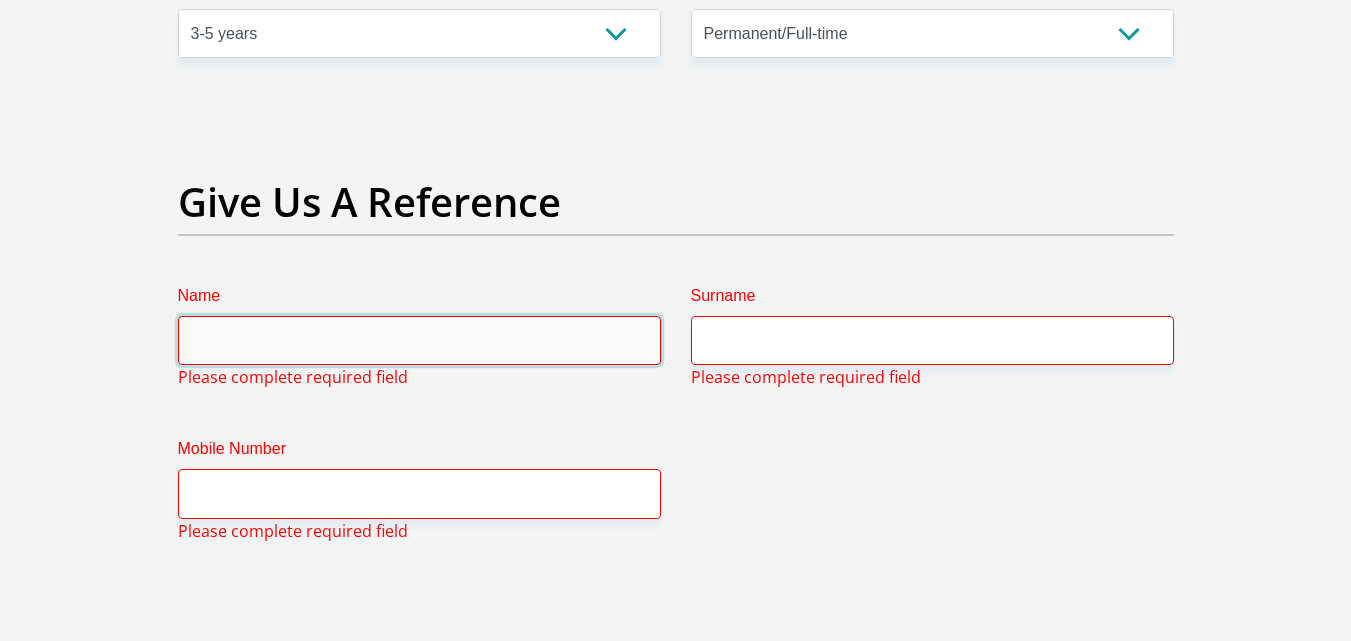 click on "Name" at bounding box center [419, 340] 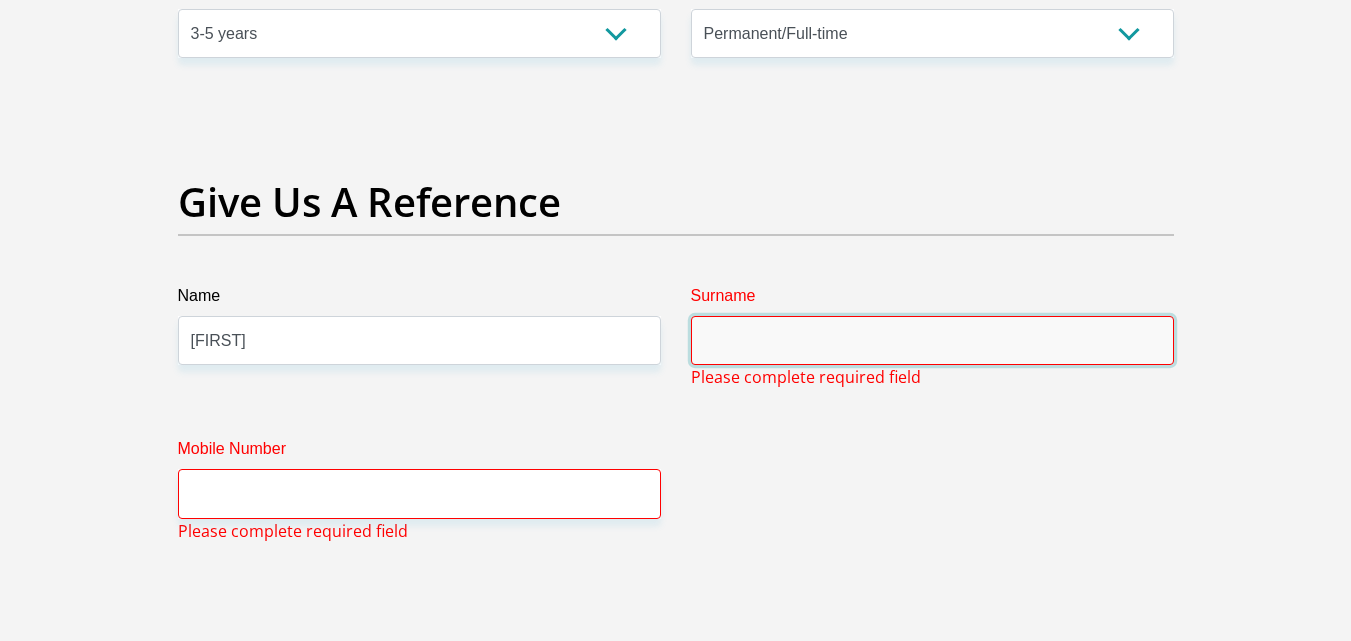 click on "Surname" at bounding box center (932, 340) 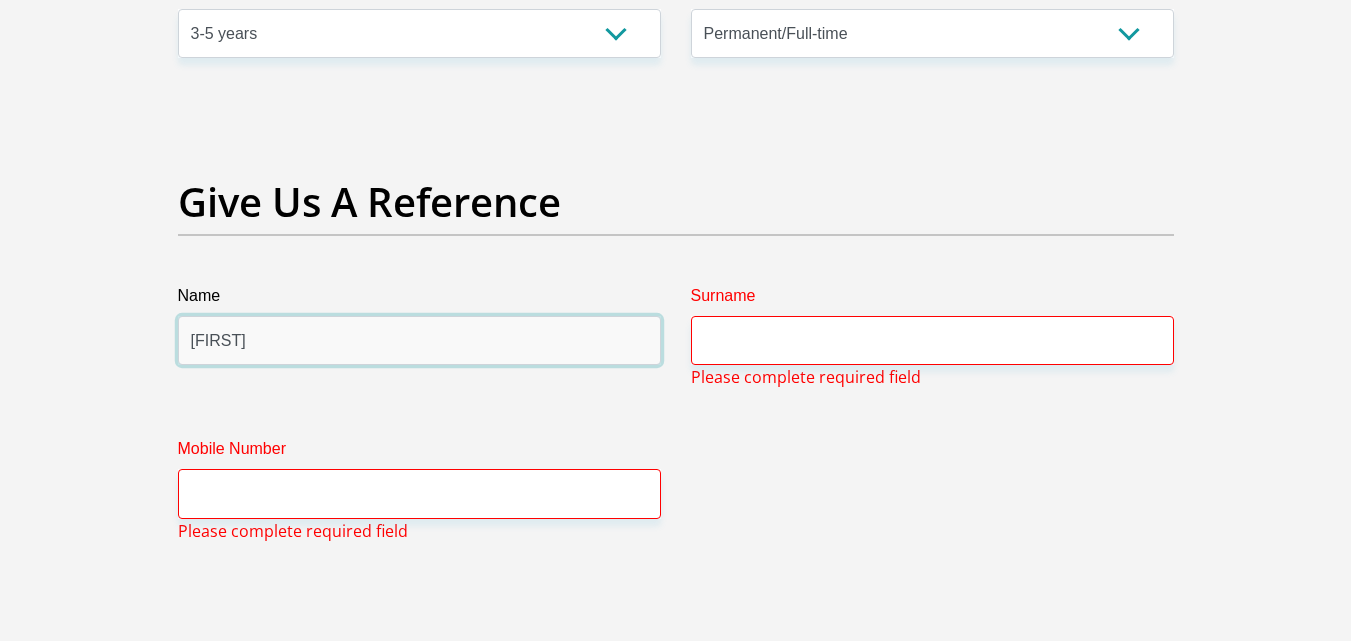 click on "Samkelisiswe" at bounding box center (419, 340) 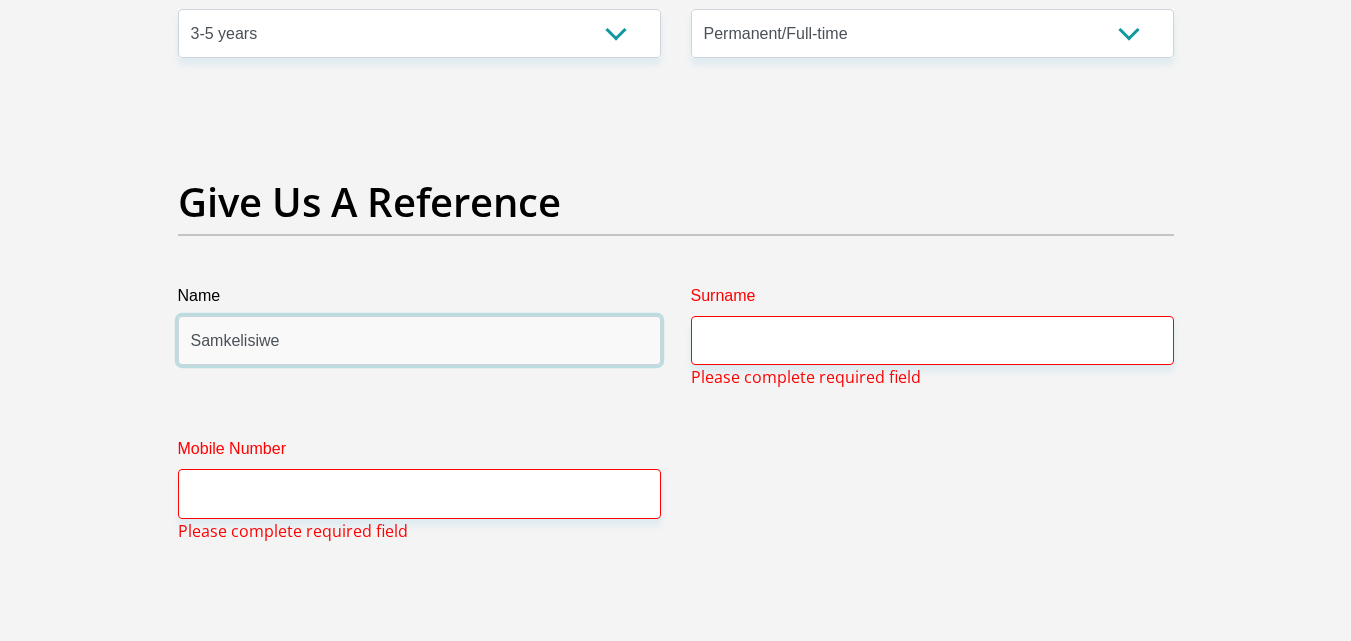 type on "Samkelisiwe" 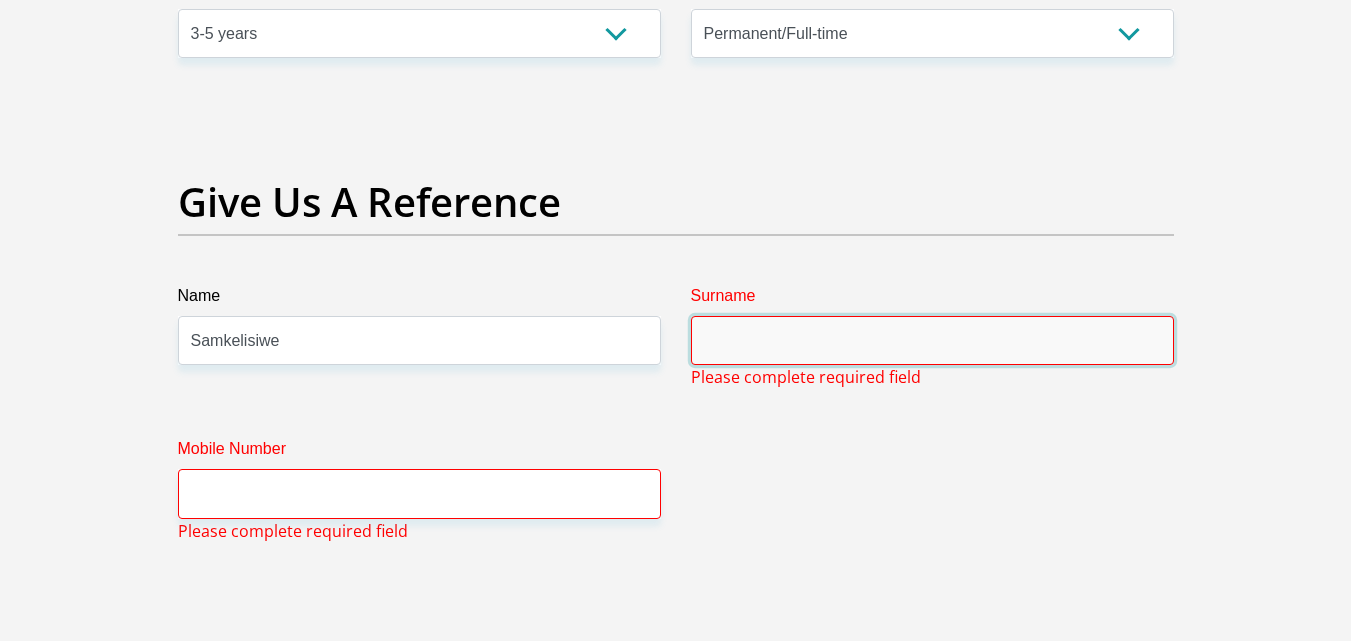 click on "Surname" at bounding box center [932, 340] 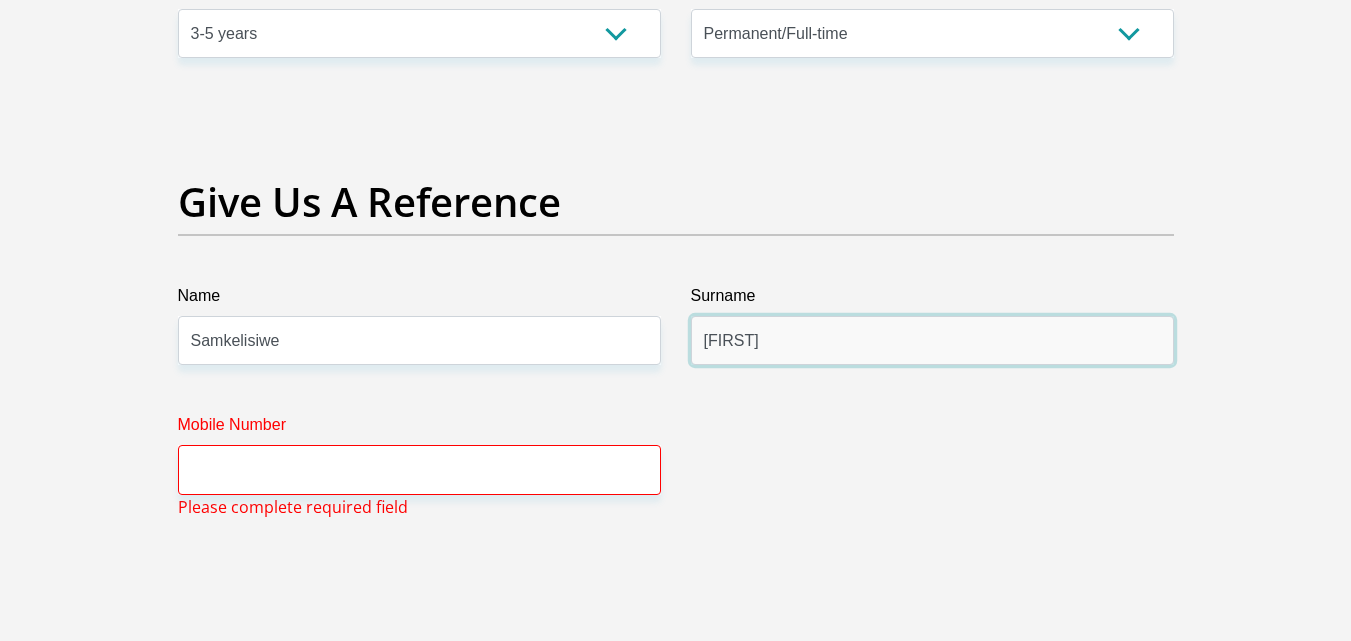 type on "Shusha" 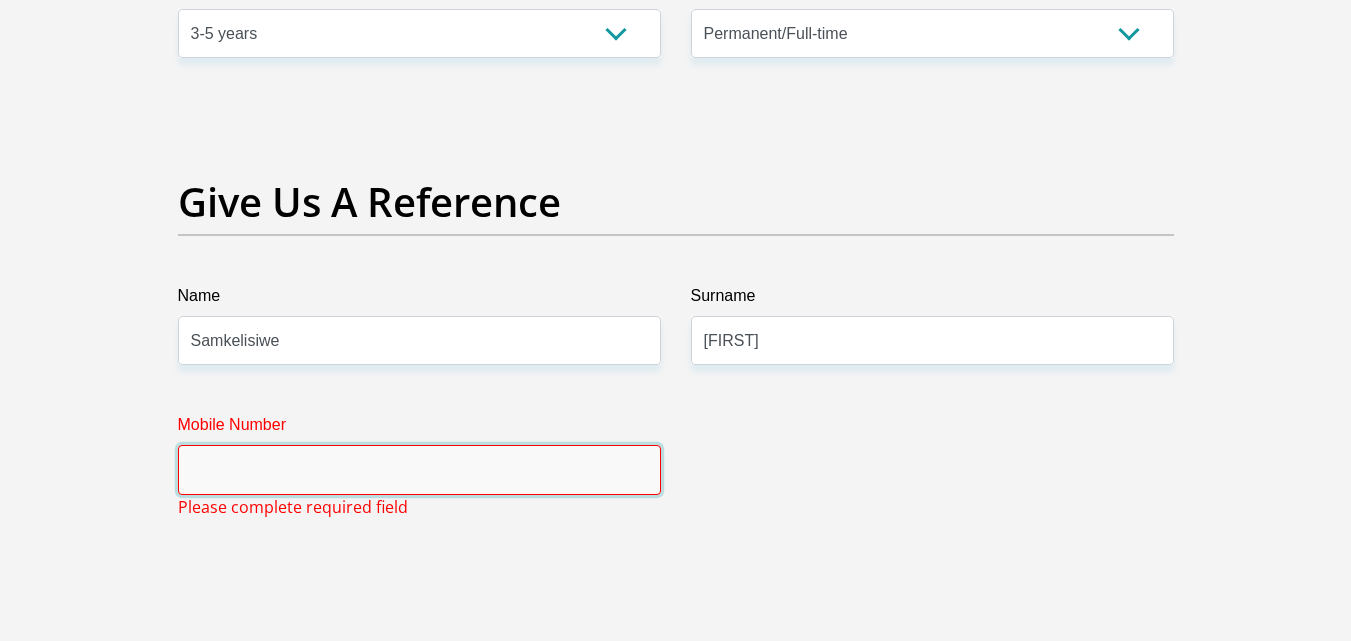 click on "Mobile Number" at bounding box center [419, 469] 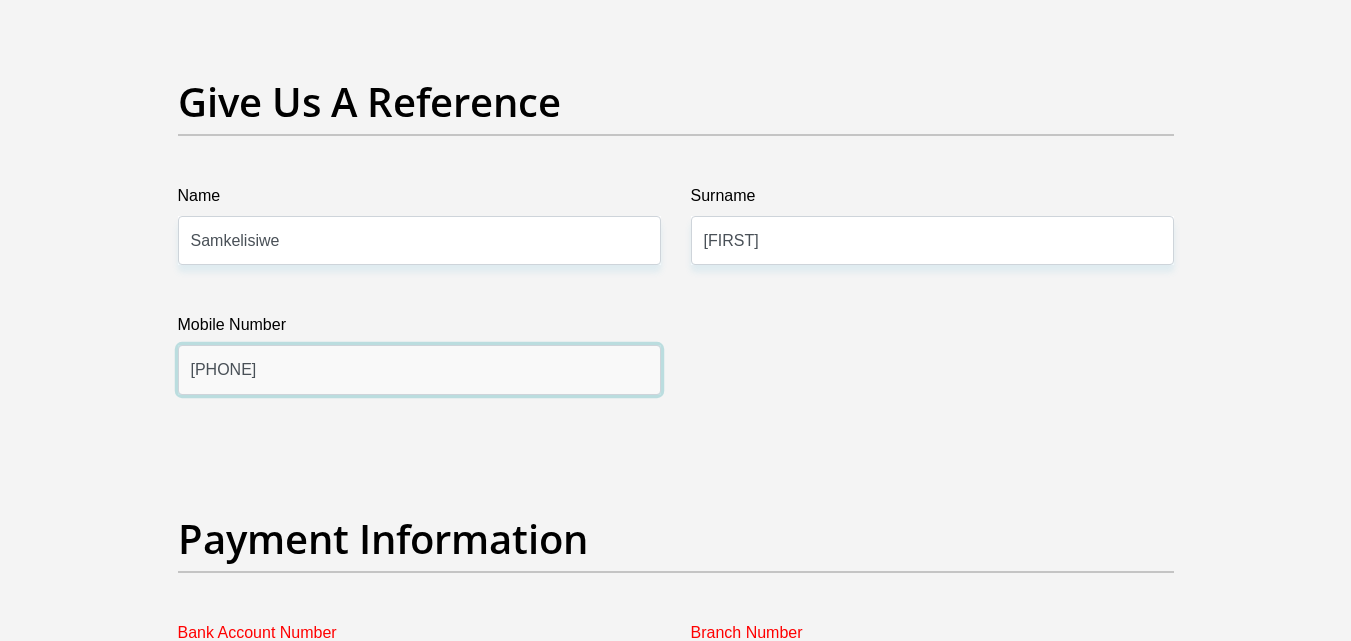 scroll, scrollTop: 4336, scrollLeft: 0, axis: vertical 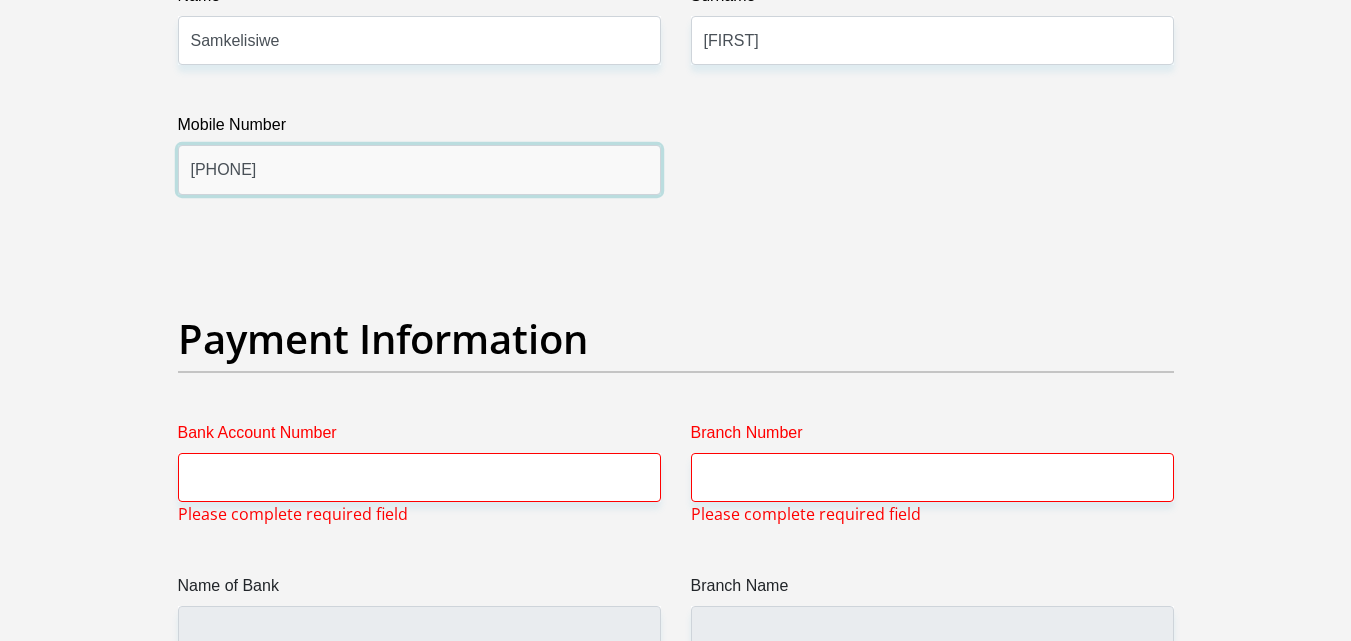 type on "0679448529" 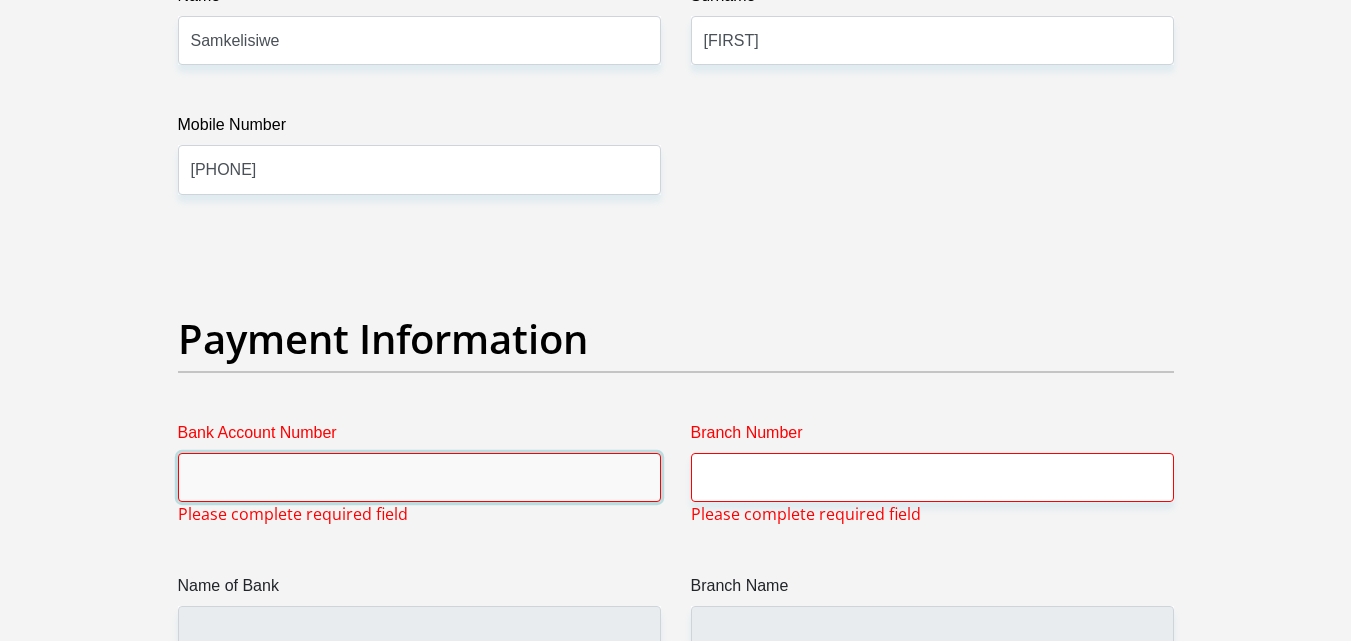 click on "Bank Account Number" at bounding box center [419, 477] 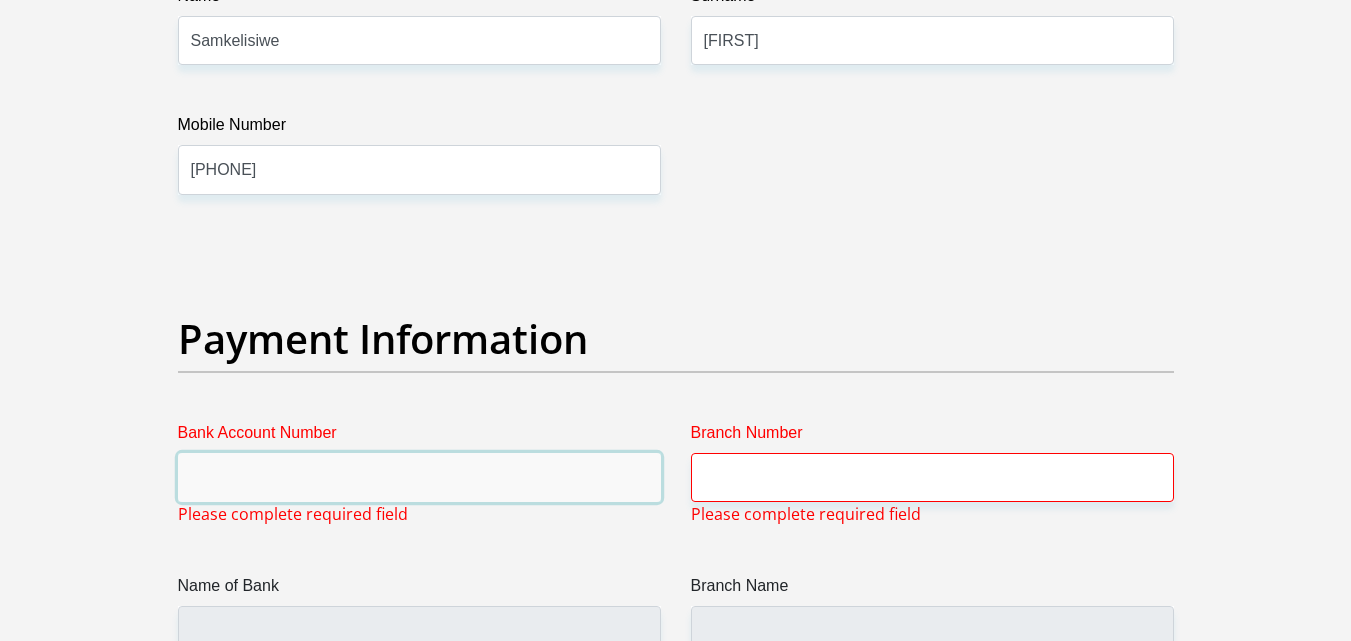 paste on "62888047183" 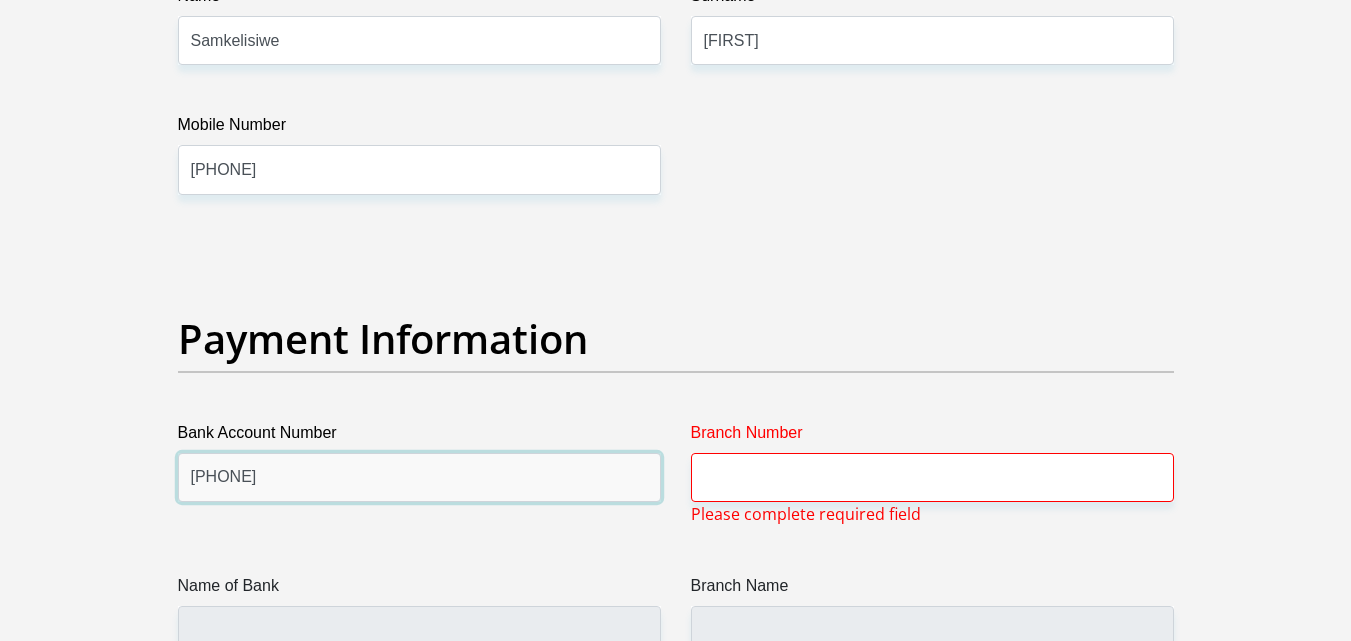 type on "62888047183" 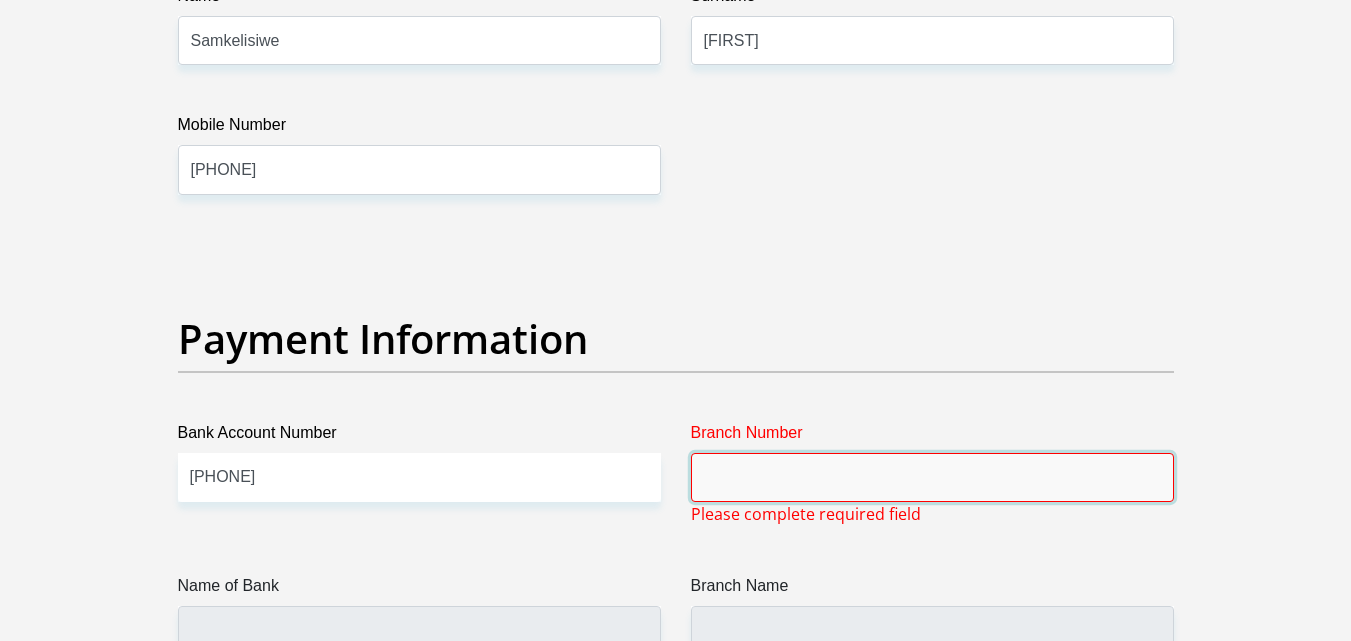 click on "Branch Number" at bounding box center (932, 477) 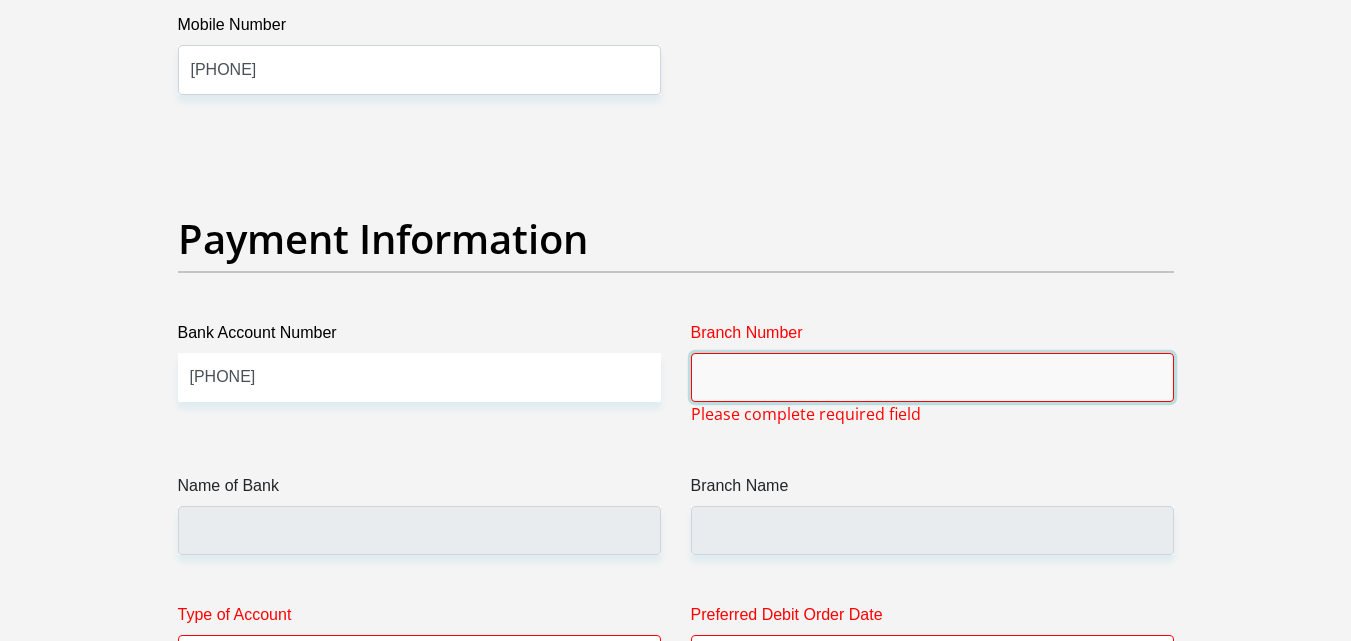 scroll, scrollTop: 4536, scrollLeft: 0, axis: vertical 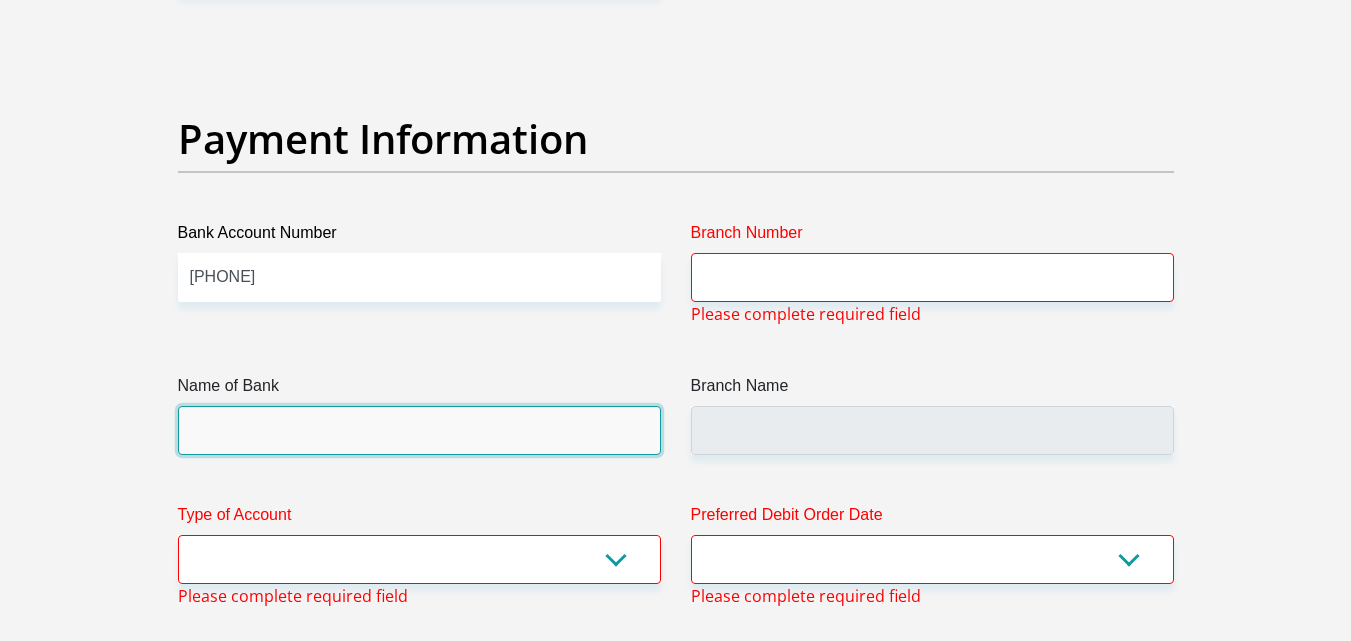 drag, startPoint x: 280, startPoint y: 417, endPoint x: 232, endPoint y: 417, distance: 48 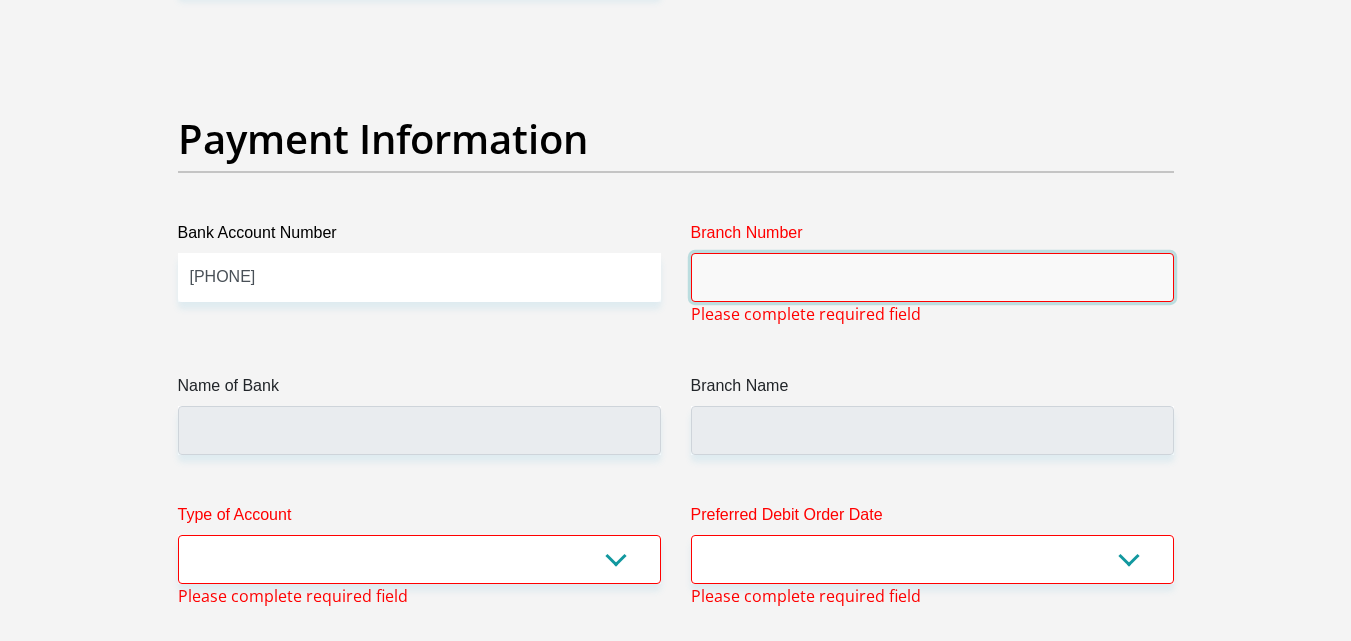 click on "Branch Number" at bounding box center (932, 277) 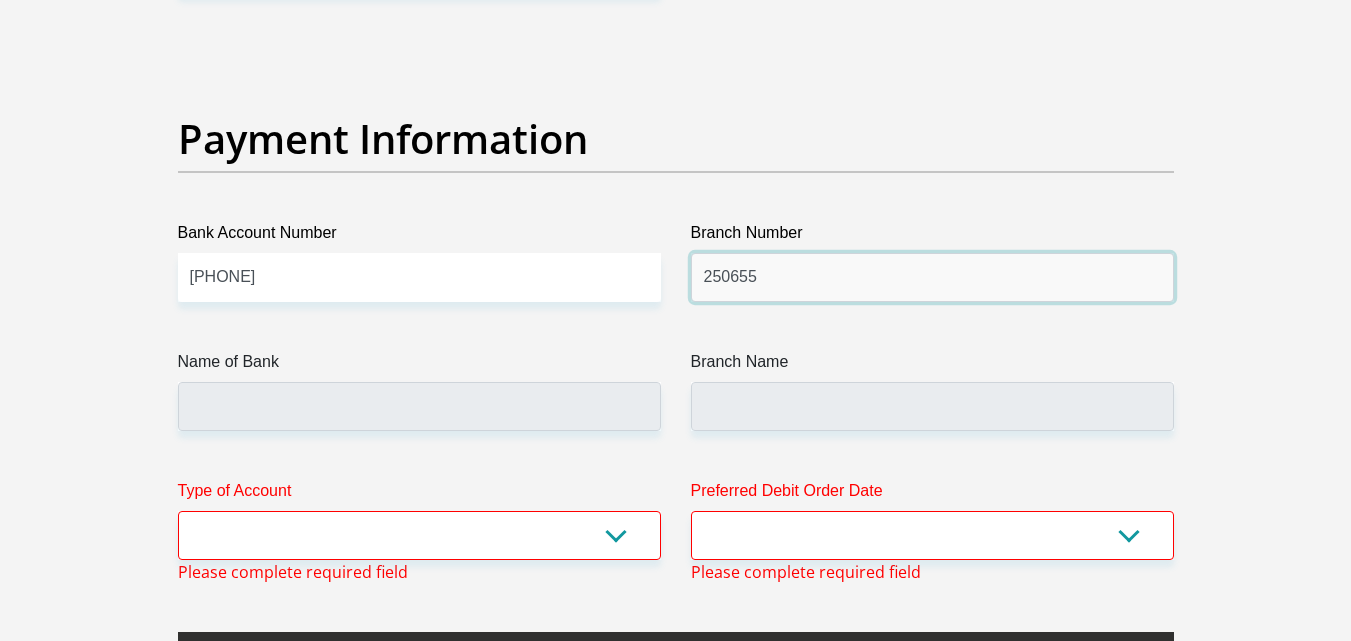 type on "250655" 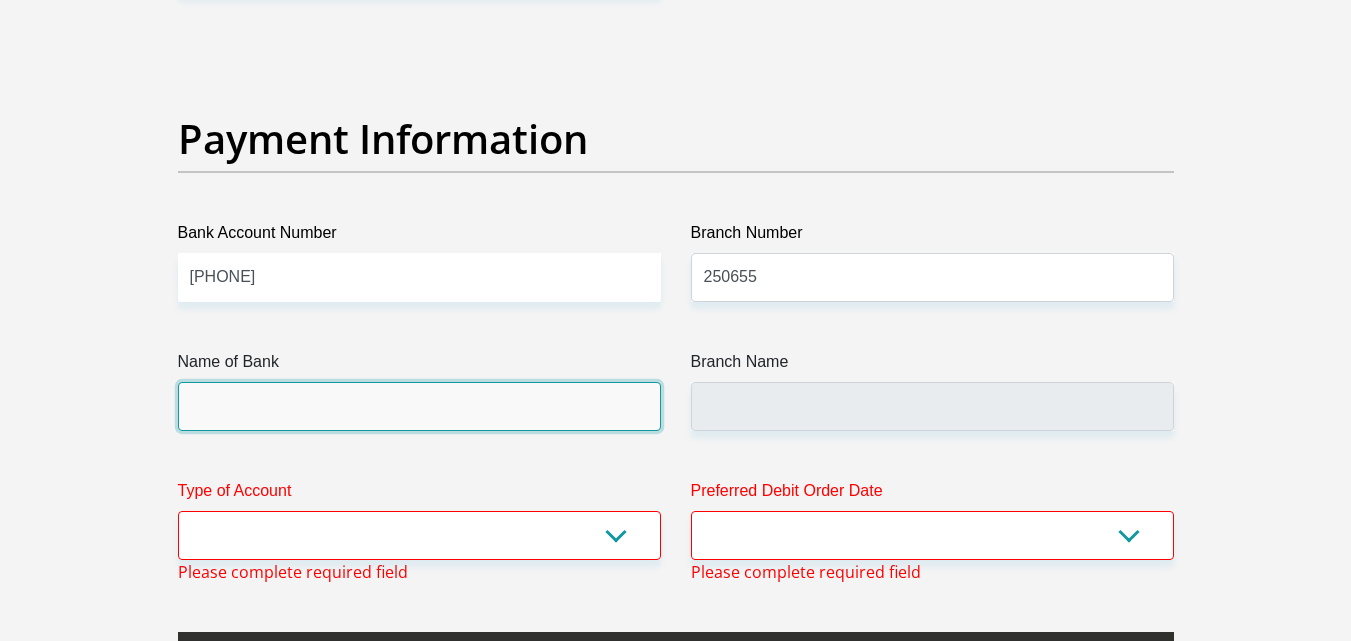 click on "Name of Bank" at bounding box center (419, 406) 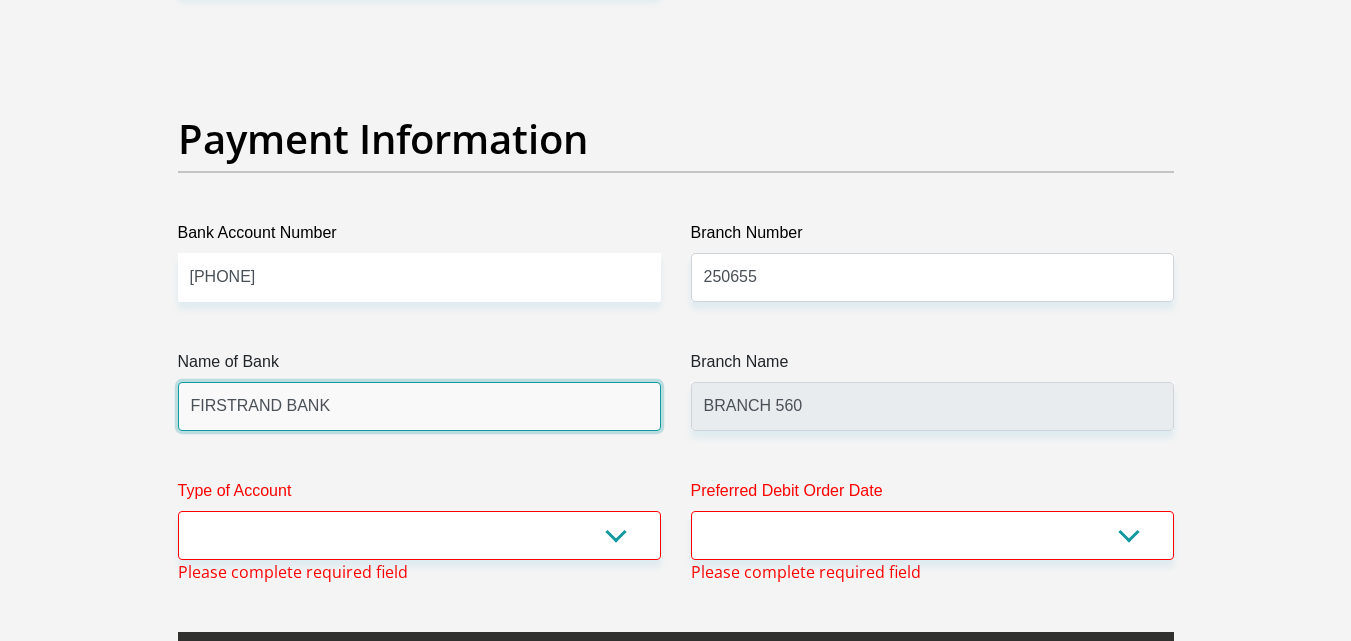drag, startPoint x: 327, startPoint y: 411, endPoint x: 181, endPoint y: 409, distance: 146.0137 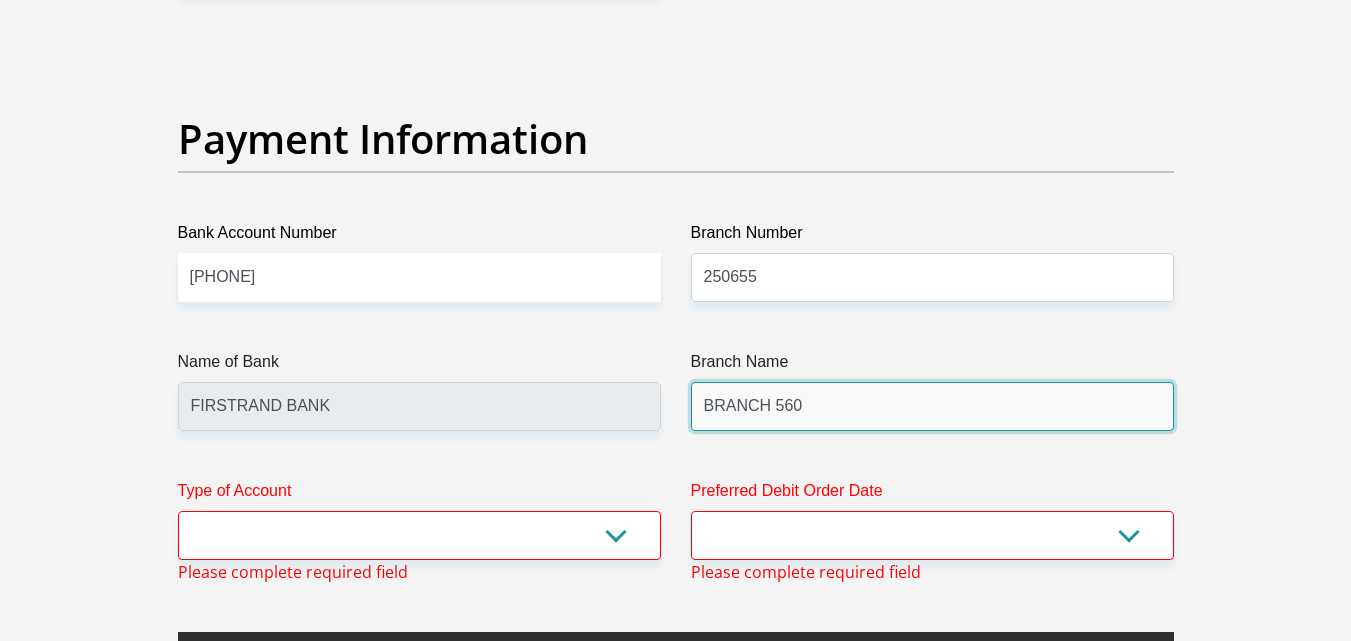 click on "BRANCH 560" at bounding box center (932, 406) 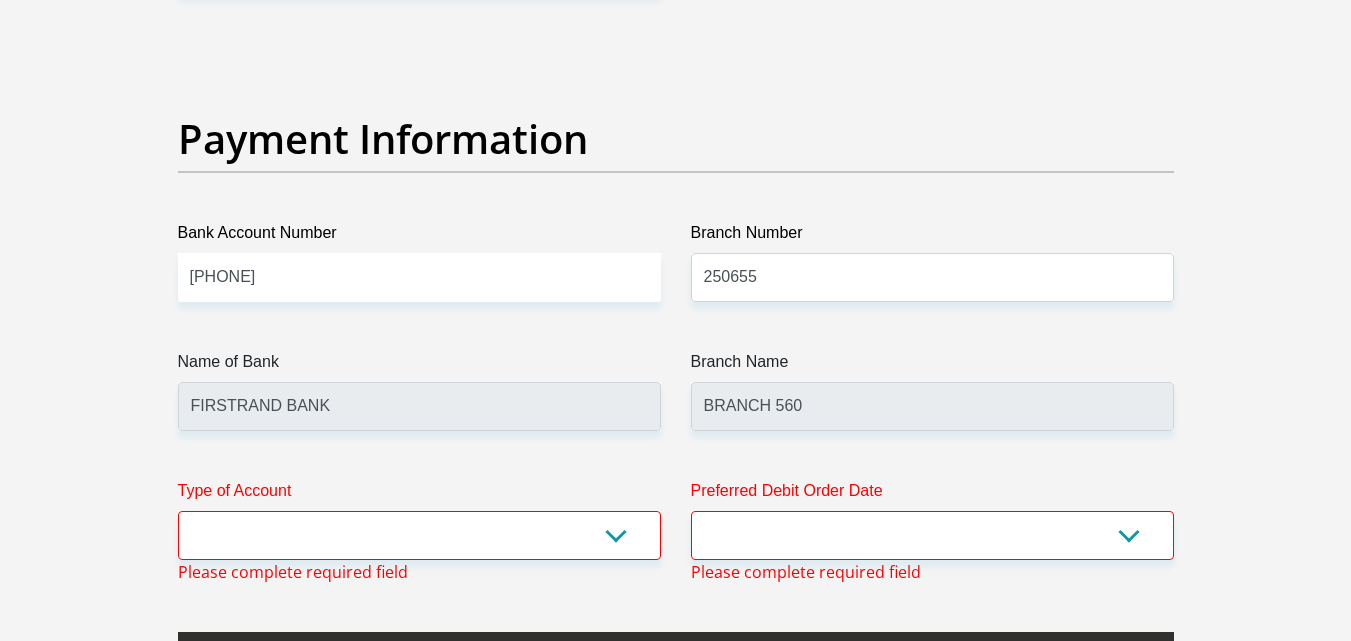 click on "Title
Mr
Ms
Mrs
Dr
Other
First Name
Ntokozo
Surname
Ngubane
ID Number
8908270118088
Please input valid ID number
Race
Black
Coloured
Indian
White
Other
Contact Number
0754538019
Please input valid contact number
Nationality
South Africa
Afghanistan
Aland Islands  Albania  Algeria" at bounding box center [676, -933] 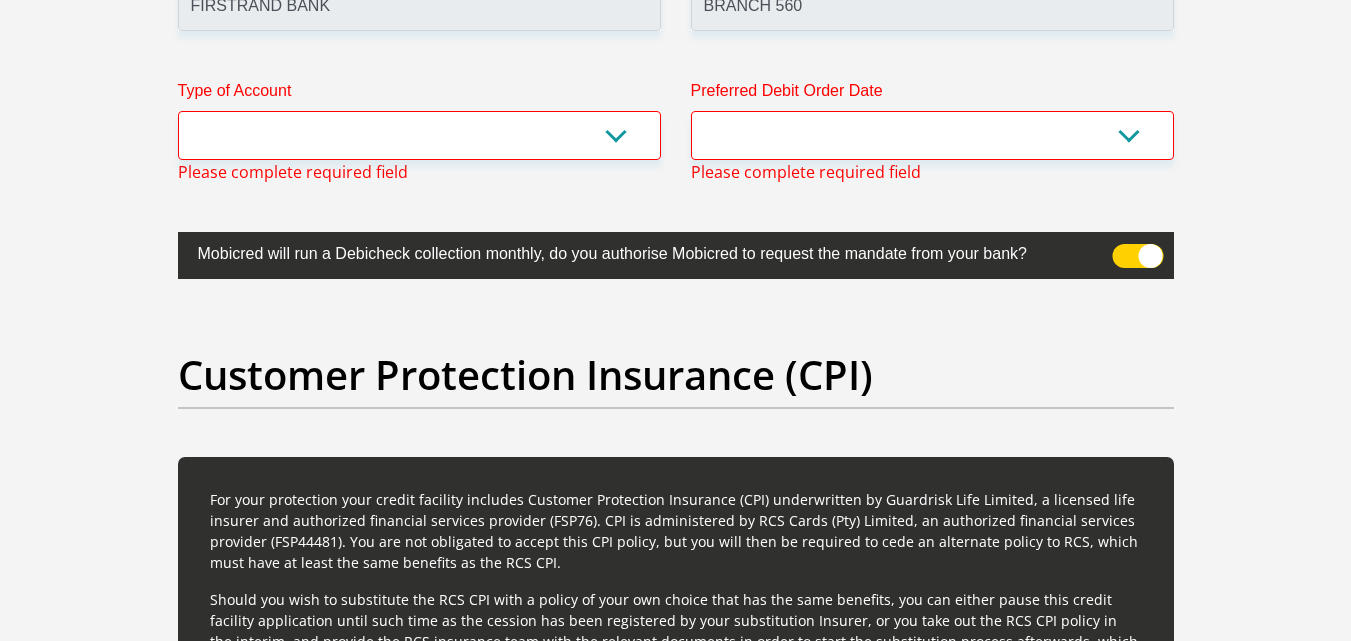 scroll, scrollTop: 4836, scrollLeft: 0, axis: vertical 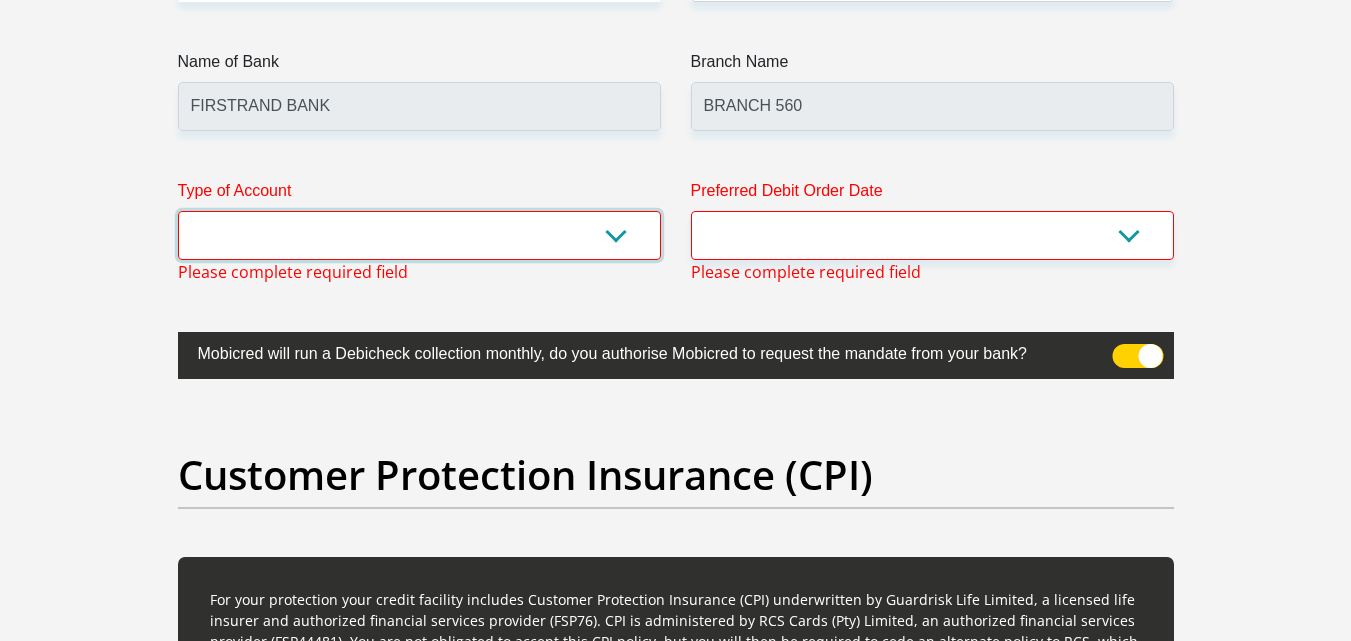 click on "Cheque
Savings" at bounding box center (419, 235) 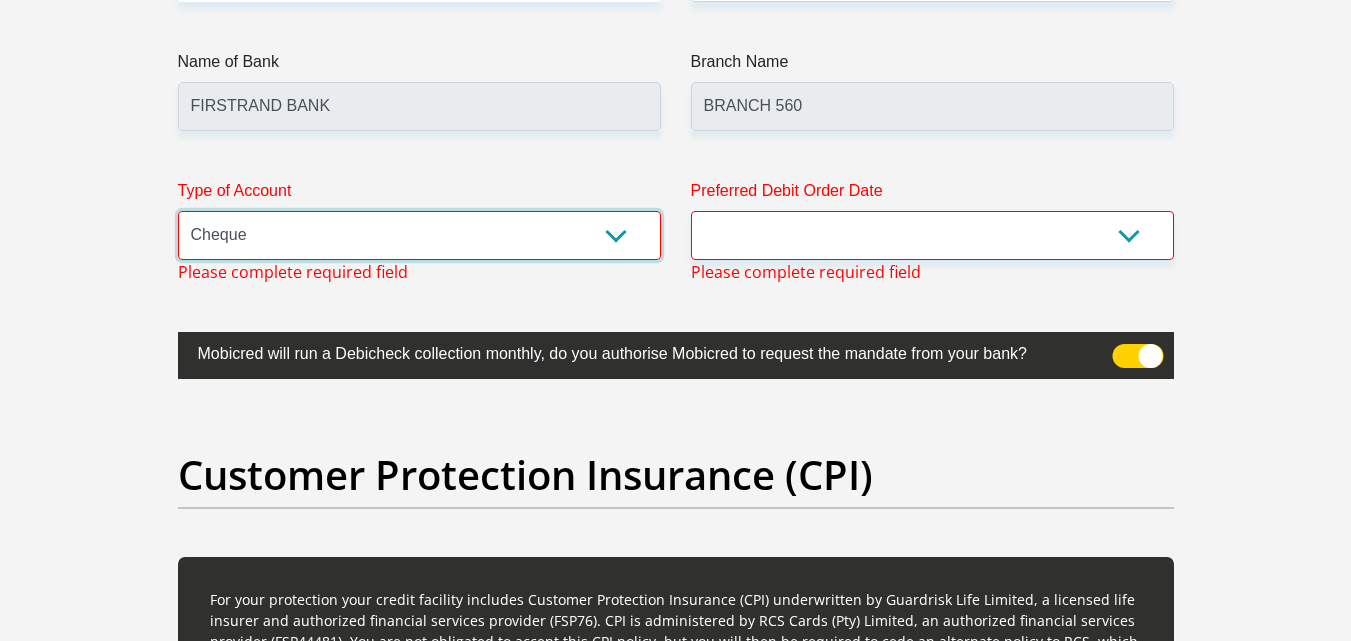 click on "Cheque
Savings" at bounding box center [419, 235] 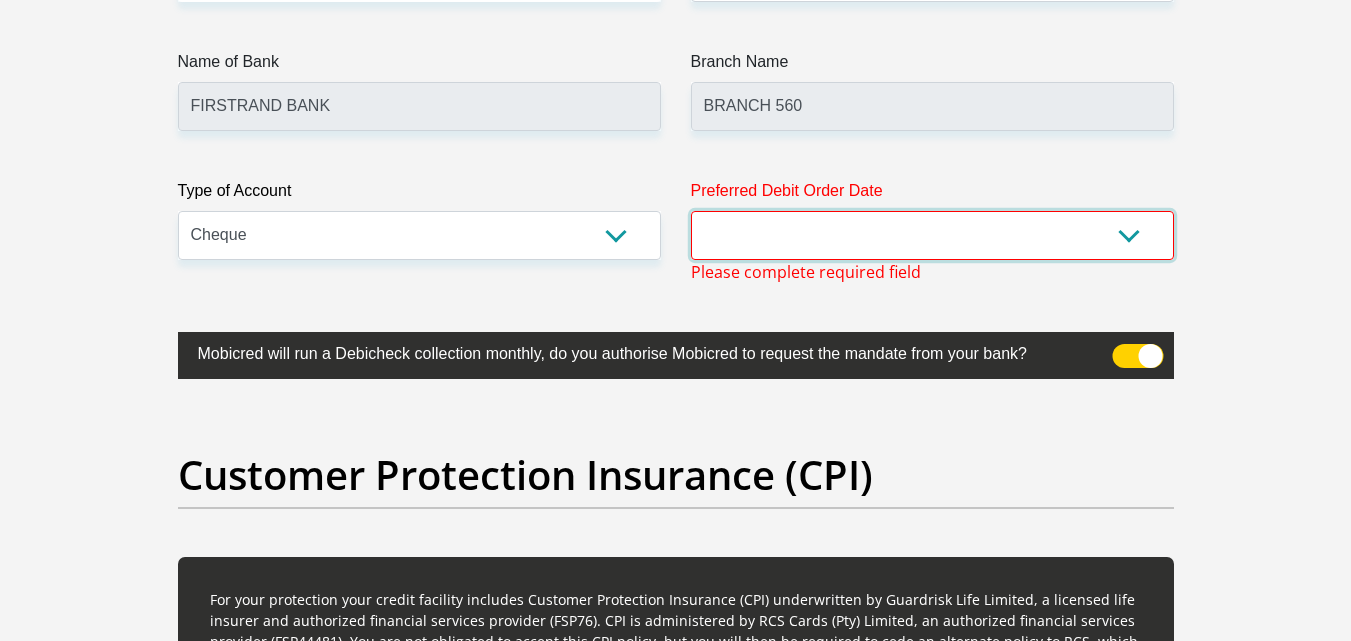 click on "1st
2nd
3rd
4th
5th
7th
18th
19th
20th
21st
22nd
23rd
24th
25th
26th
27th
28th
29th
30th" at bounding box center [932, 235] 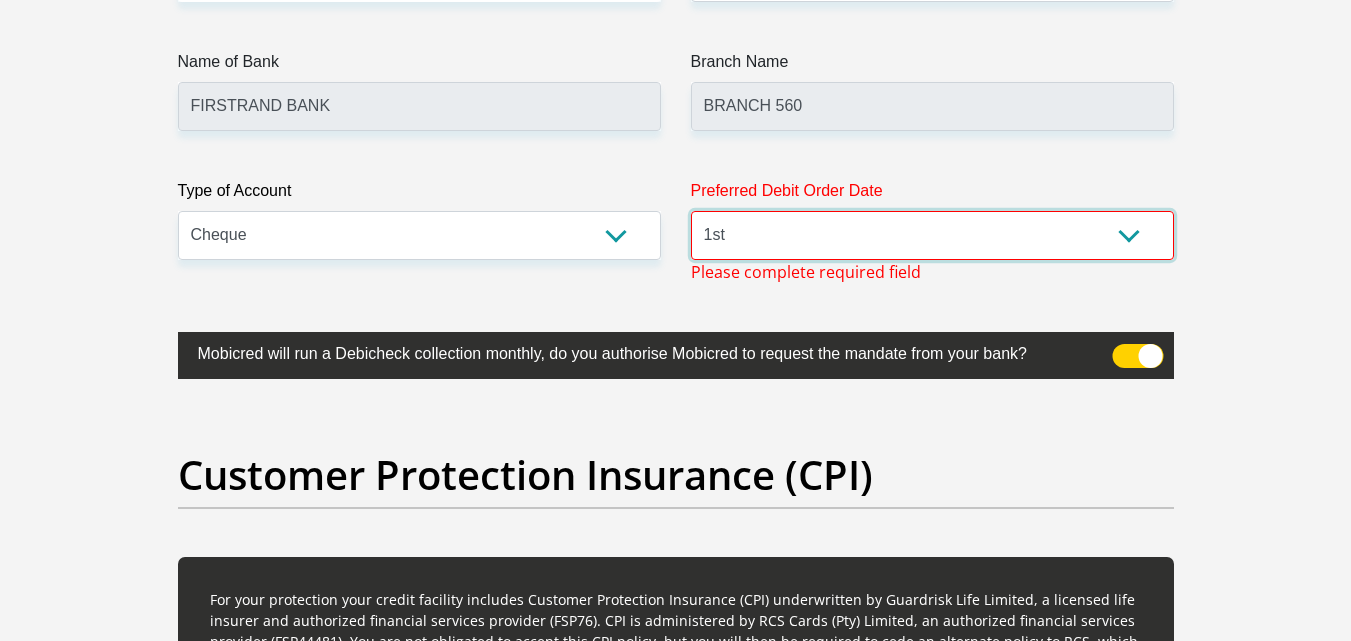 click on "1st
2nd
3rd
4th
5th
7th
18th
19th
20th
21st
22nd
23rd
24th
25th
26th
27th
28th
29th
30th" at bounding box center (932, 235) 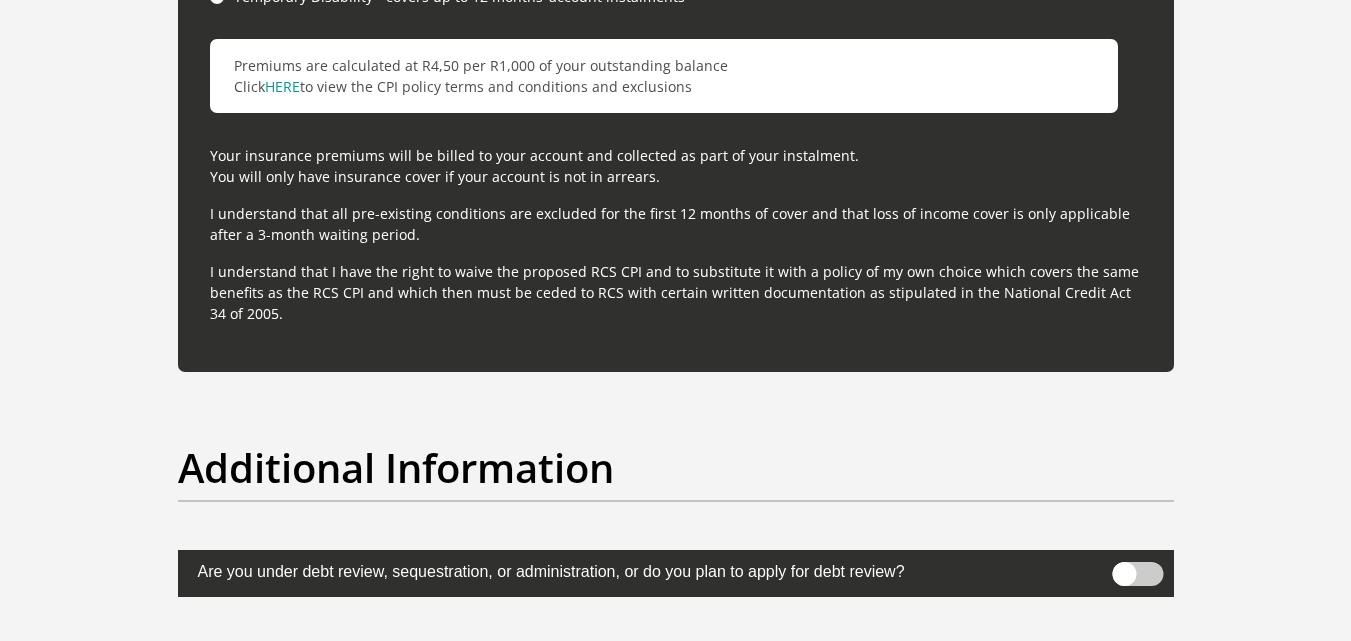 scroll, scrollTop: 6336, scrollLeft: 0, axis: vertical 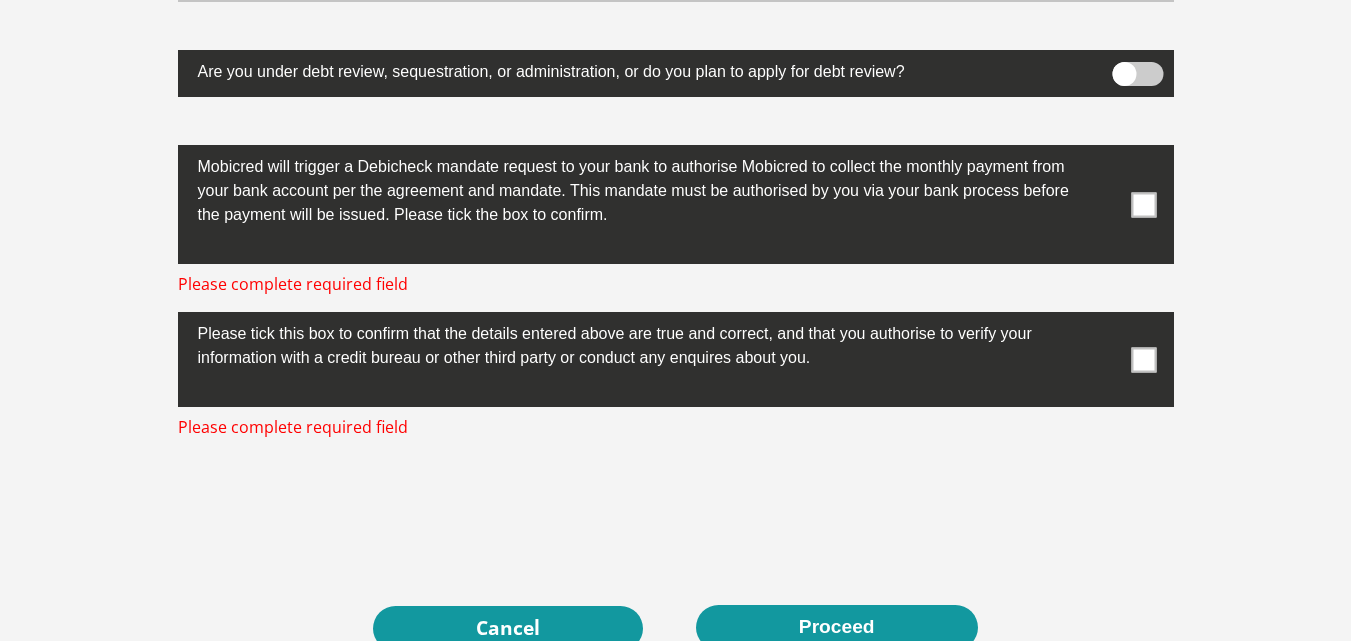 click at bounding box center [1143, 204] 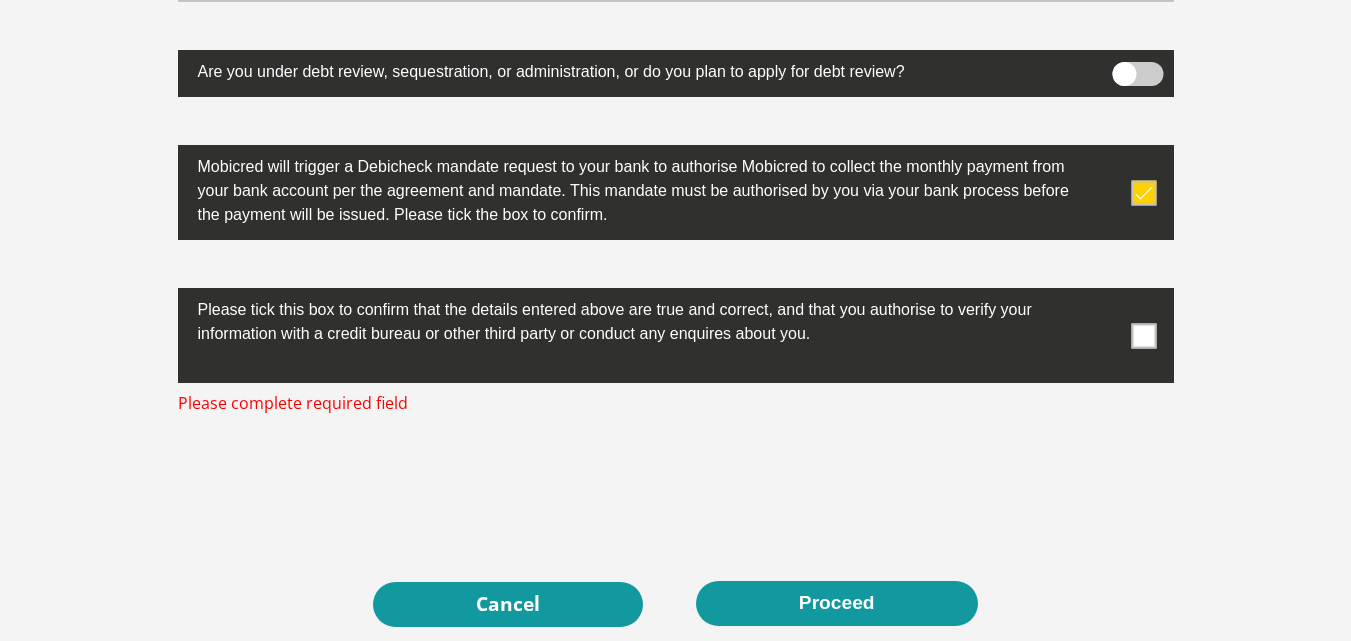 click at bounding box center (1143, 335) 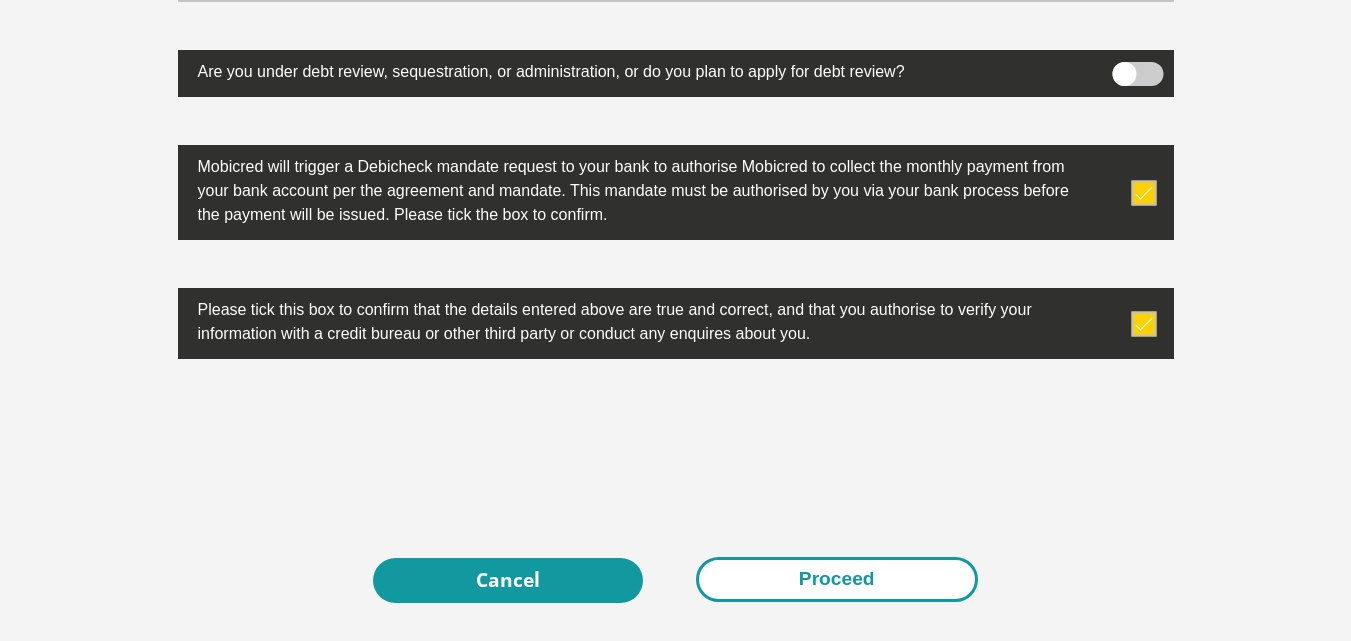 click on "Proceed" at bounding box center [837, 579] 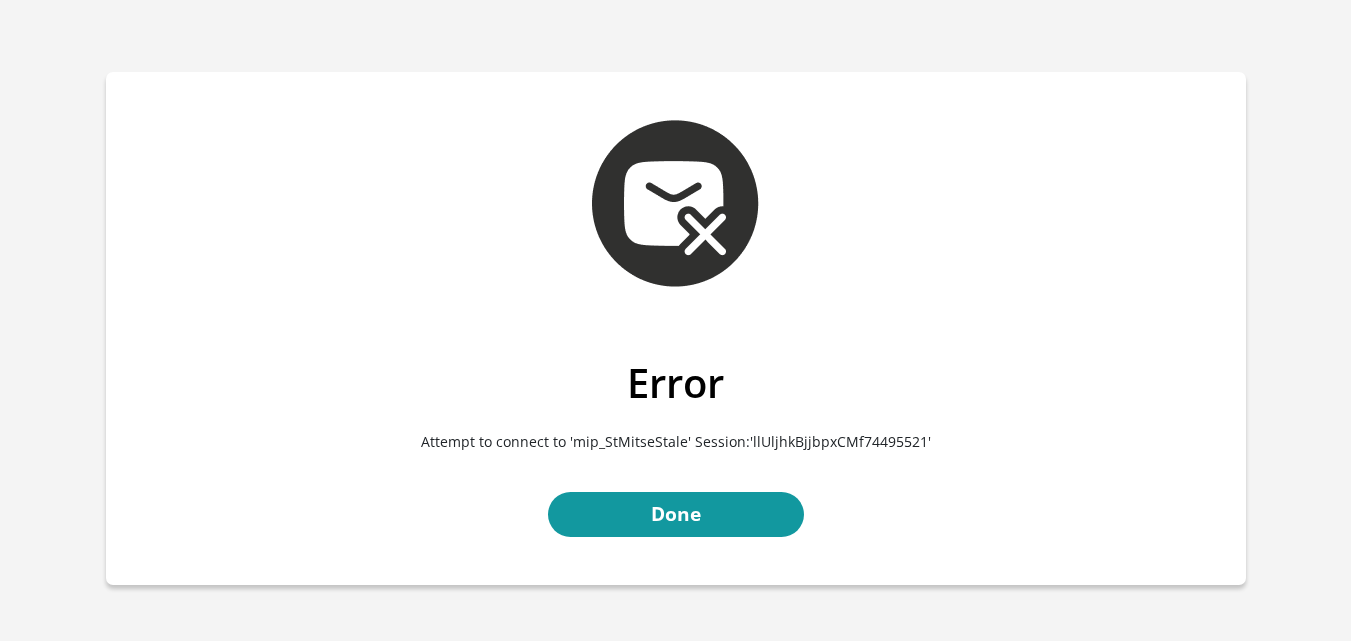 scroll, scrollTop: 0, scrollLeft: 0, axis: both 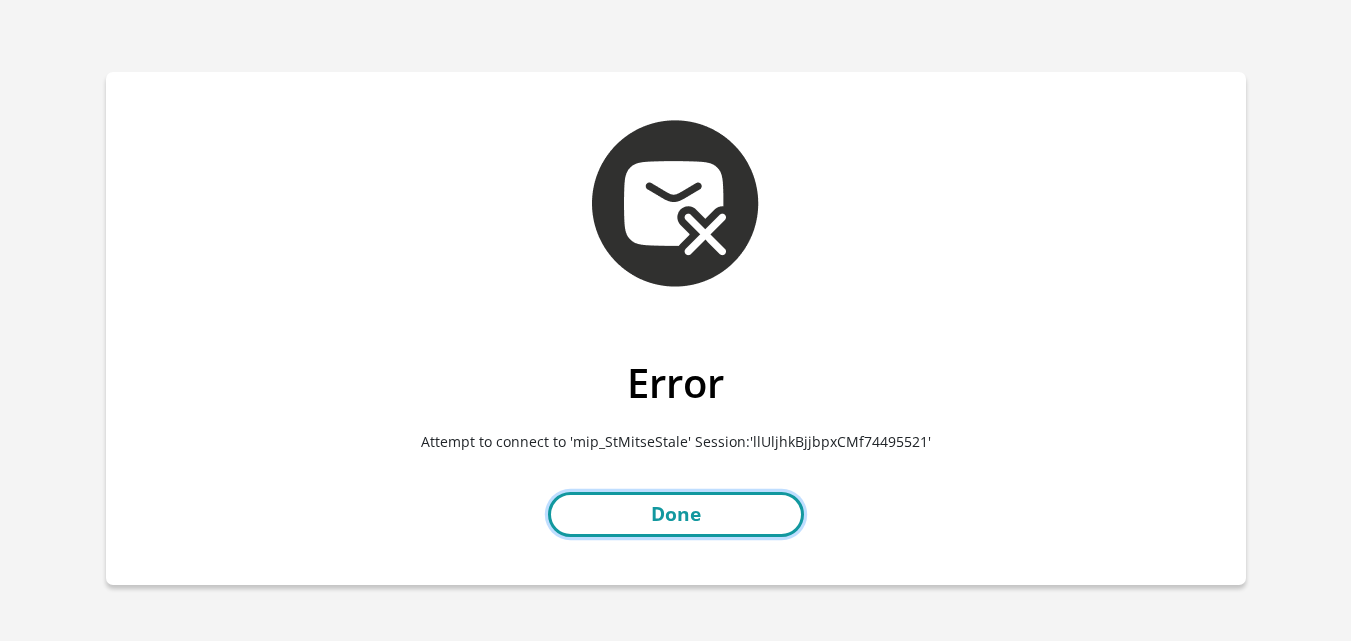 click on "Done" at bounding box center (676, 514) 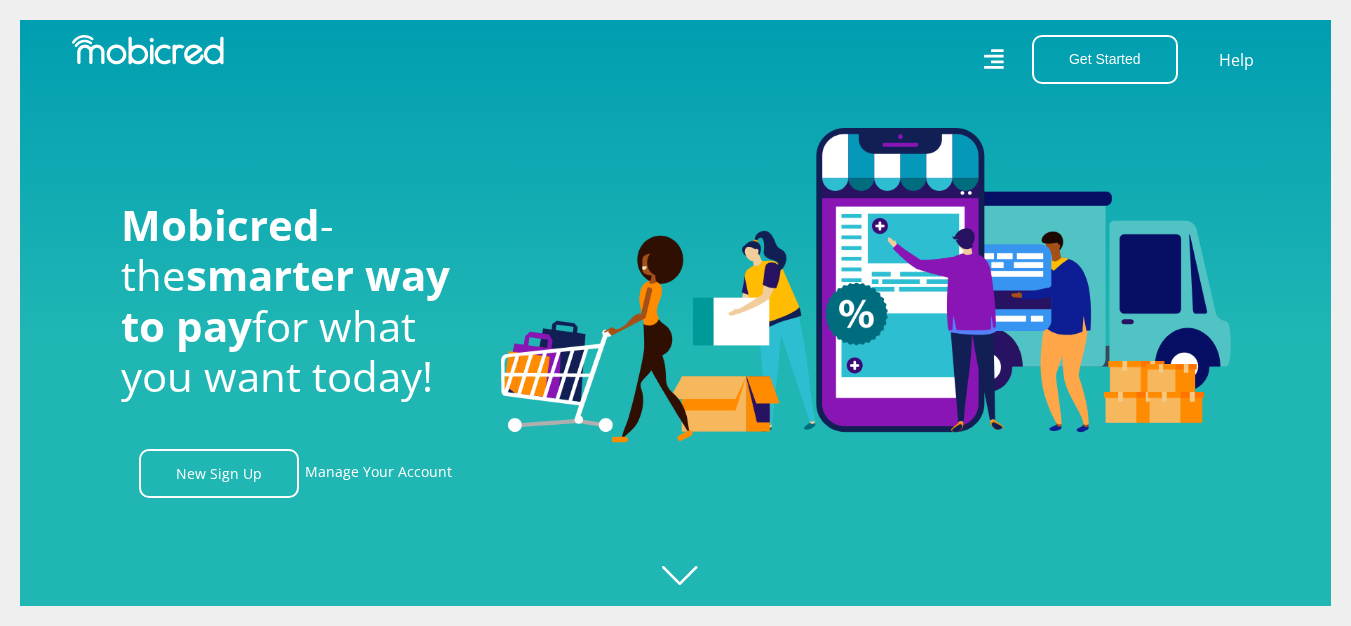 scroll, scrollTop: 0, scrollLeft: 0, axis: both 